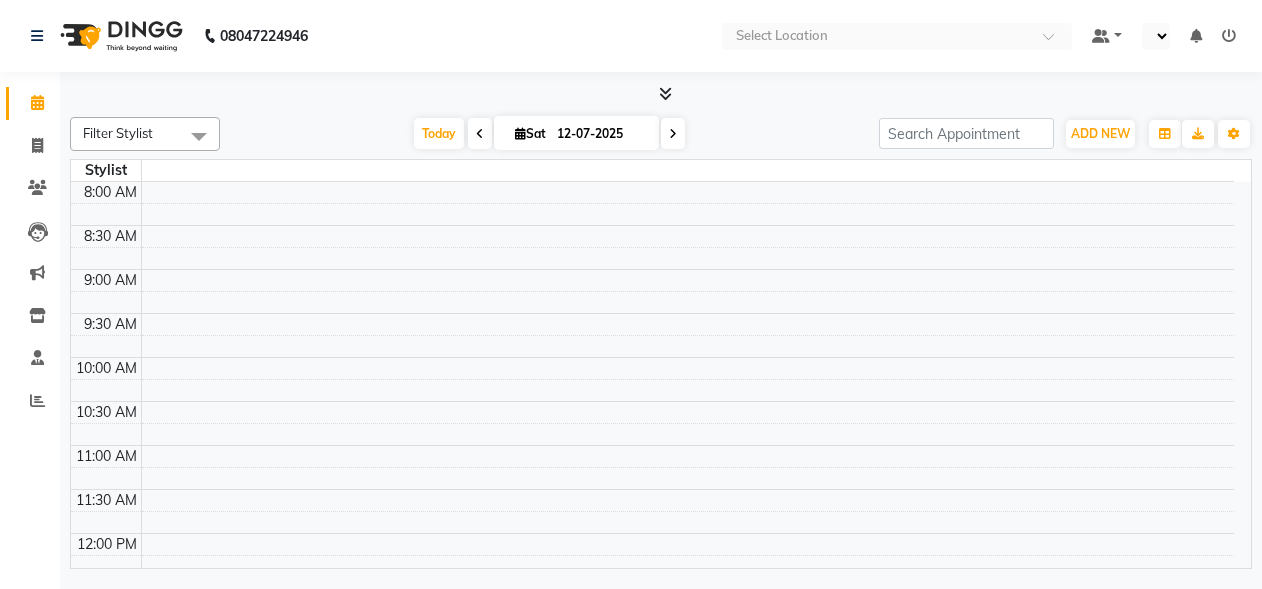 select on "en" 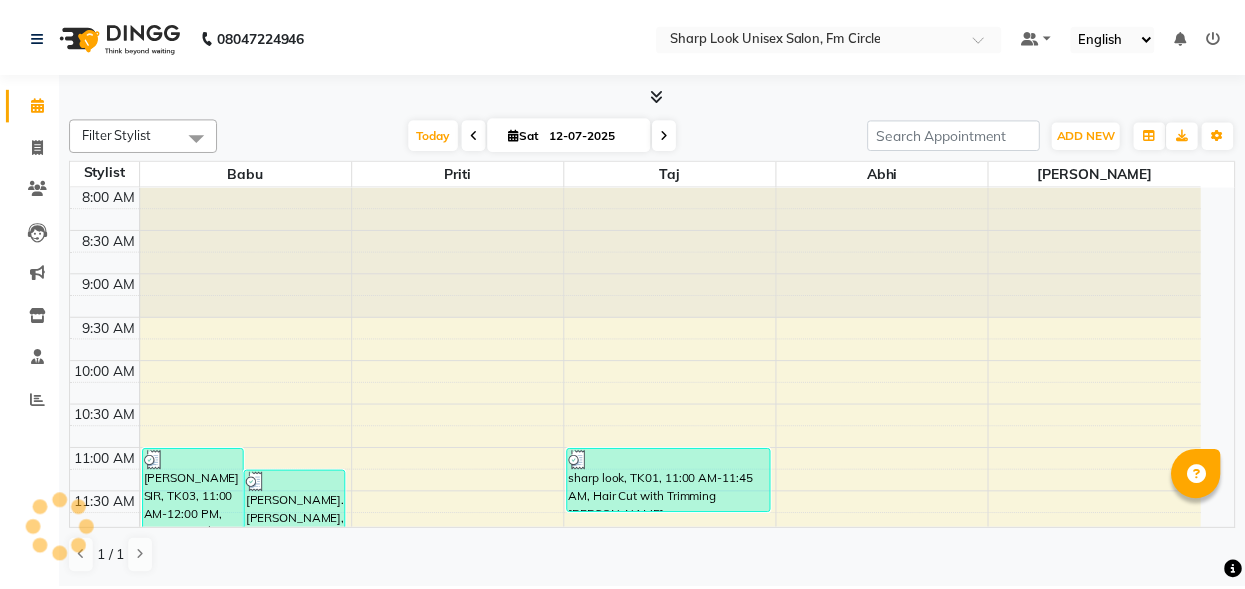 scroll, scrollTop: 0, scrollLeft: 0, axis: both 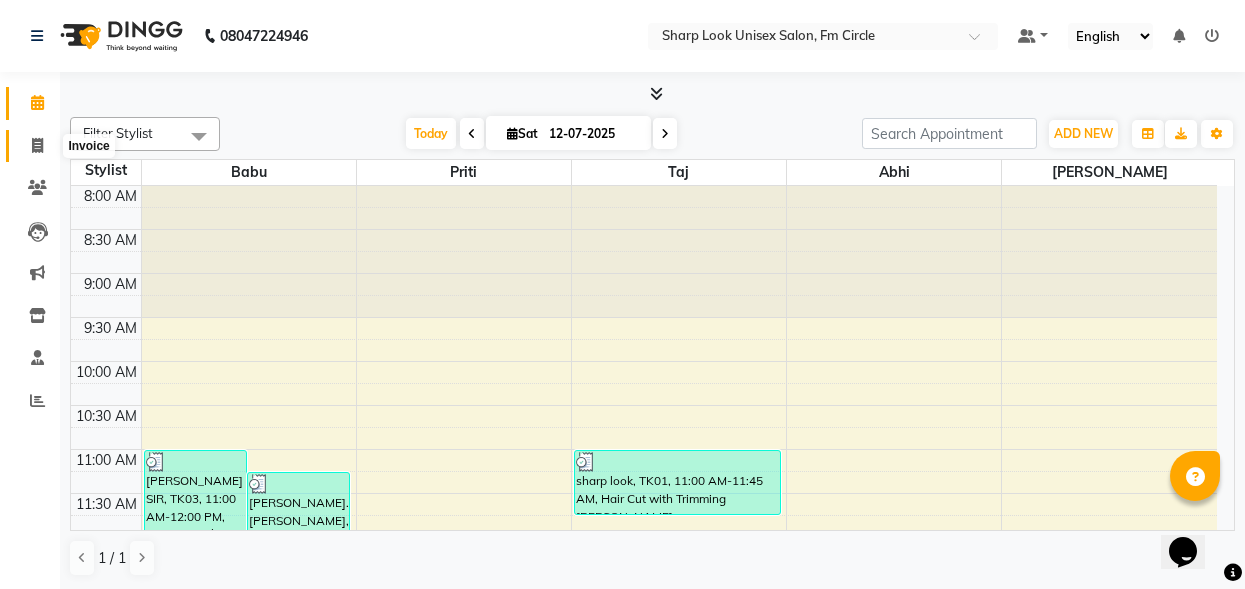 click 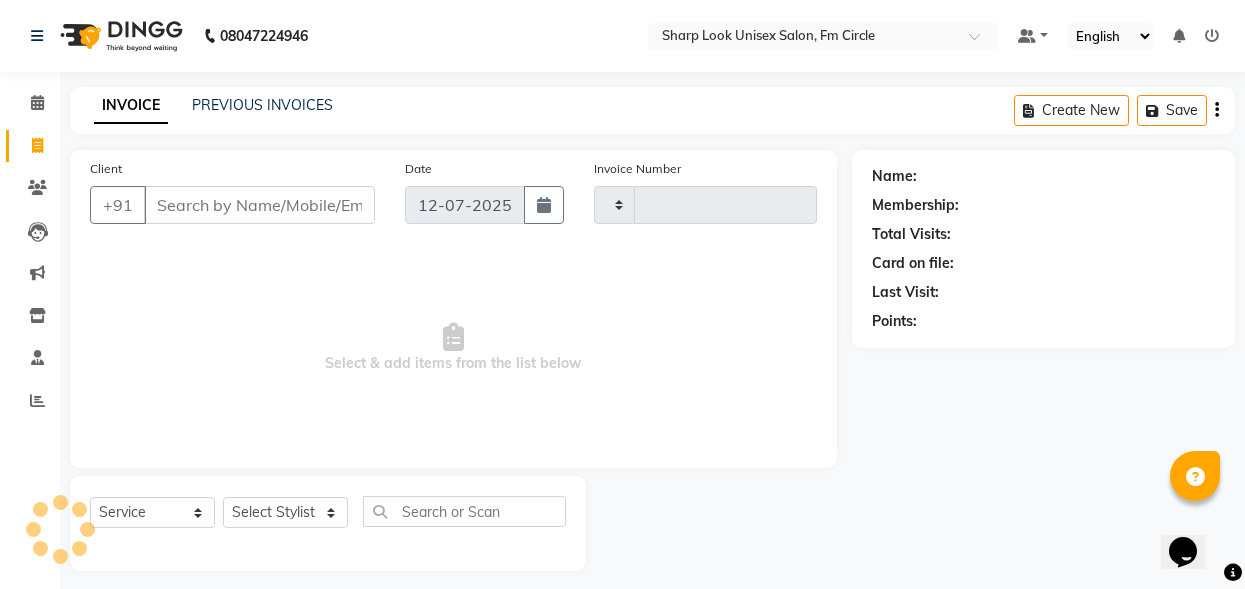 type on "1686" 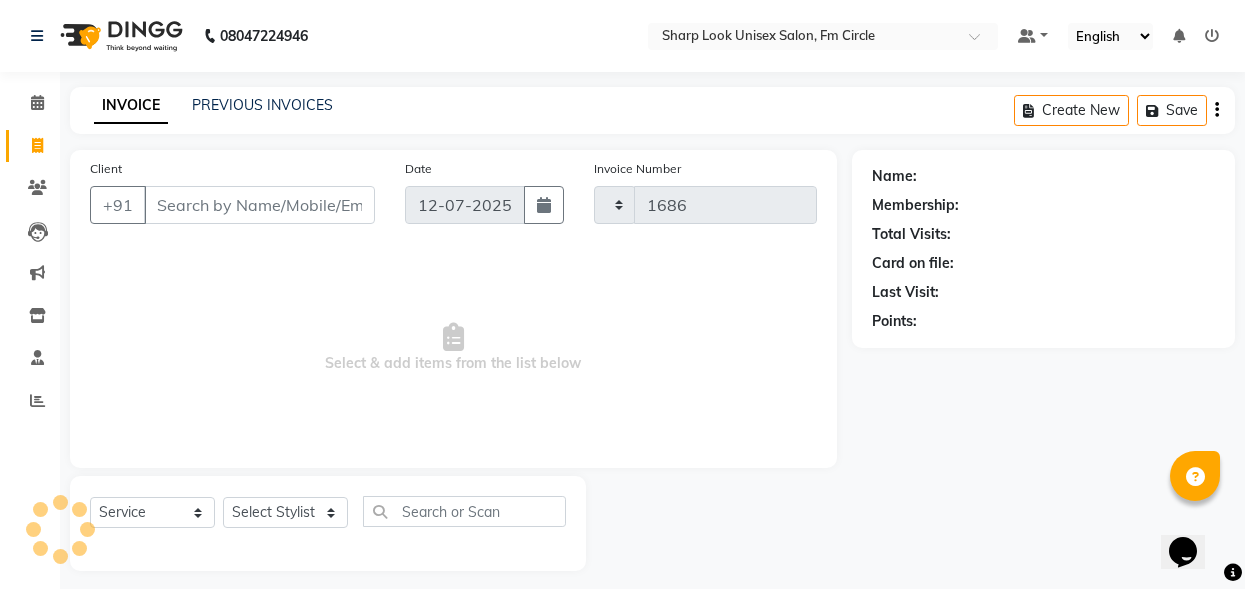 select on "804" 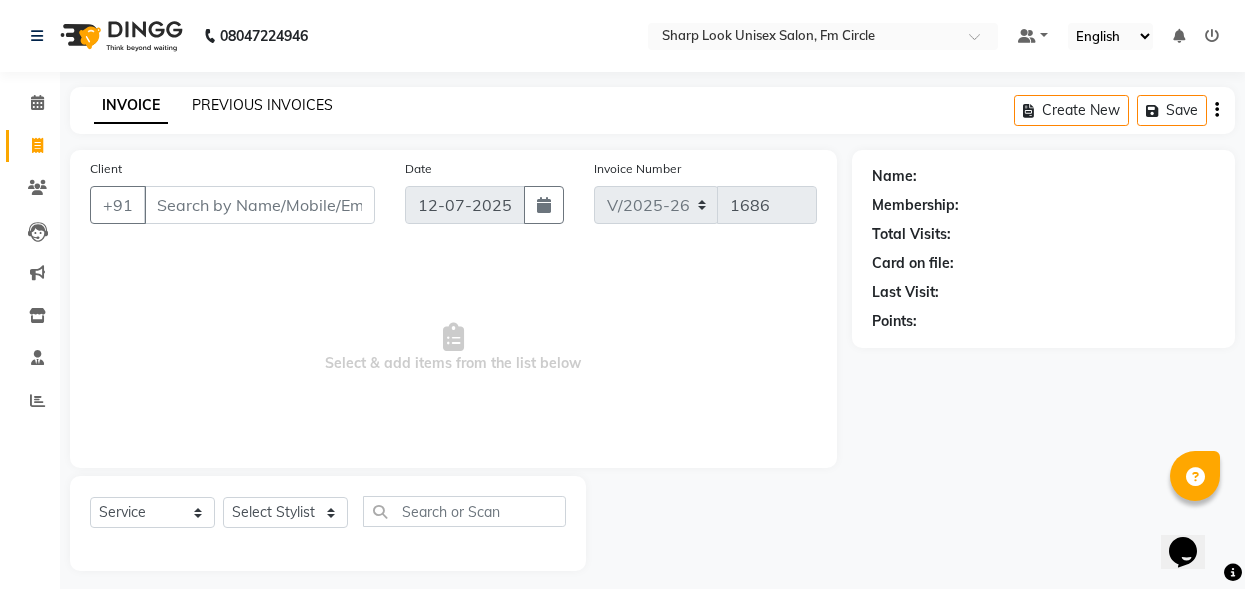 click on "PREVIOUS INVOICES" 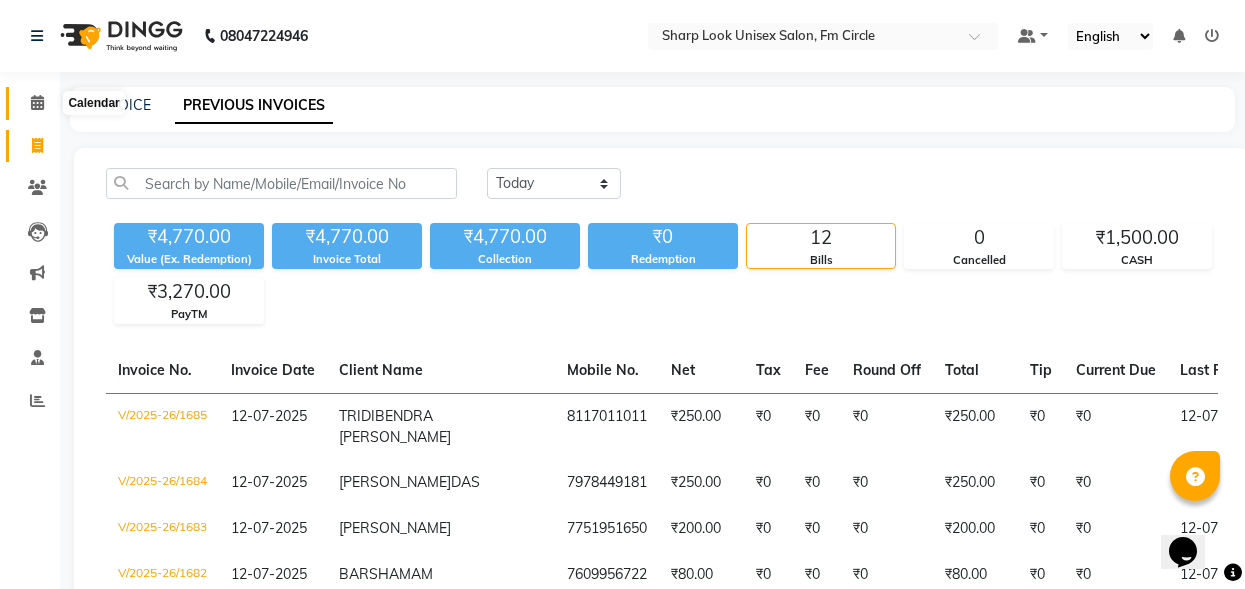 click 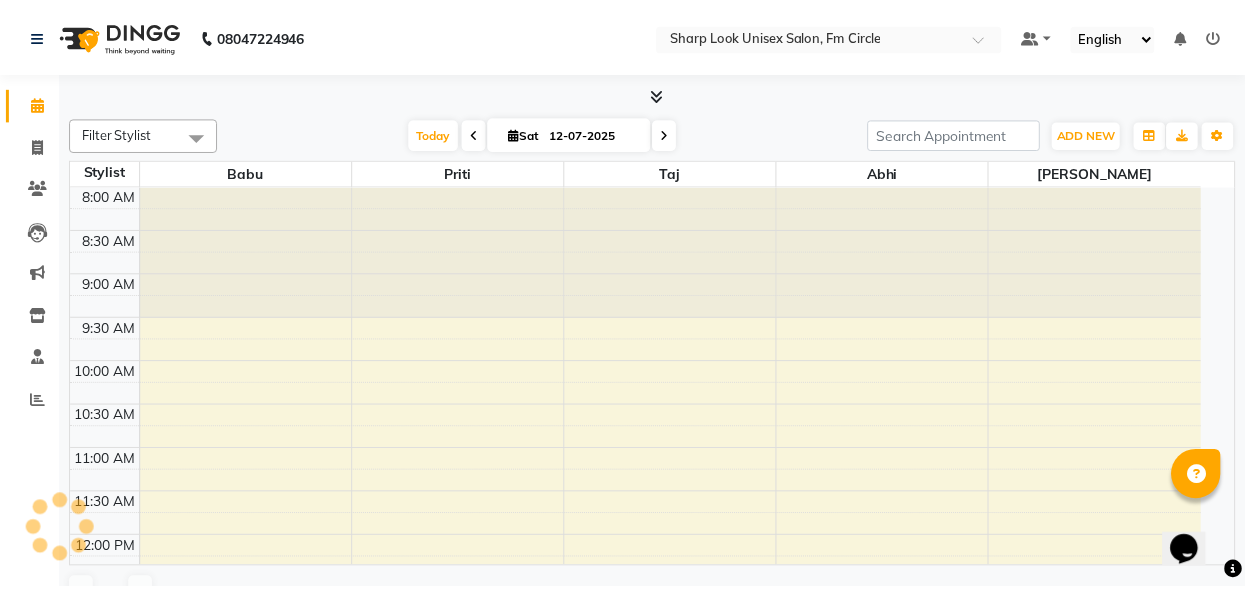 scroll, scrollTop: 0, scrollLeft: 0, axis: both 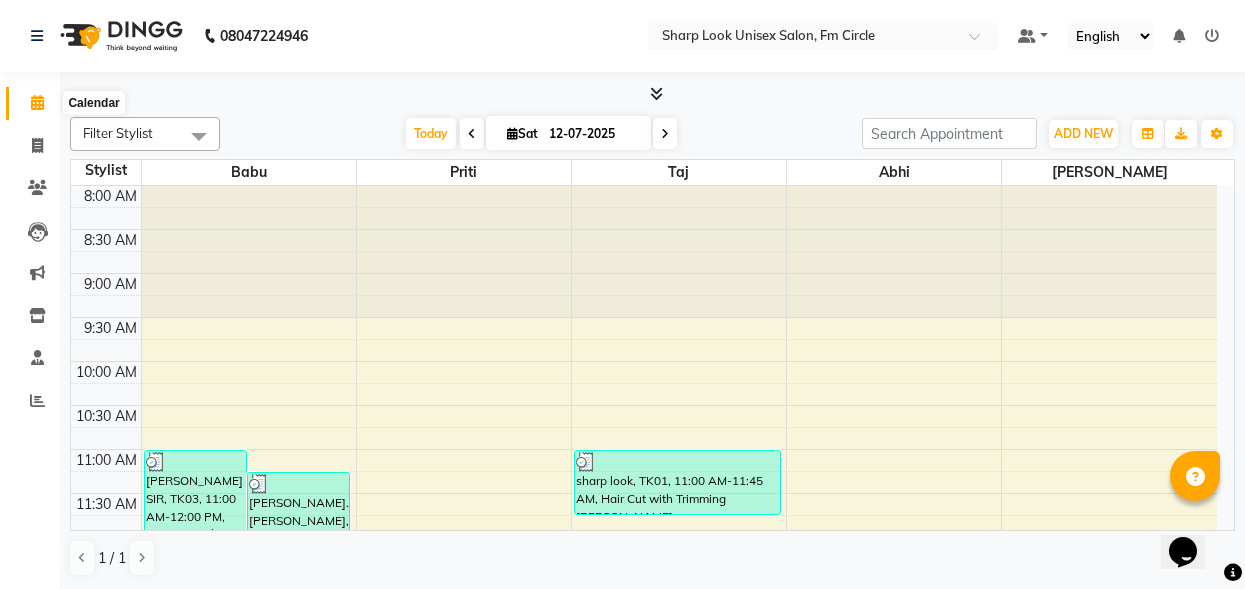click 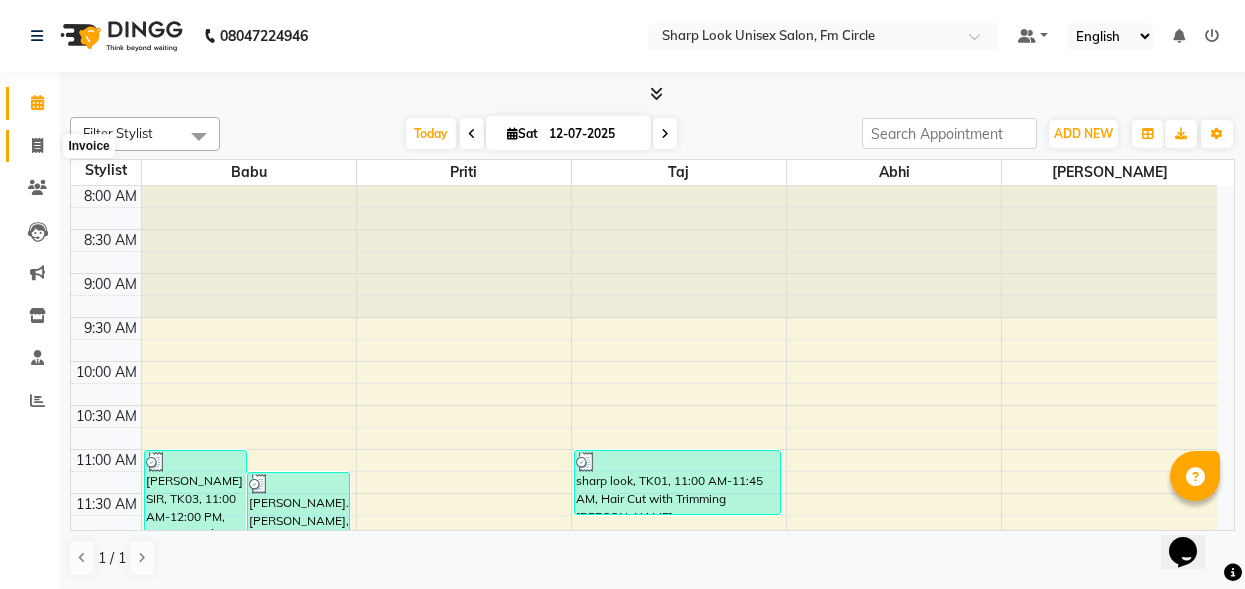 click 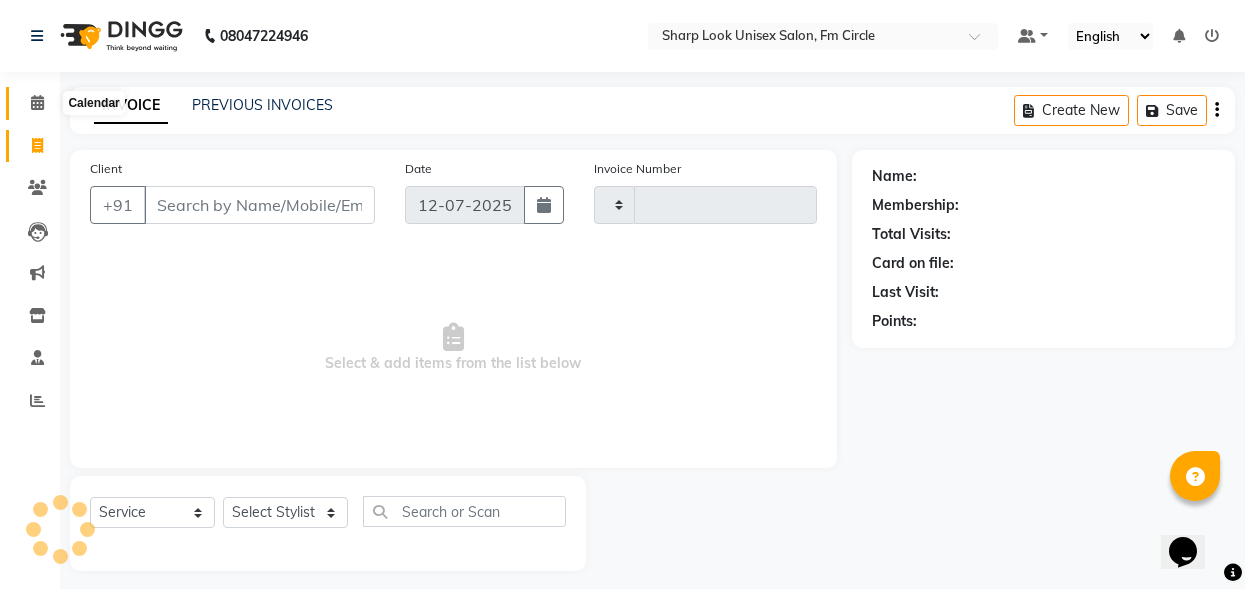 type on "1686" 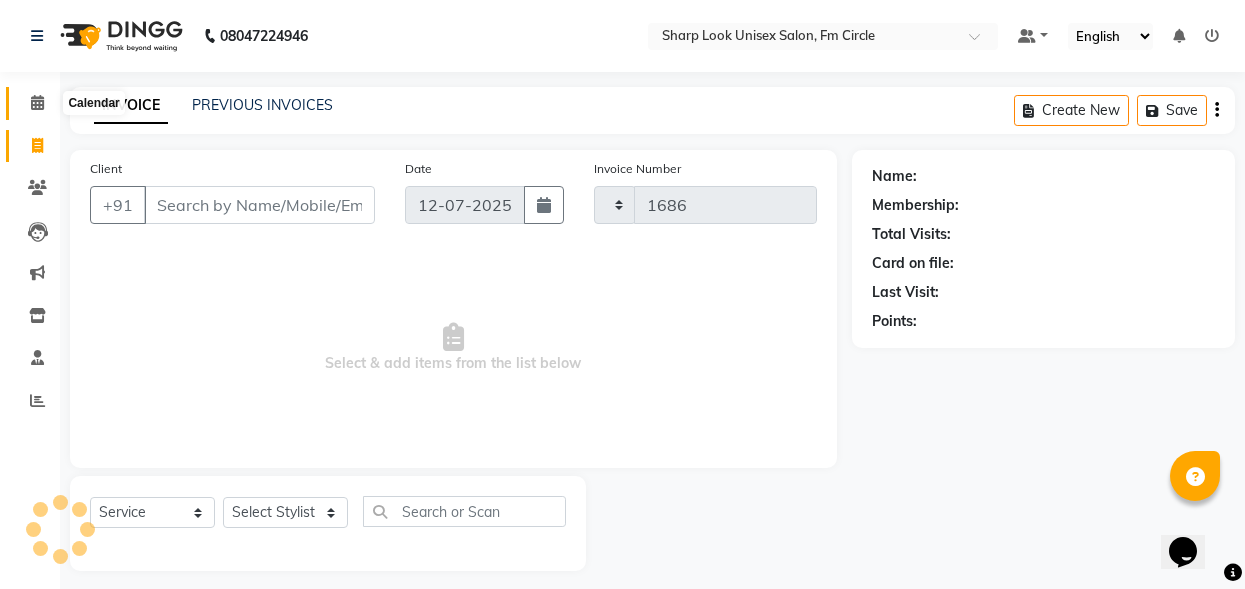 select on "804" 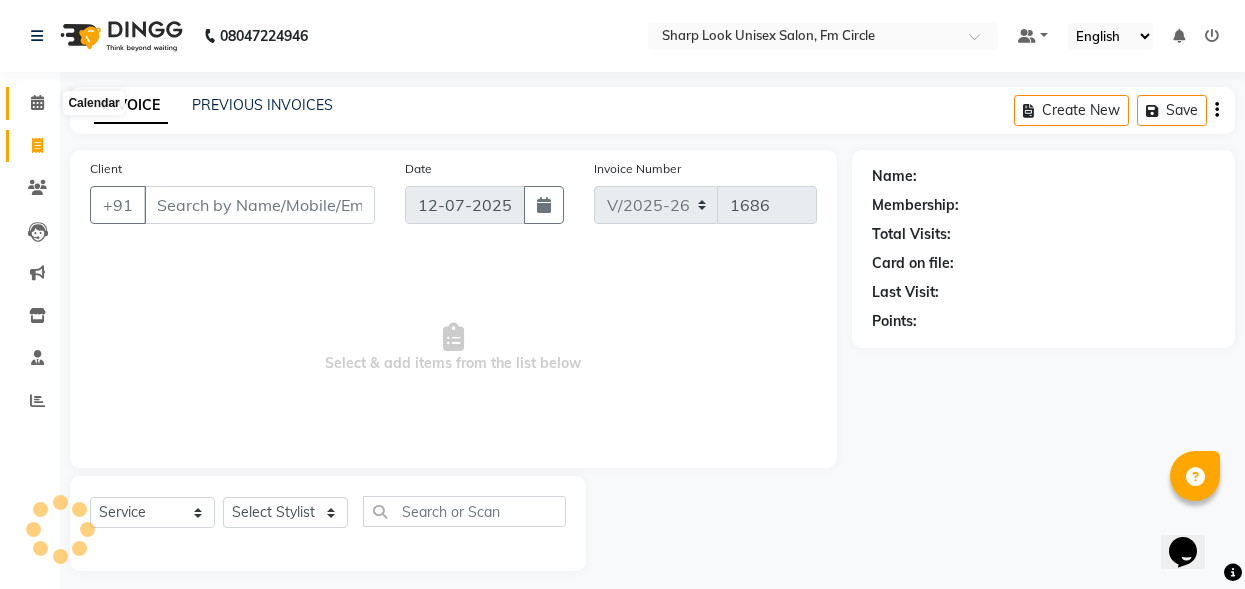 click 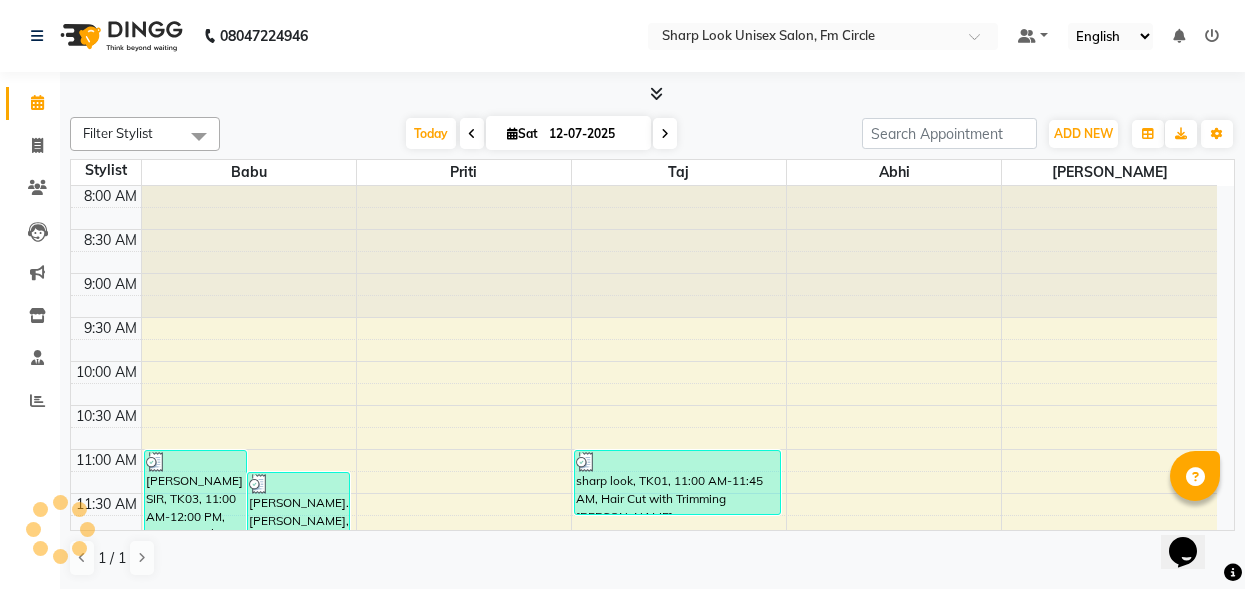 scroll, scrollTop: 0, scrollLeft: 0, axis: both 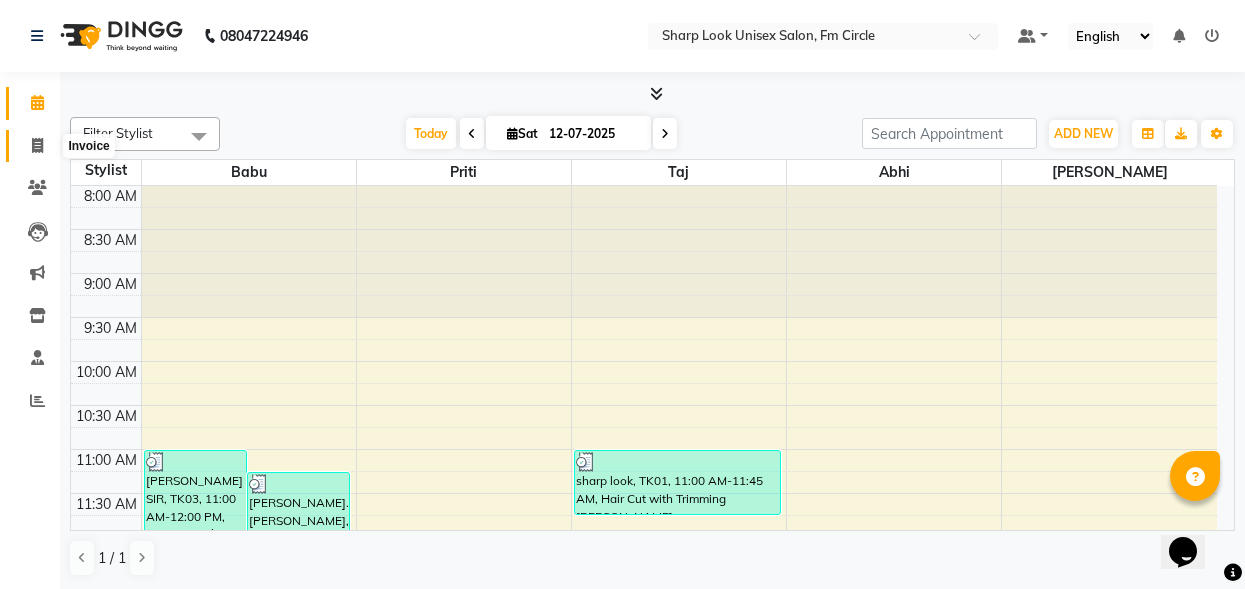 click 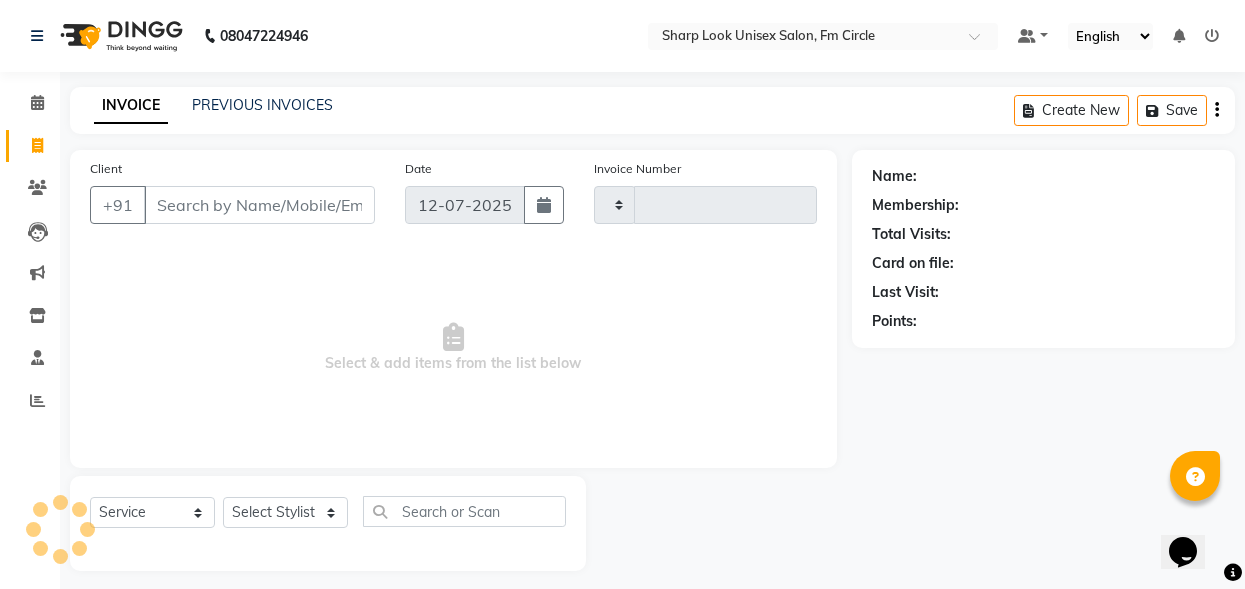 type on "1686" 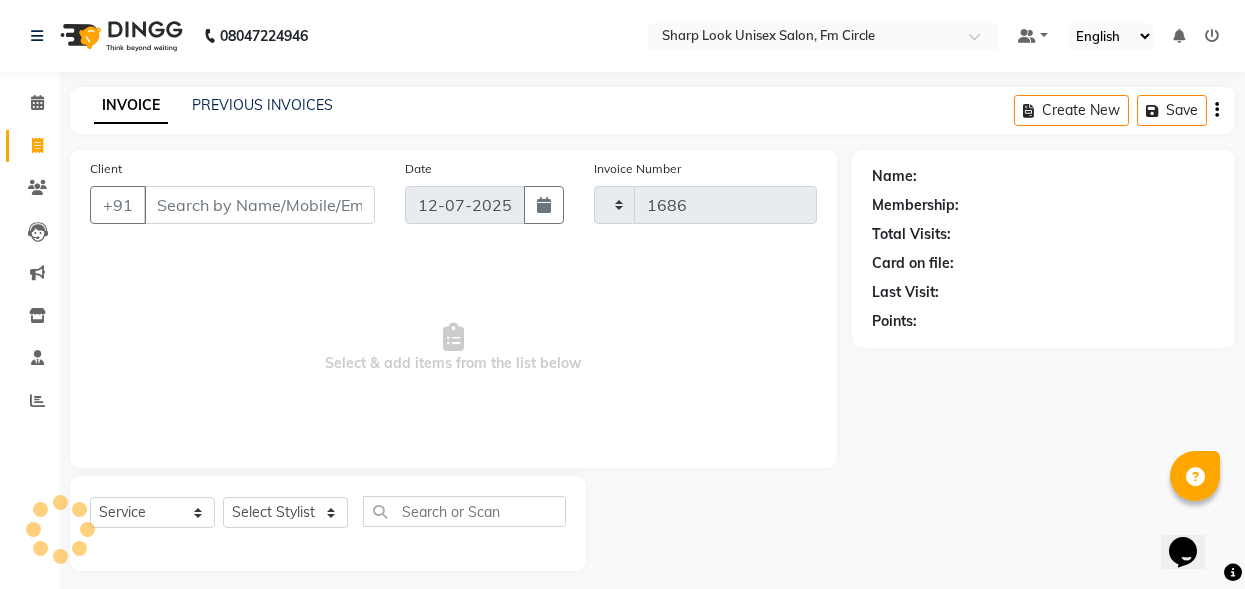 select on "804" 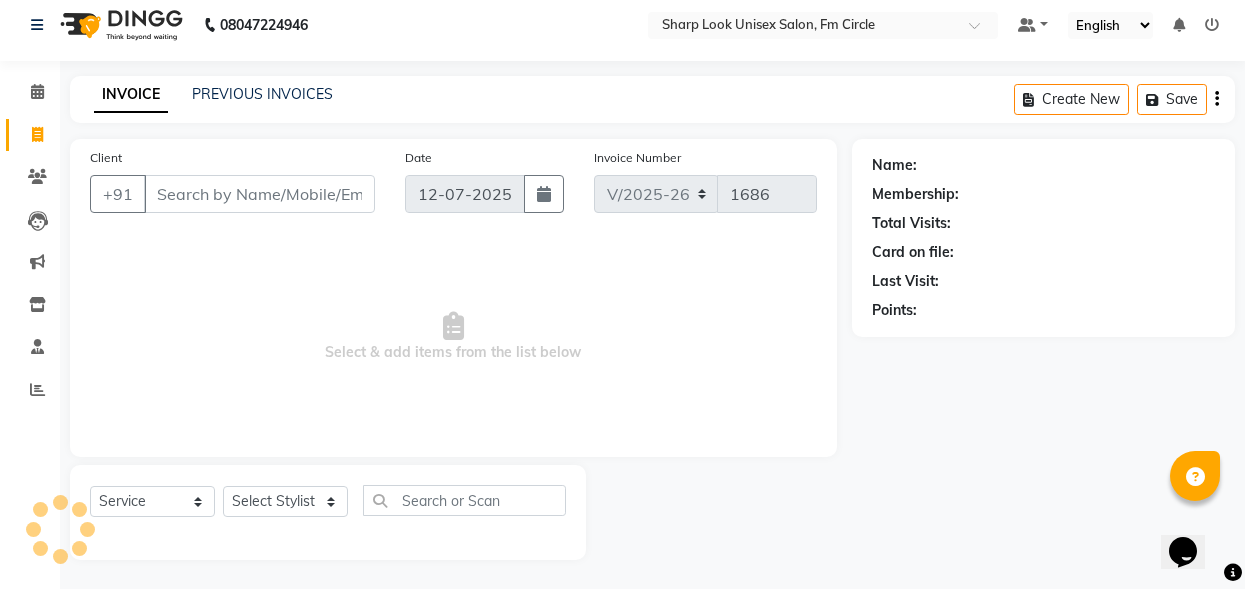 scroll, scrollTop: 12, scrollLeft: 0, axis: vertical 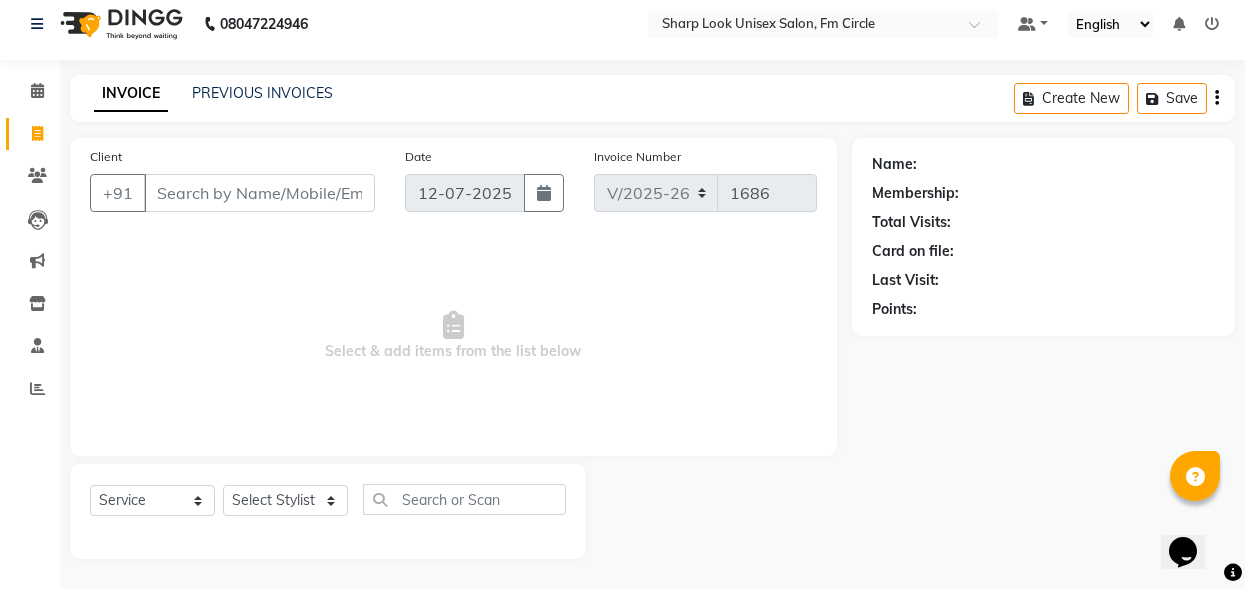 click on "PREVIOUS INVOICES" 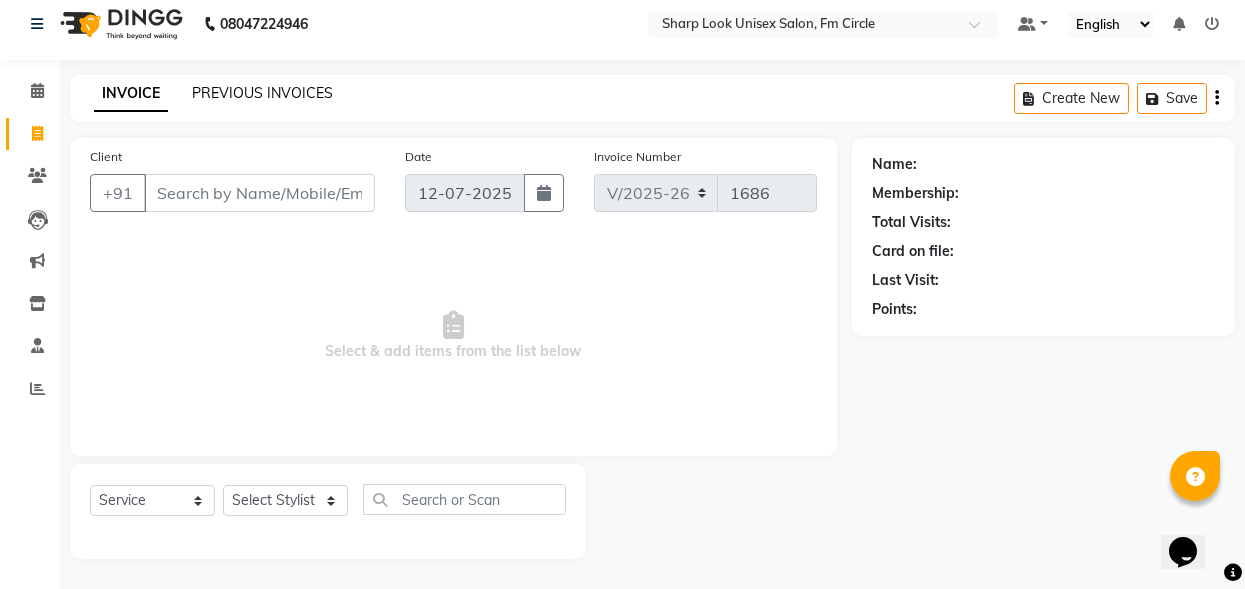 click on "PREVIOUS INVOICES" 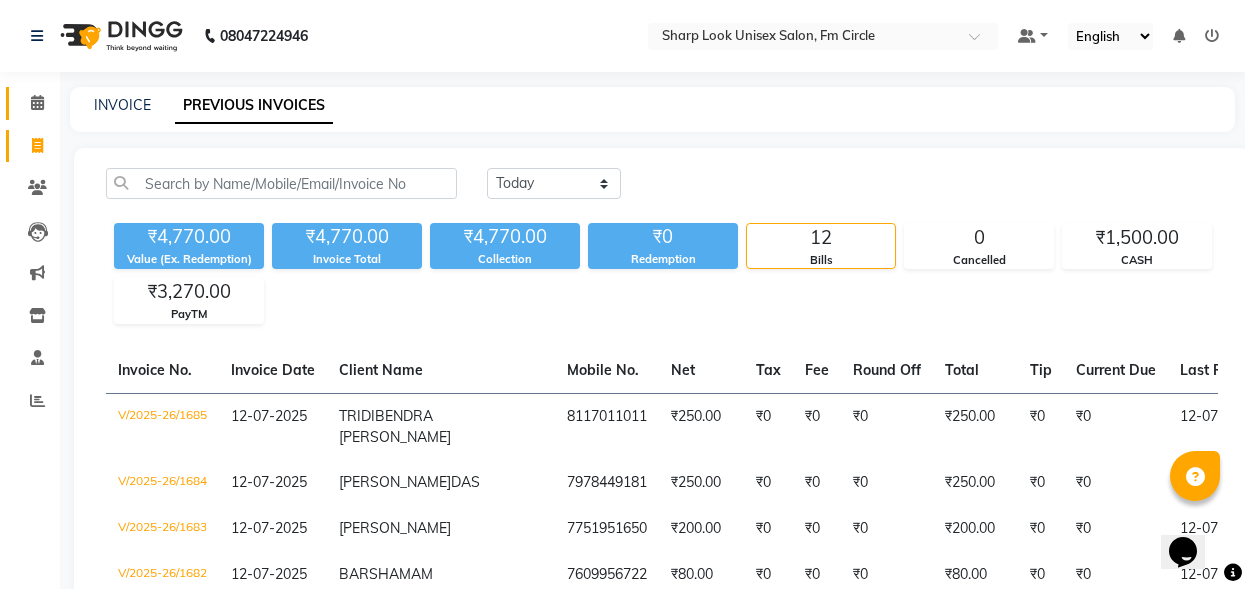 click on "Calendar" 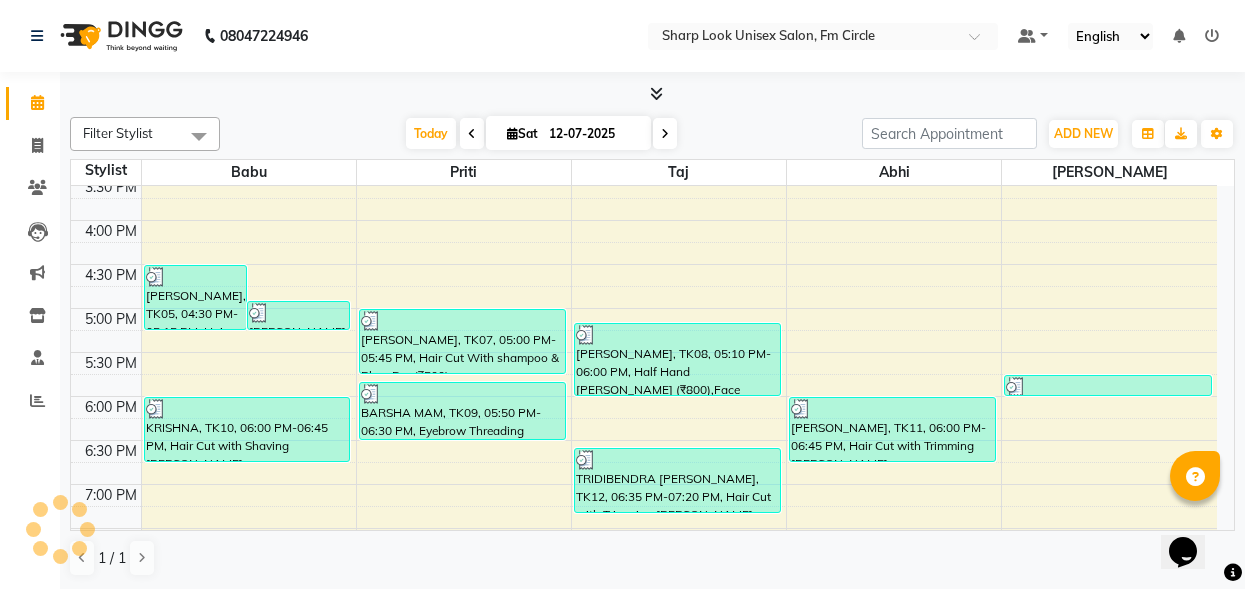 scroll, scrollTop: 0, scrollLeft: 0, axis: both 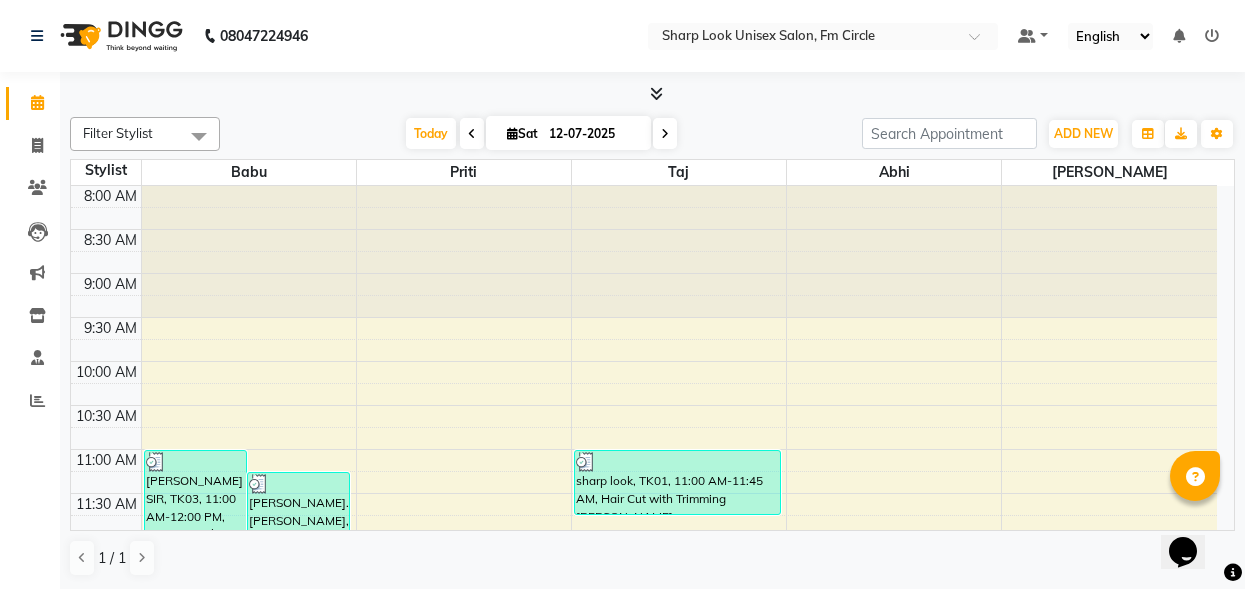 click at bounding box center [665, 133] 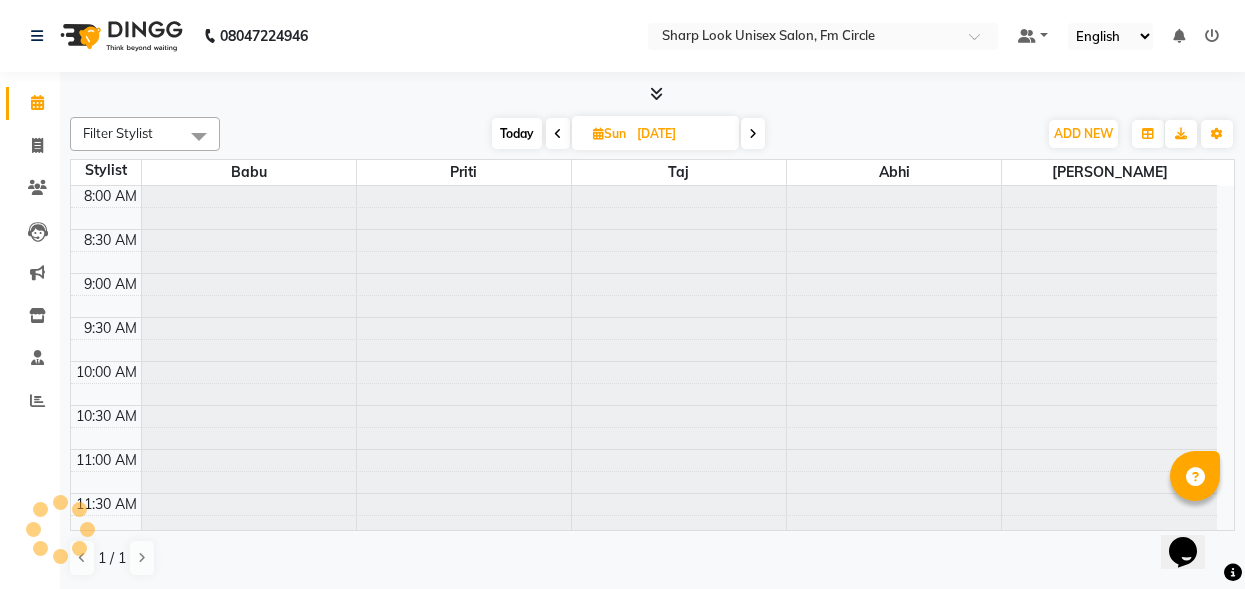 scroll, scrollTop: 969, scrollLeft: 0, axis: vertical 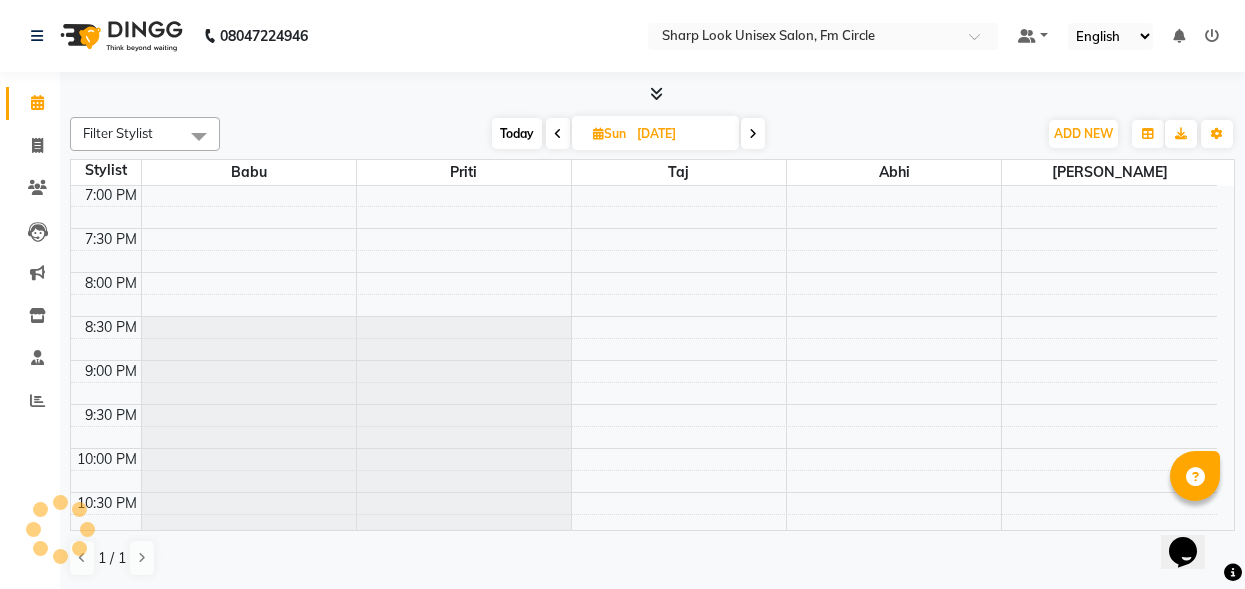 click on "[DATE]" at bounding box center (681, 134) 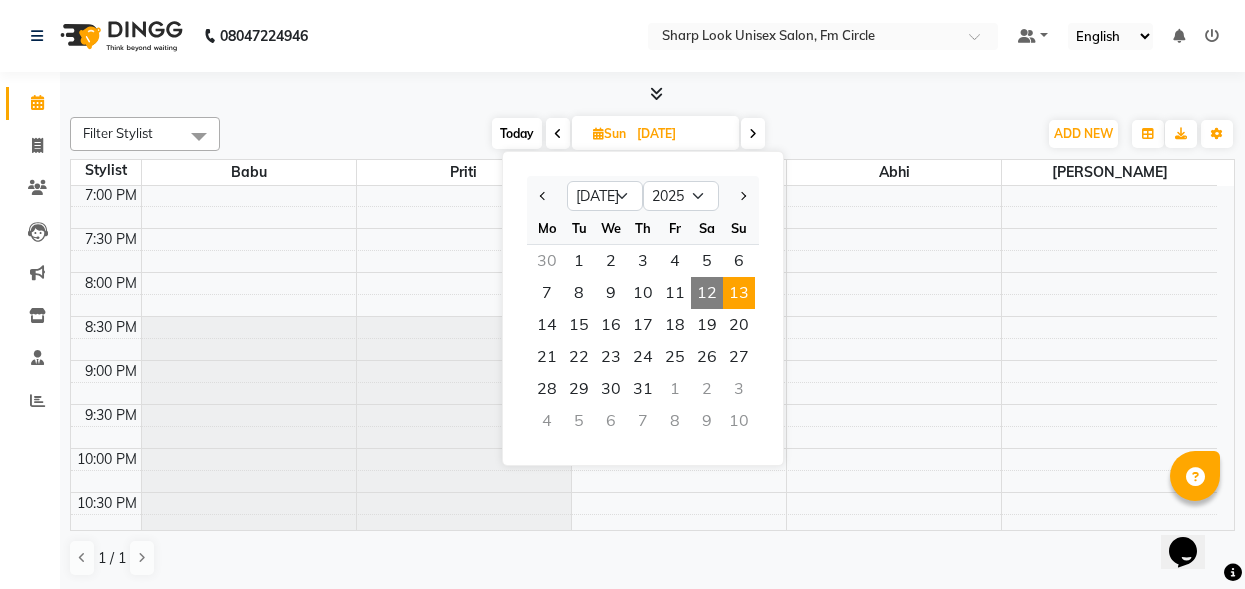 click at bounding box center (558, 134) 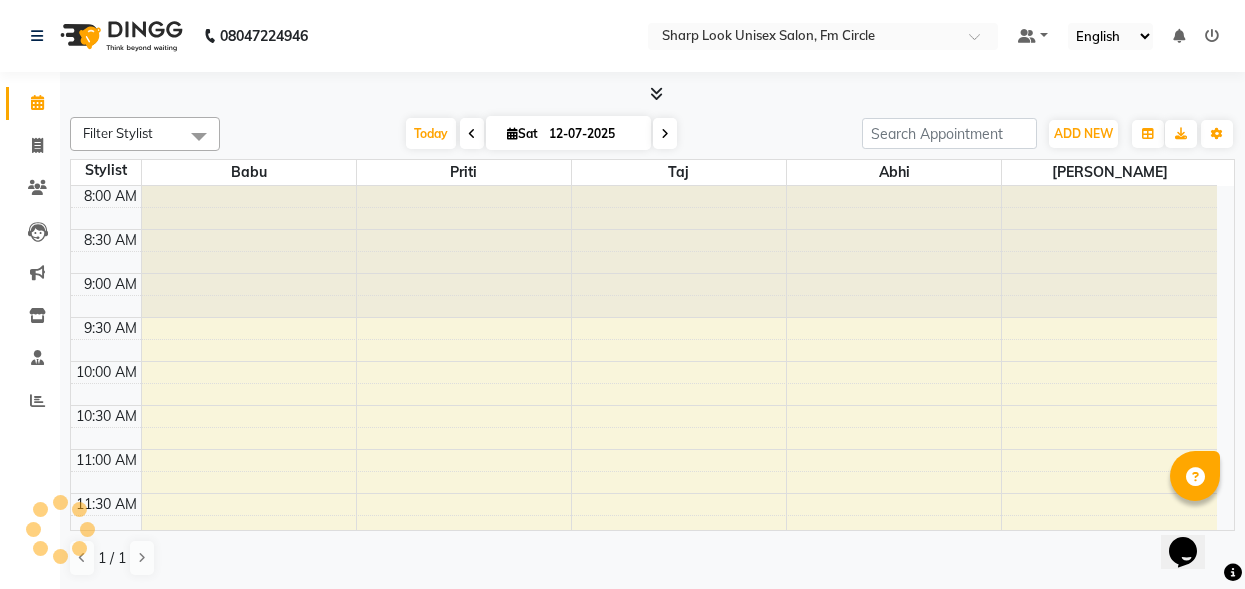 scroll, scrollTop: 969, scrollLeft: 0, axis: vertical 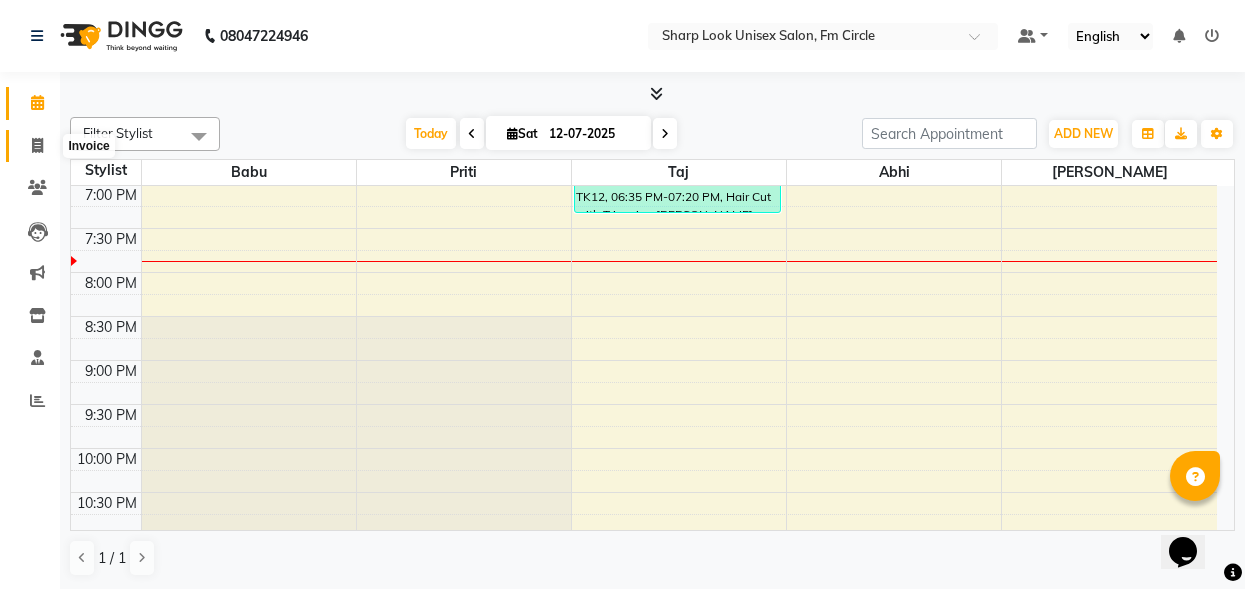 click 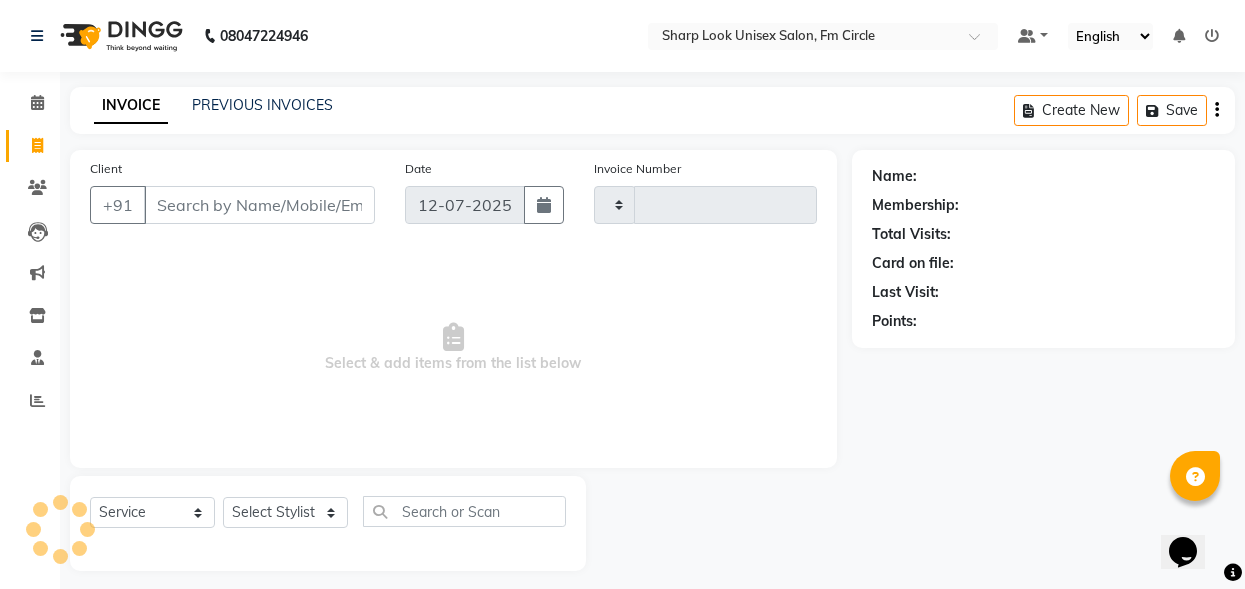 type on "1686" 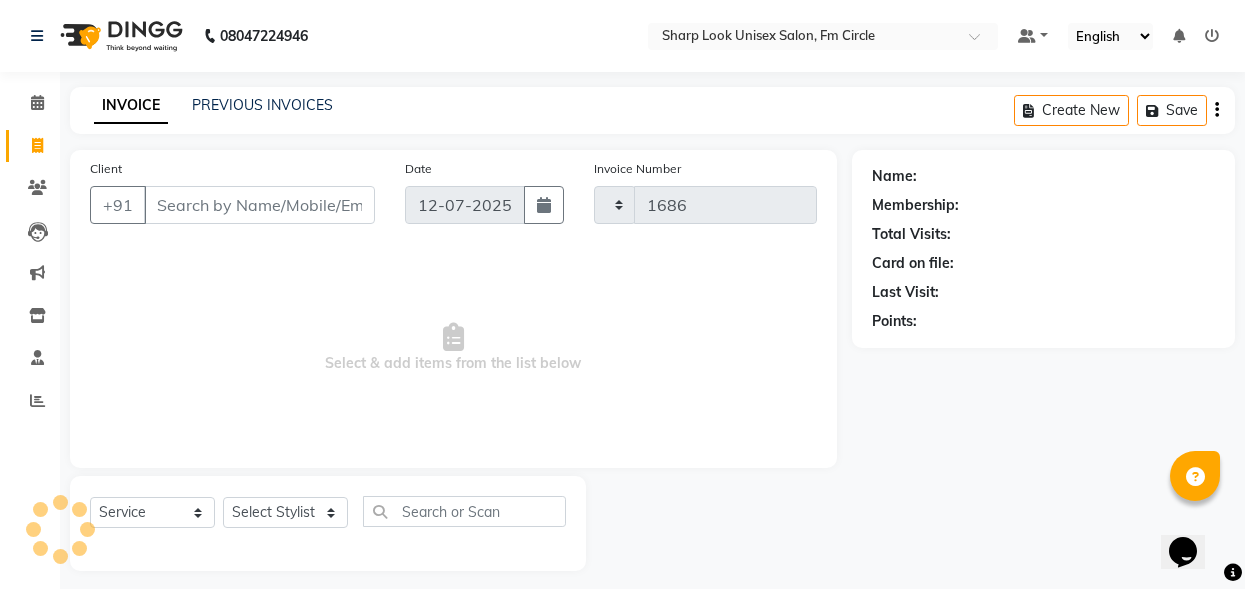select on "804" 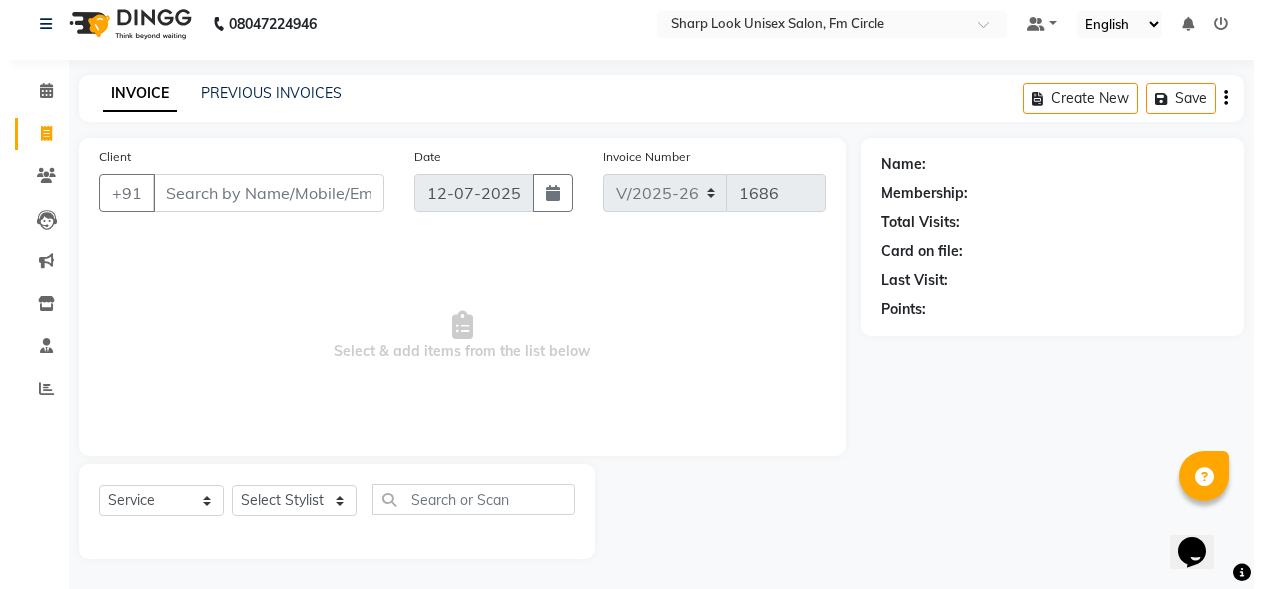 scroll, scrollTop: 0, scrollLeft: 0, axis: both 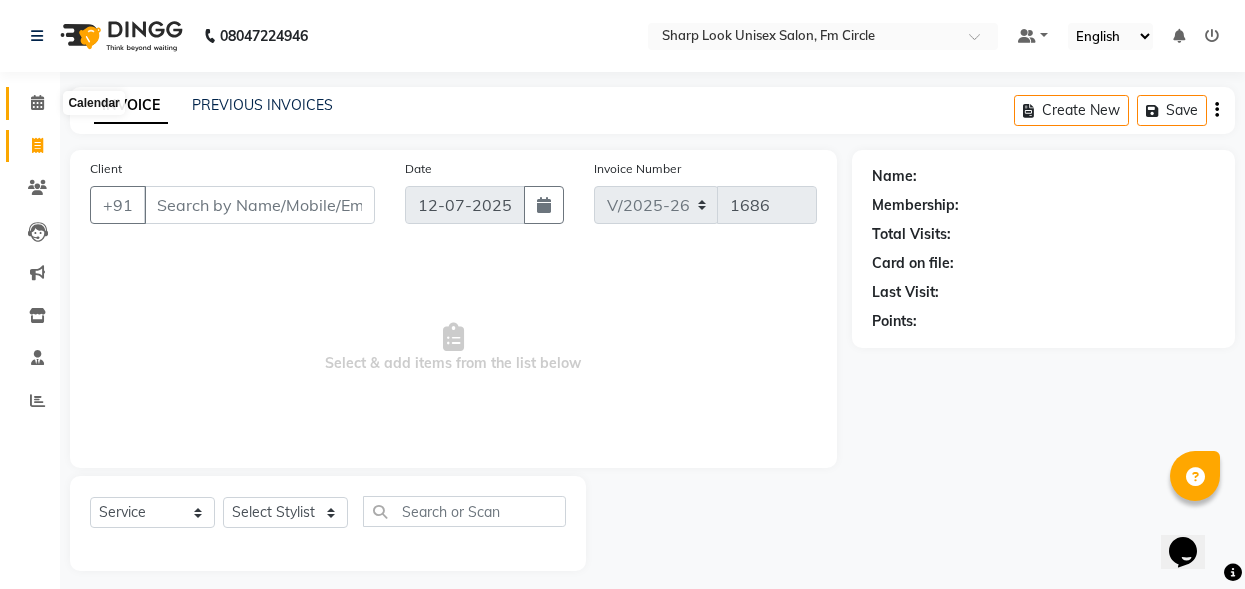 click 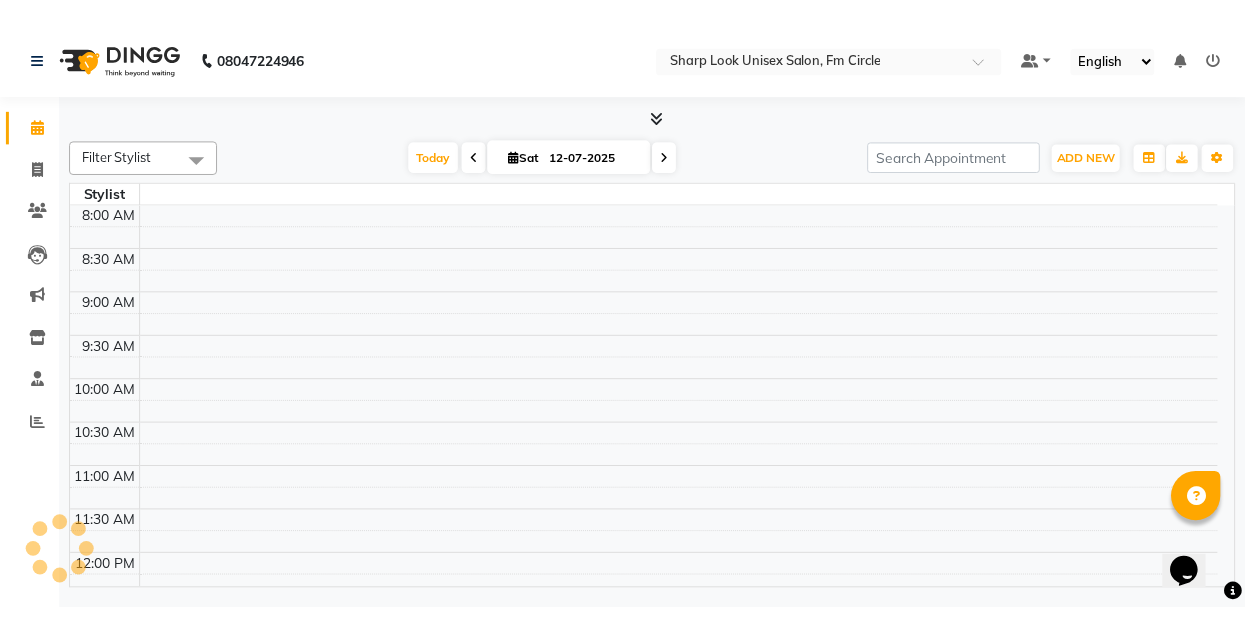 scroll, scrollTop: 0, scrollLeft: 0, axis: both 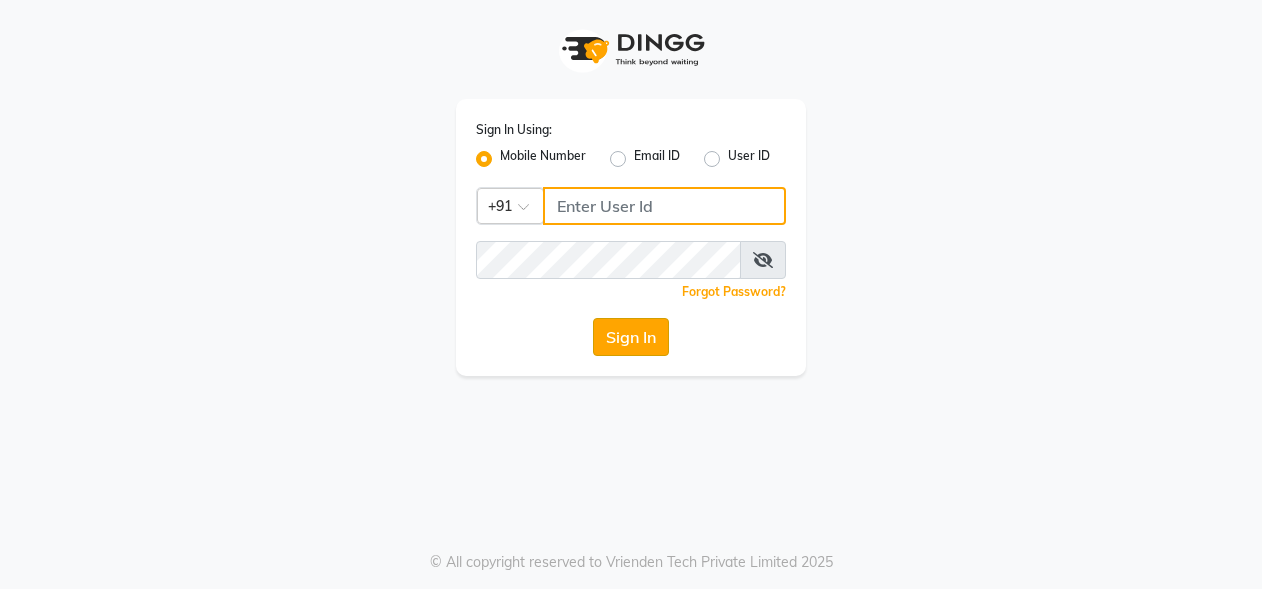 type on "8637218181" 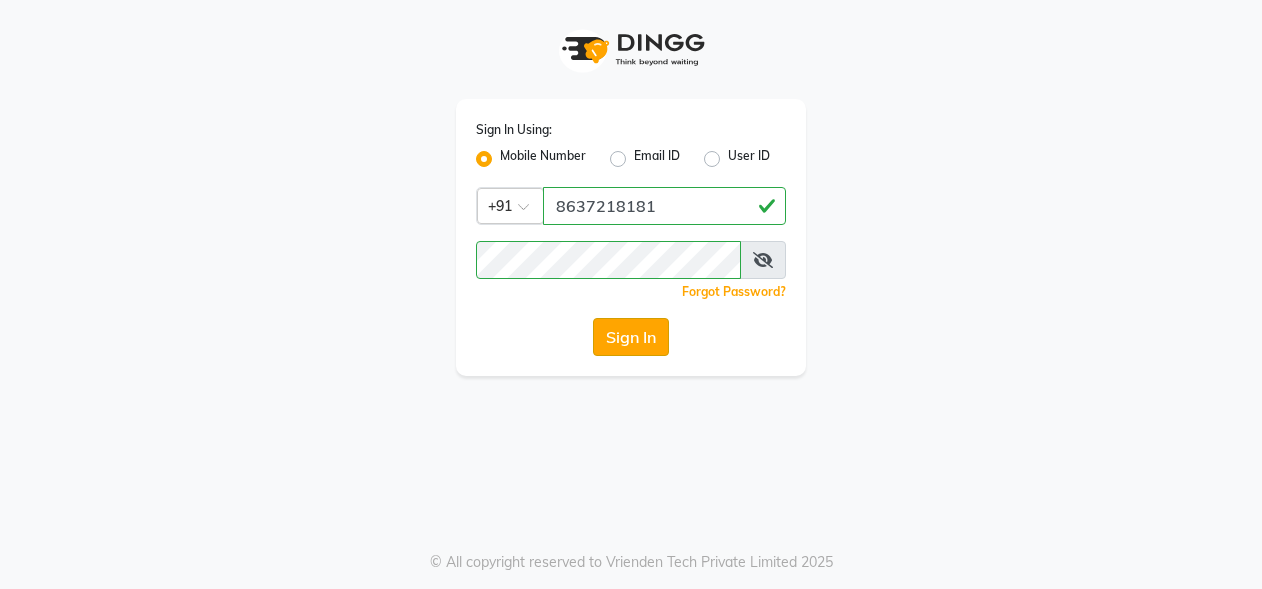 click on "Sign In" 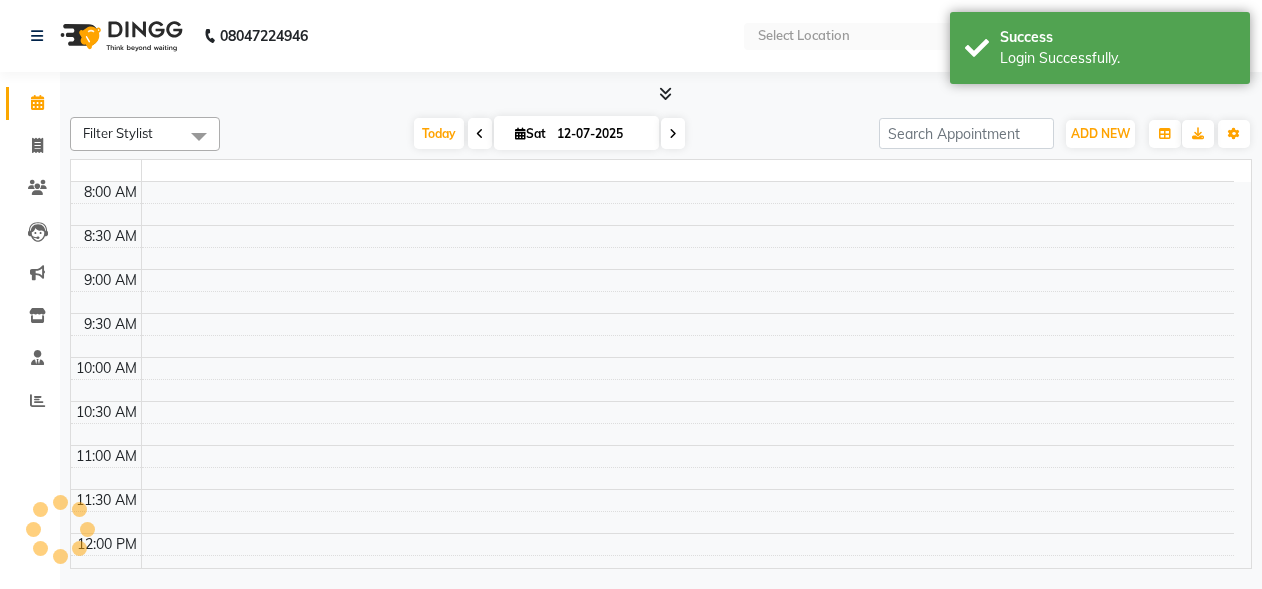 select on "en" 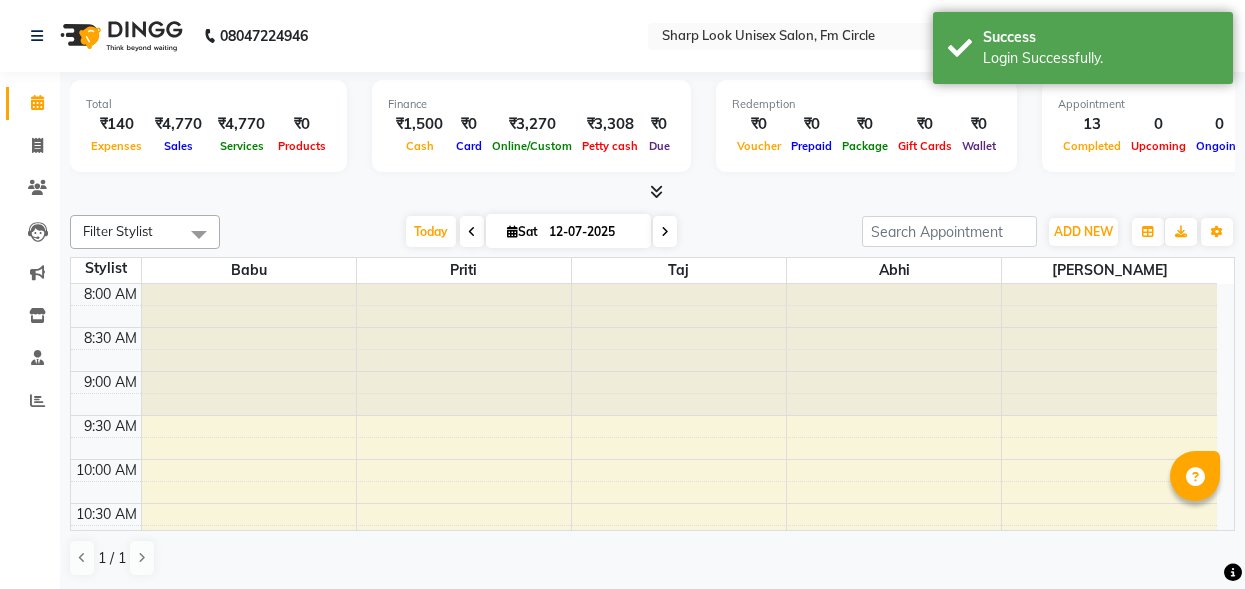 scroll, scrollTop: 0, scrollLeft: 0, axis: both 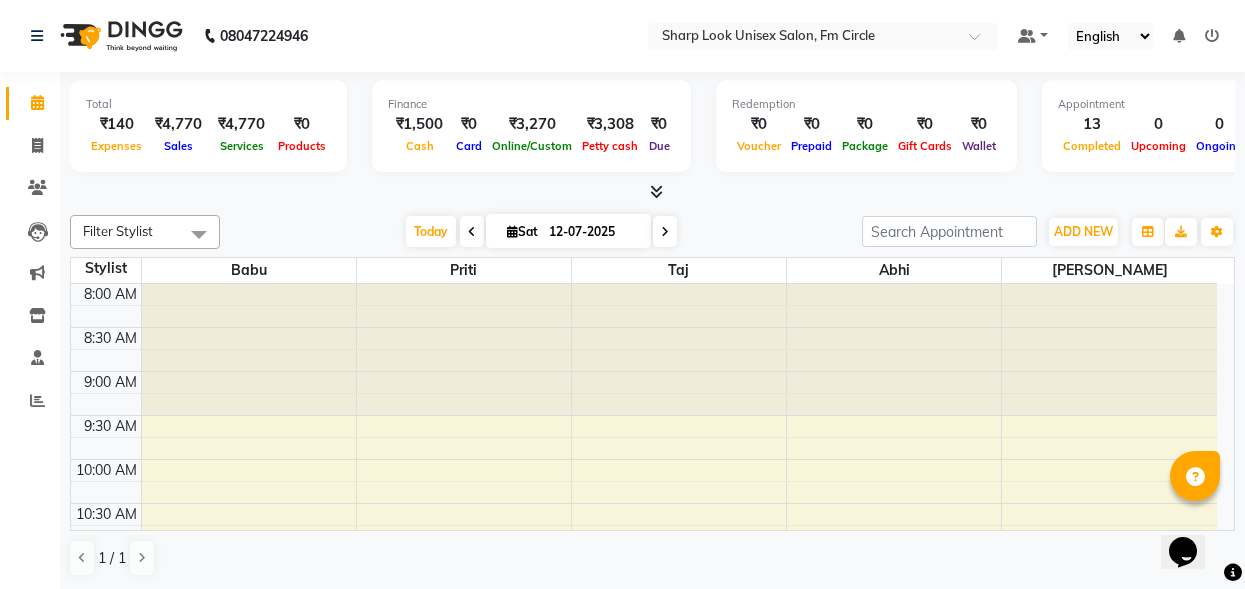 click on "Invoice" 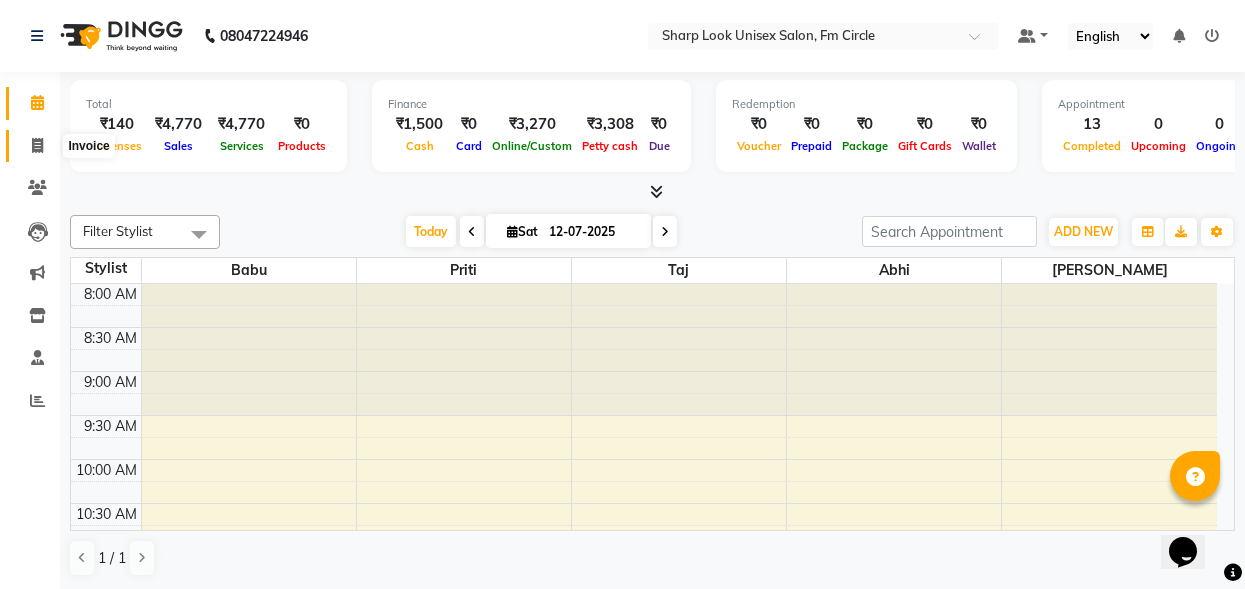 click 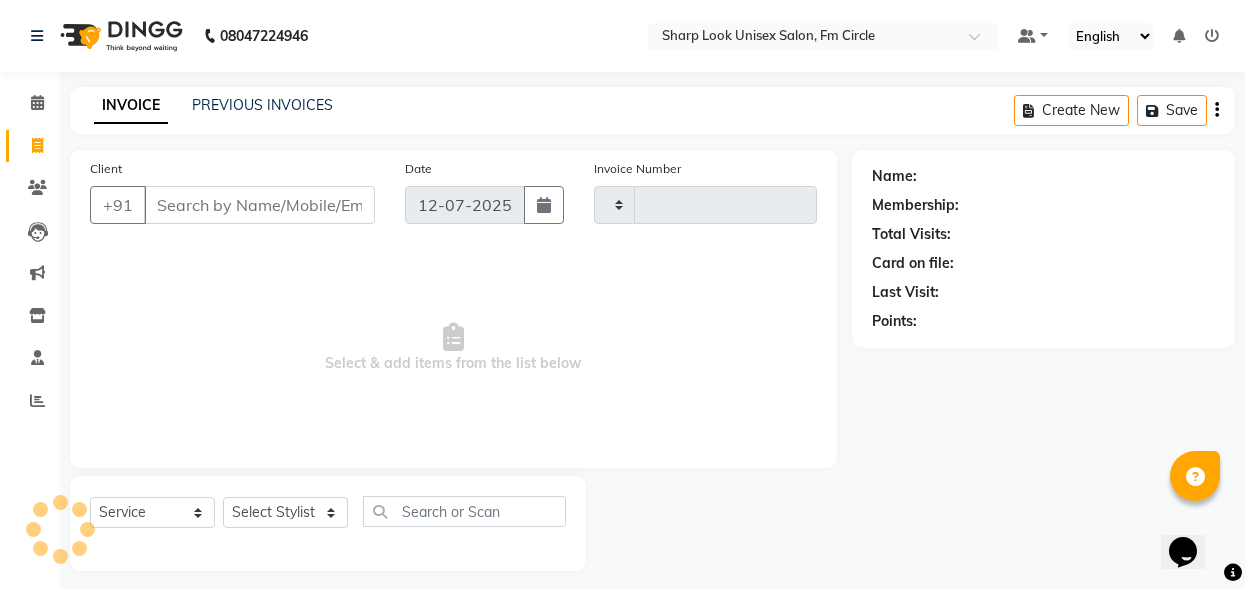 type on "1686" 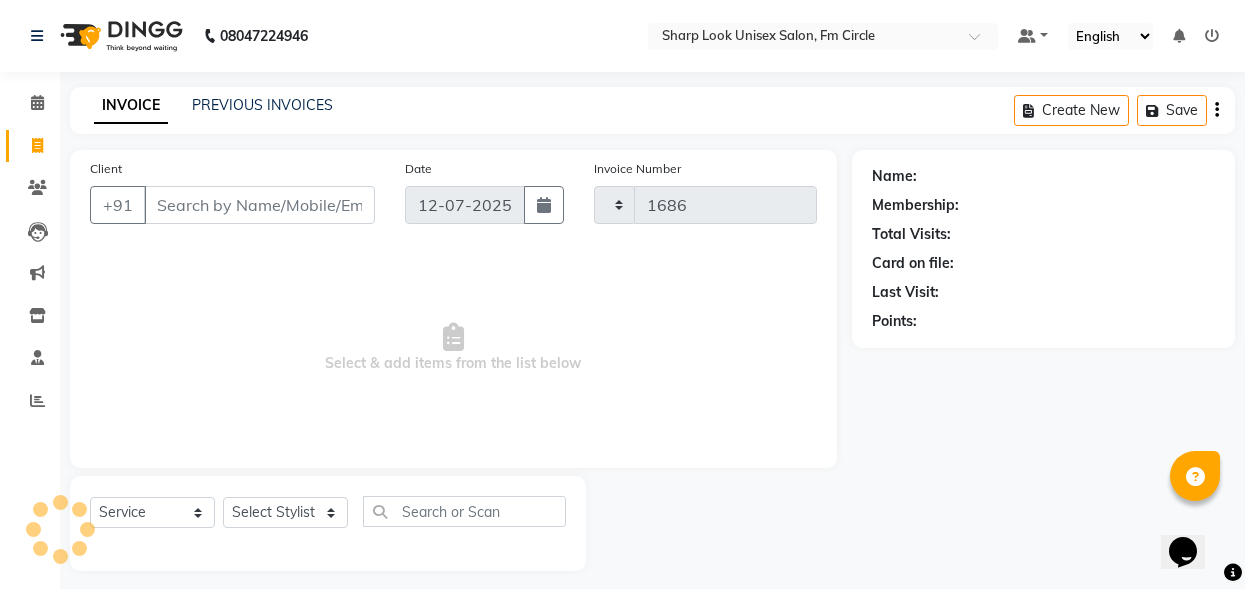 select on "804" 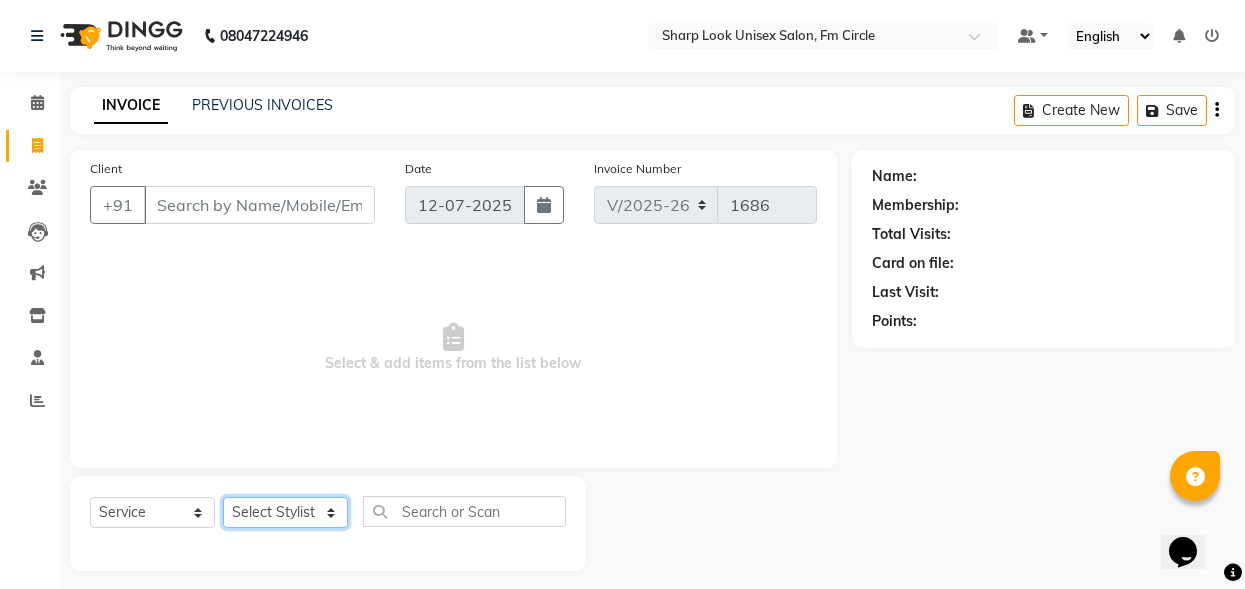 click on "Select Stylist Abhi Admin Babu Budhia Monalisa  Priti Taj" 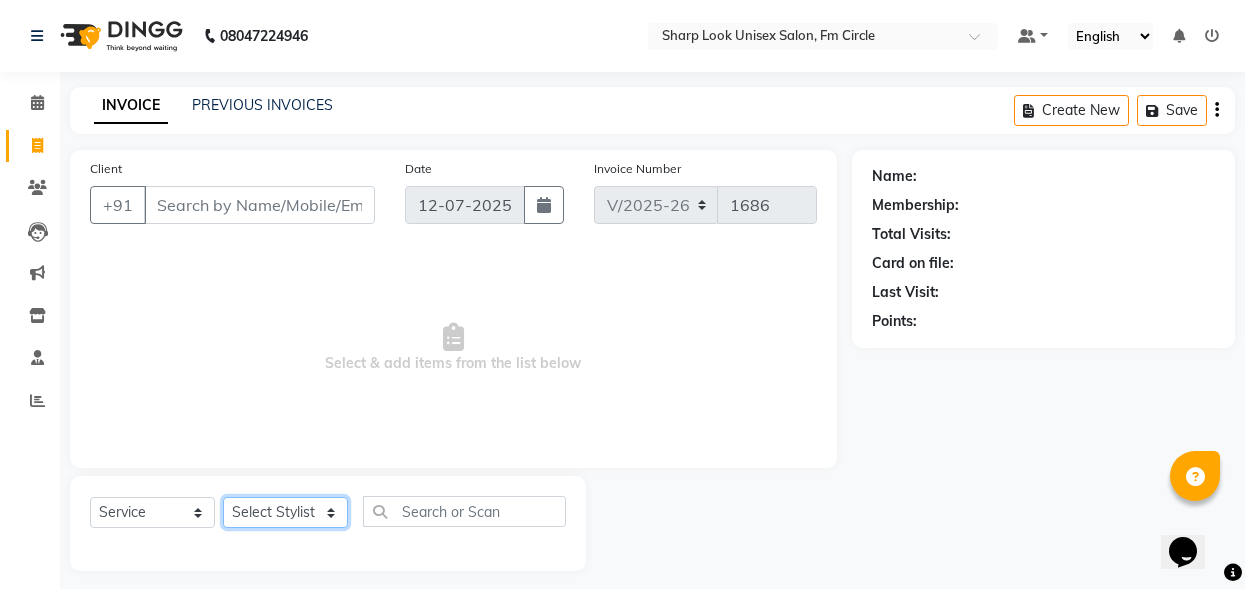 select on "21228" 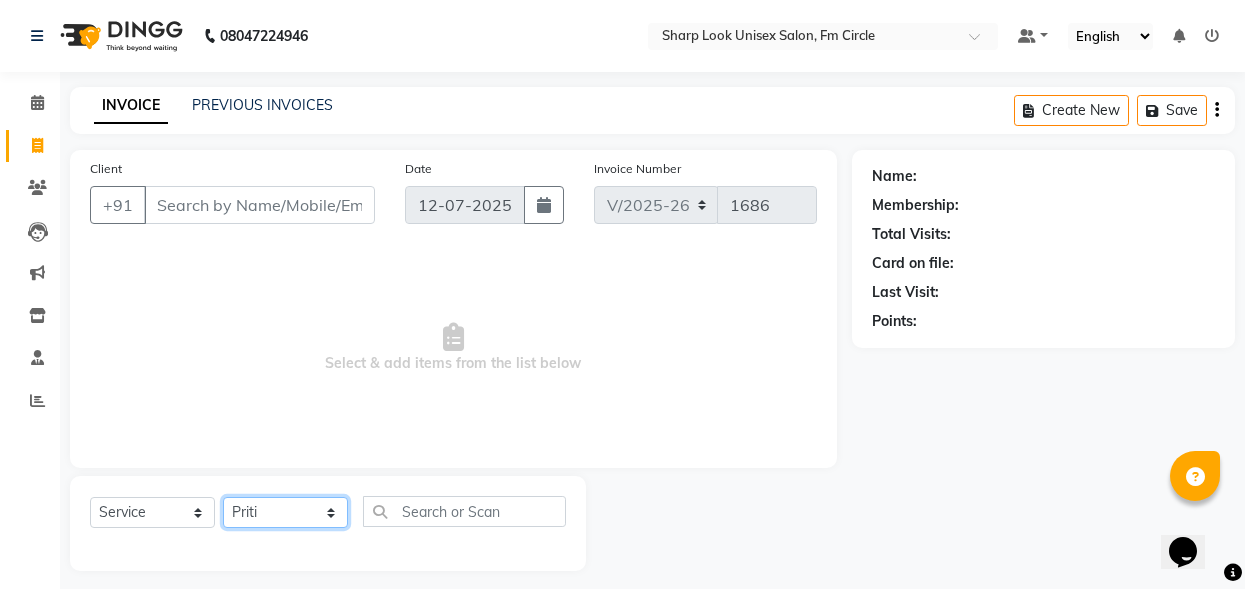click on "Select Stylist Abhi Admin Babu Budhia Monalisa  Priti Taj" 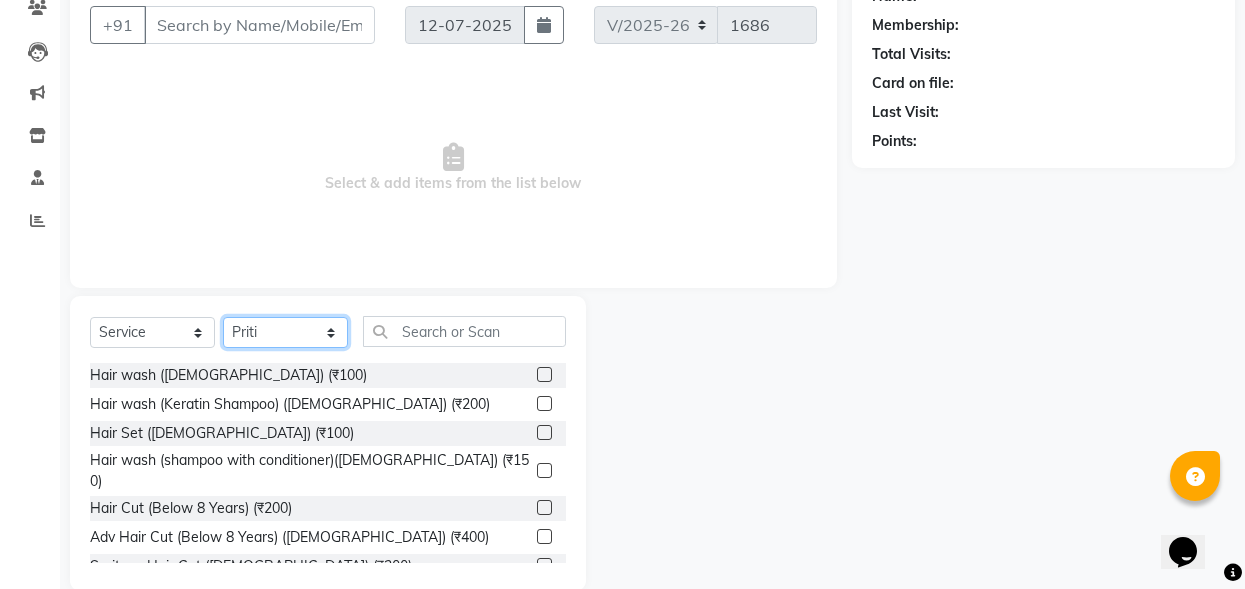 scroll, scrollTop: 212, scrollLeft: 0, axis: vertical 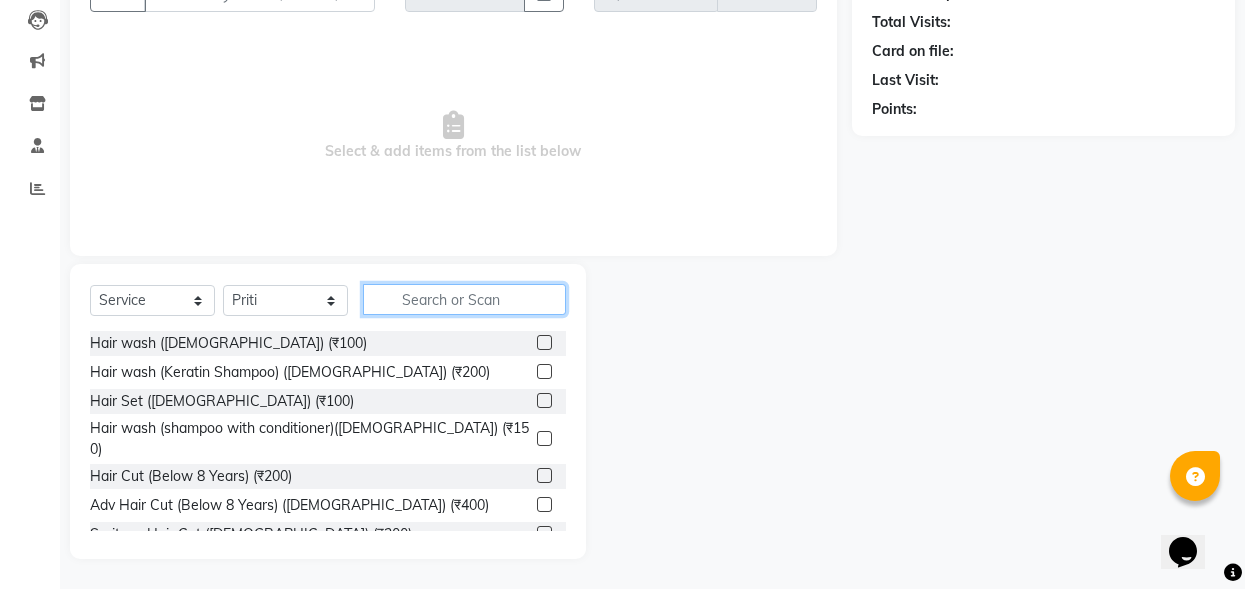click 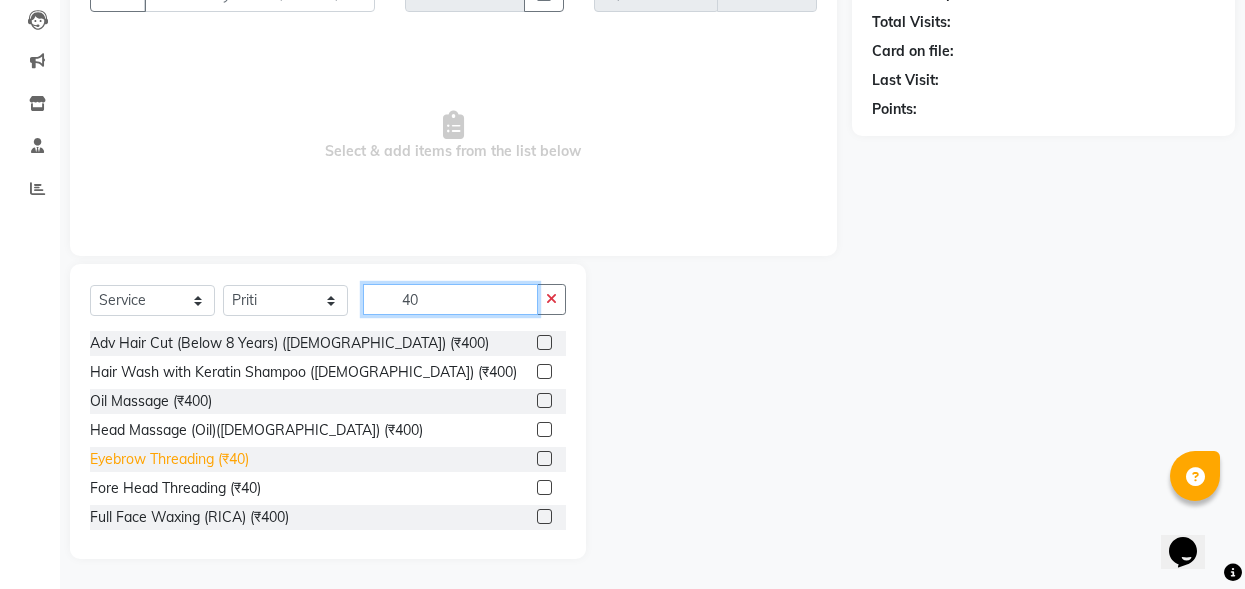 type on "40" 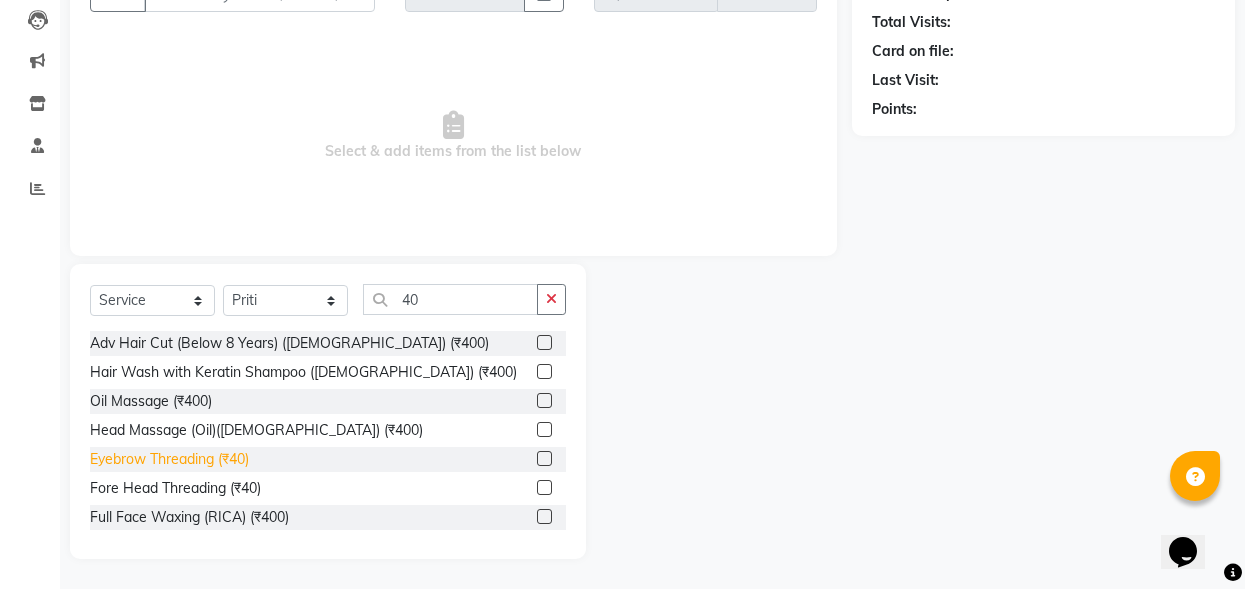 click on "Eyebrow Threading (₹40)" 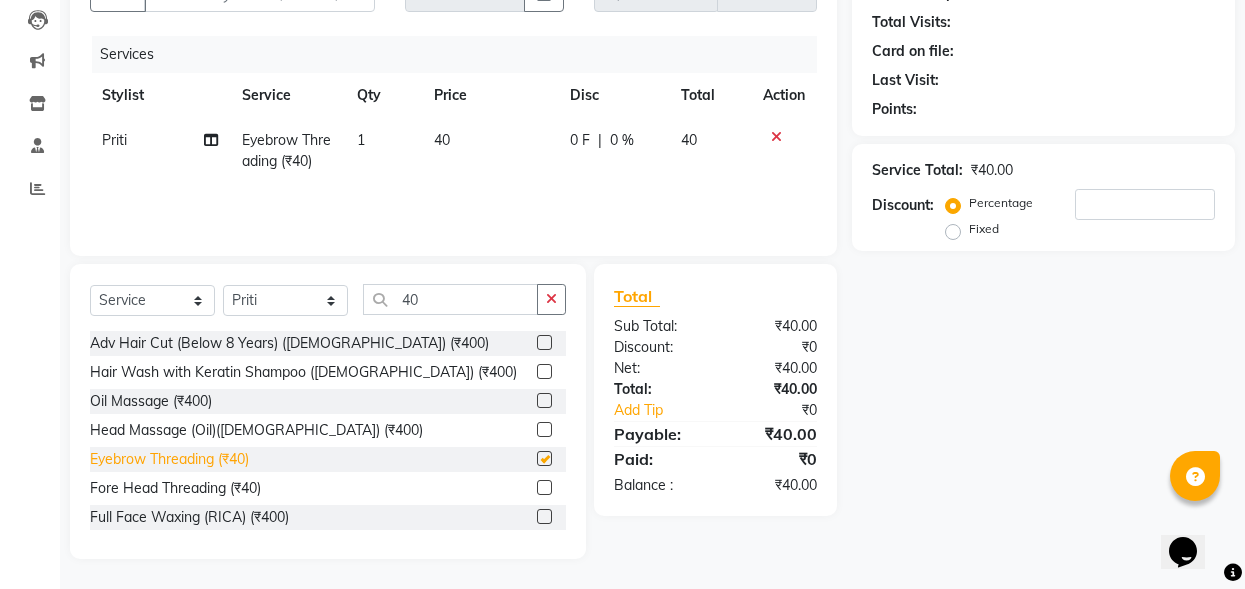 checkbox on "false" 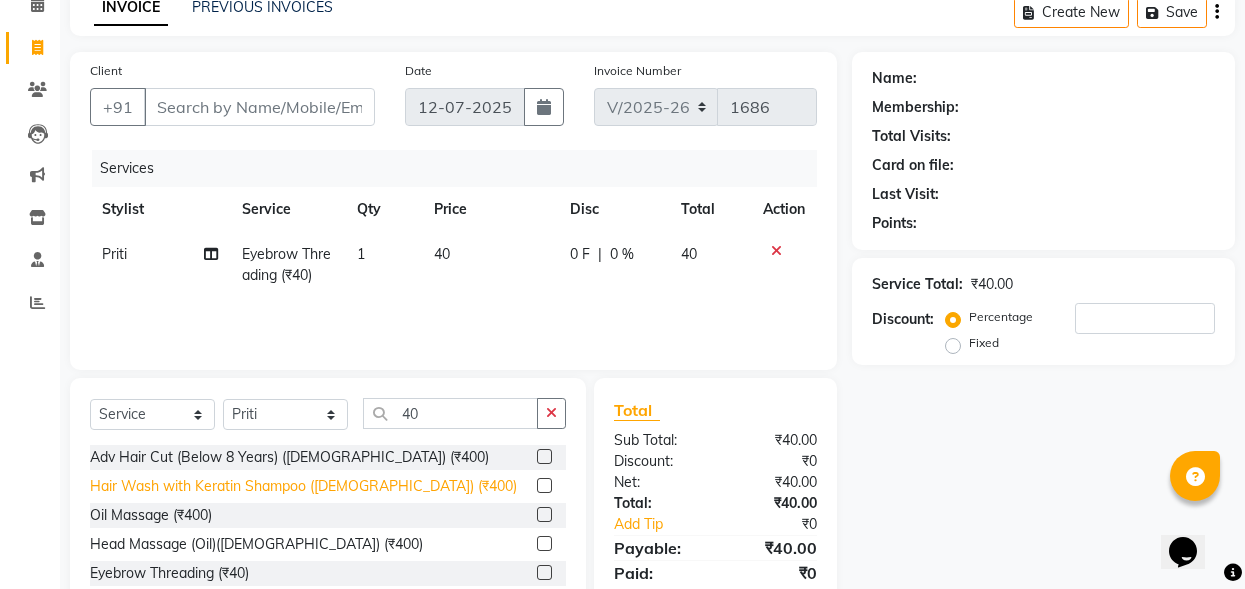 scroll, scrollTop: 0, scrollLeft: 0, axis: both 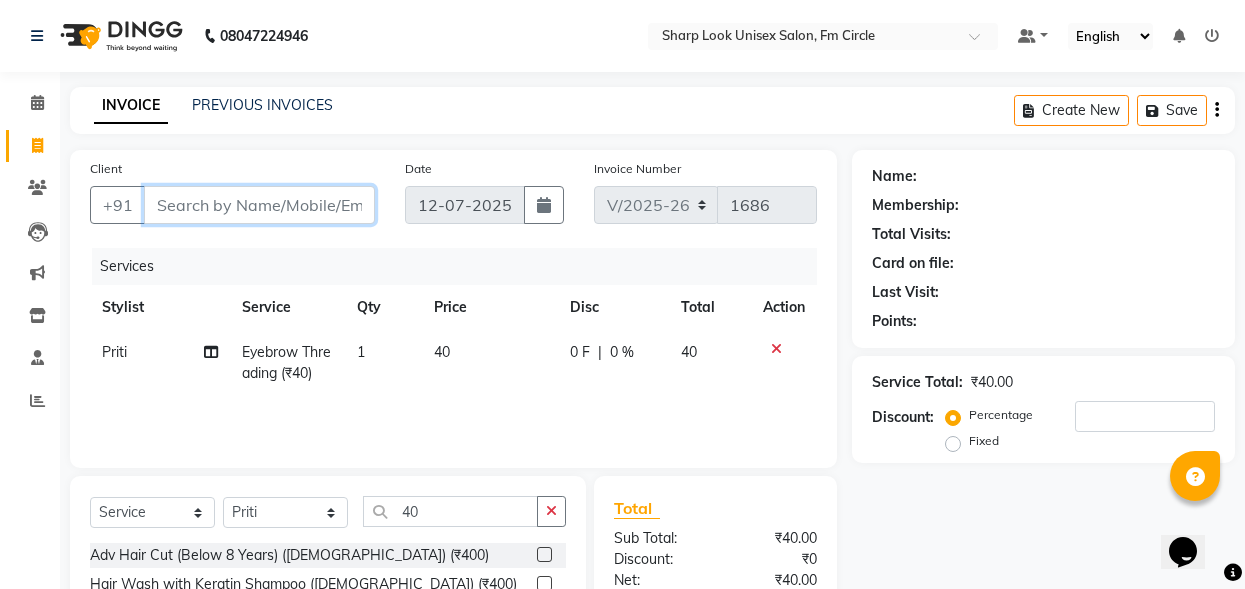 click on "Client" at bounding box center [259, 205] 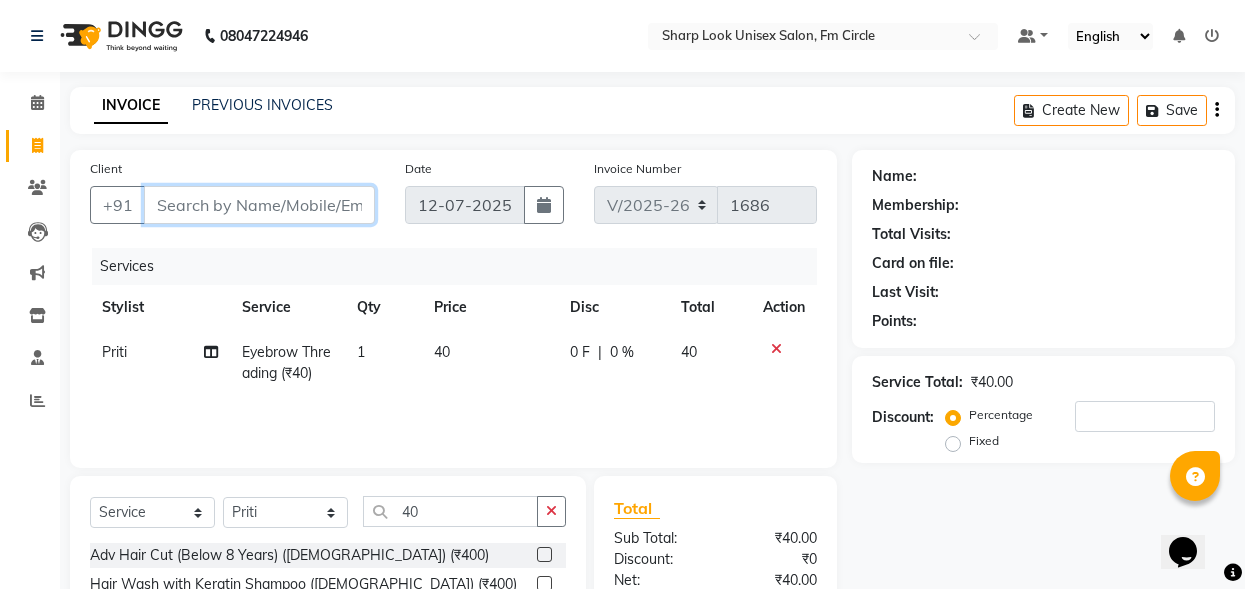 click on "Client" at bounding box center [259, 205] 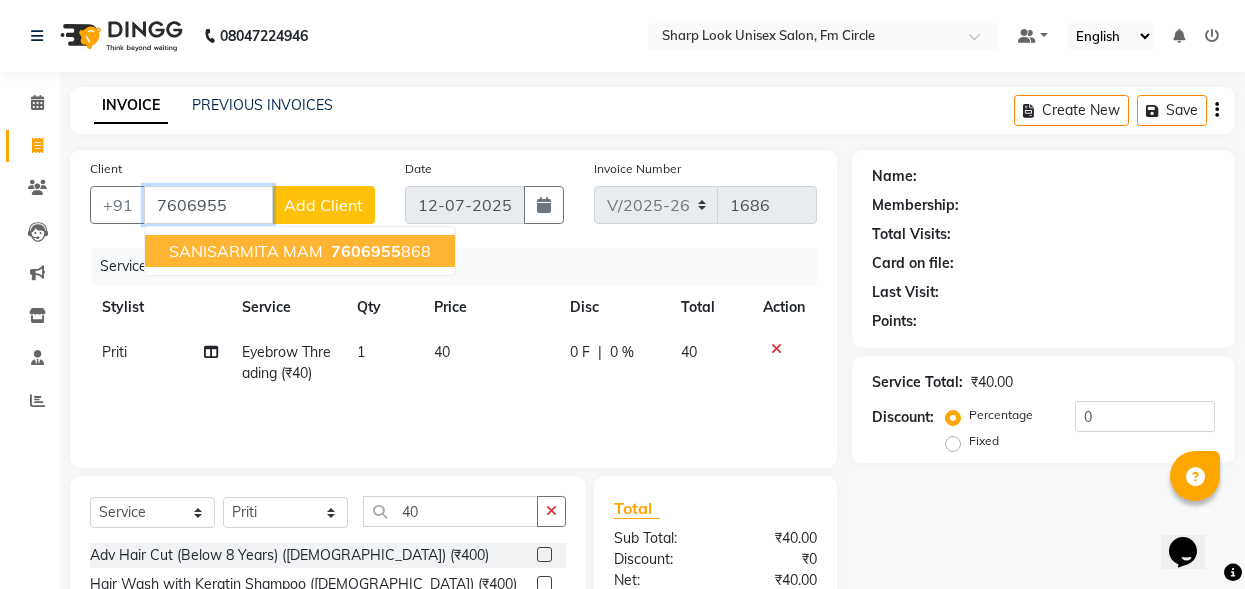 click on "SANISARMITA MAM" at bounding box center (246, 251) 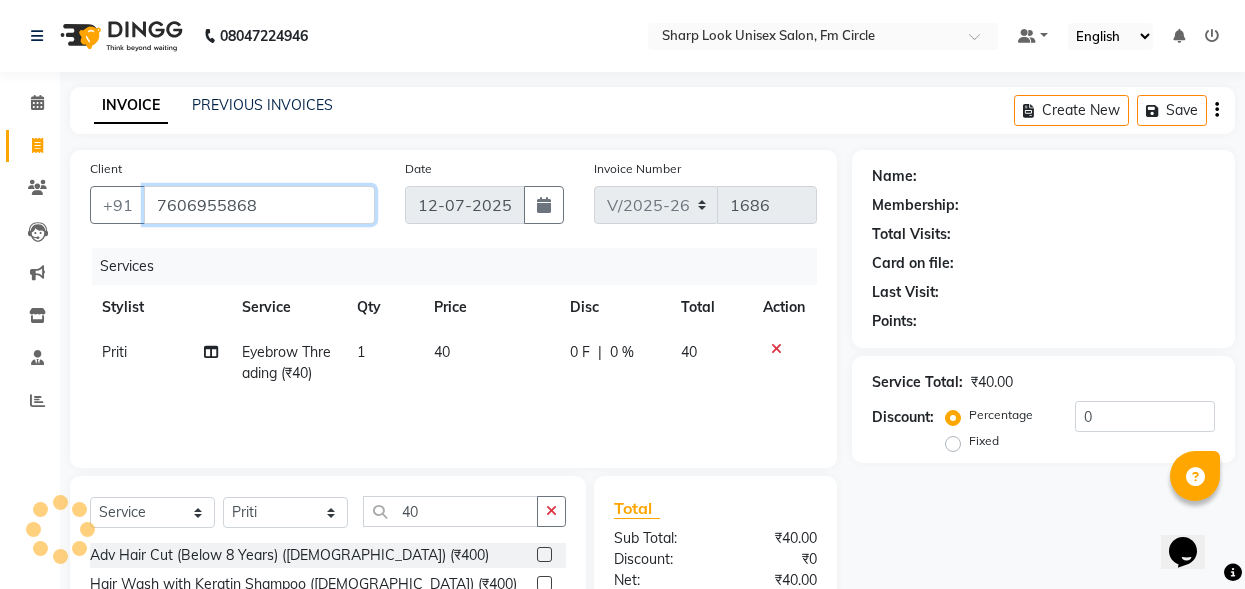 type on "7606955868" 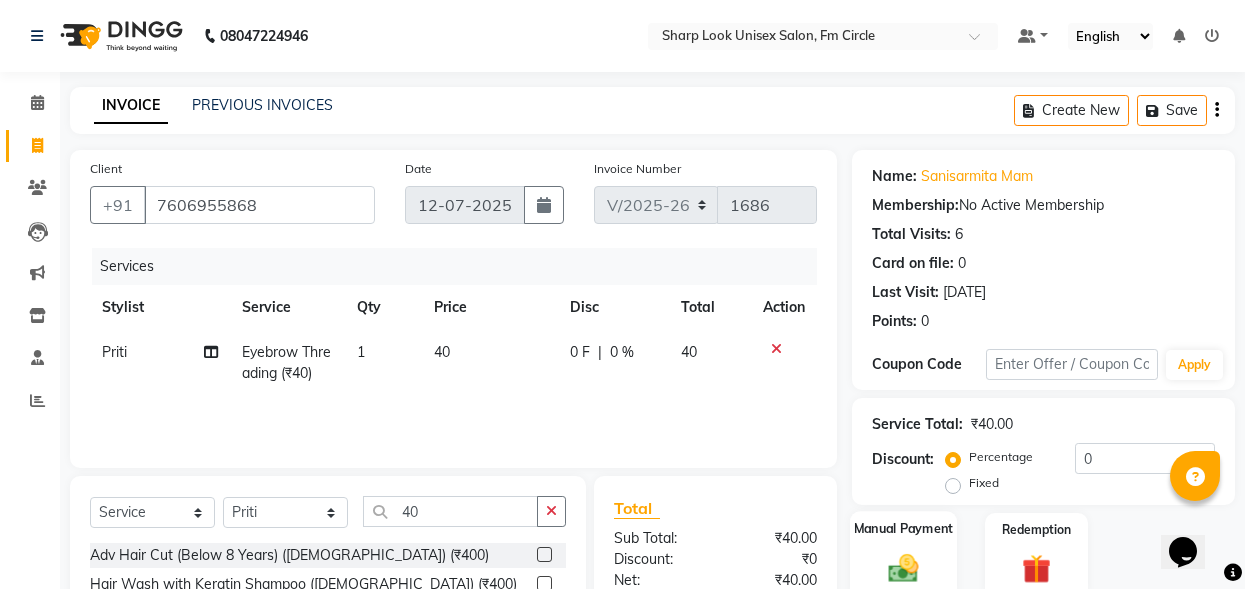 click on "Manual Payment" 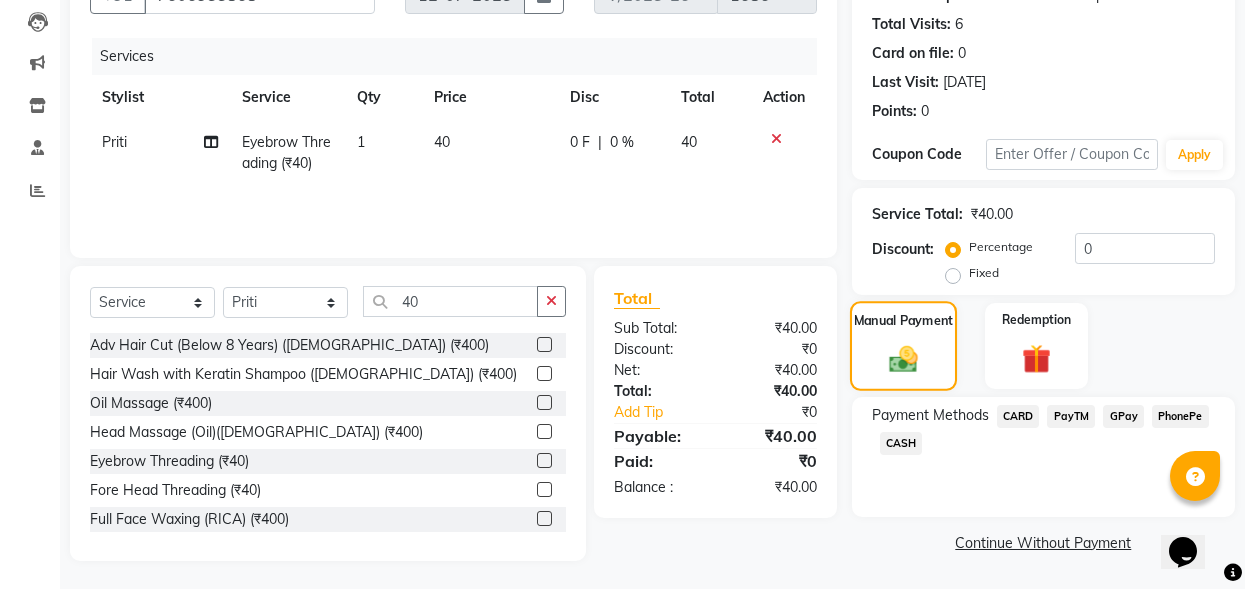 scroll, scrollTop: 212, scrollLeft: 0, axis: vertical 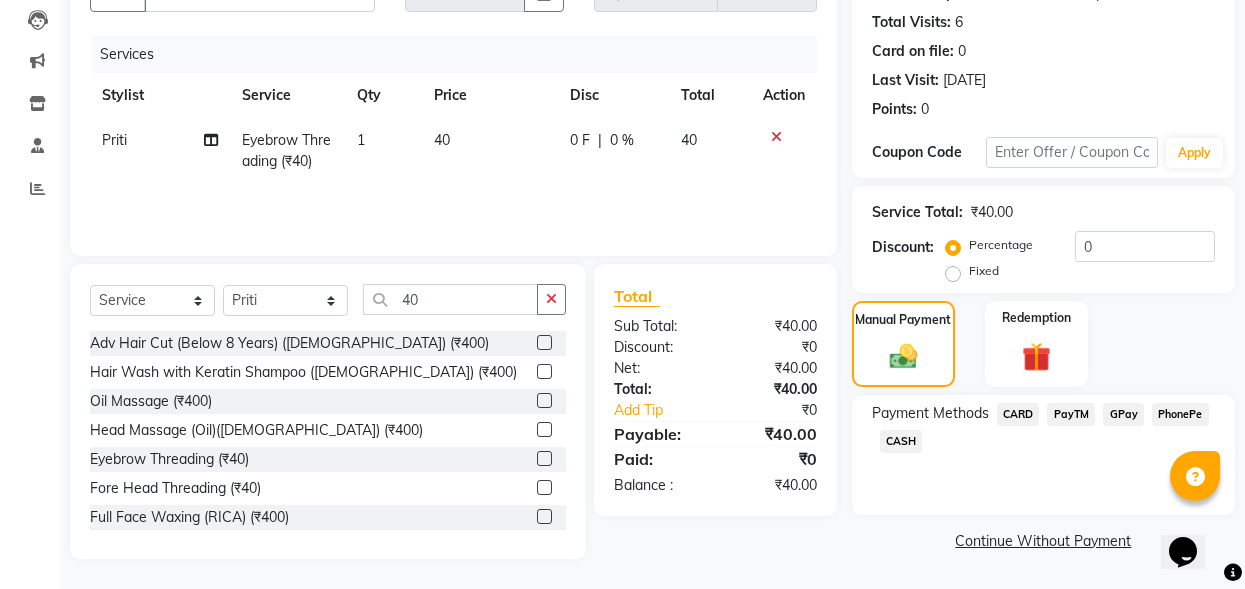 click on "PayTM" 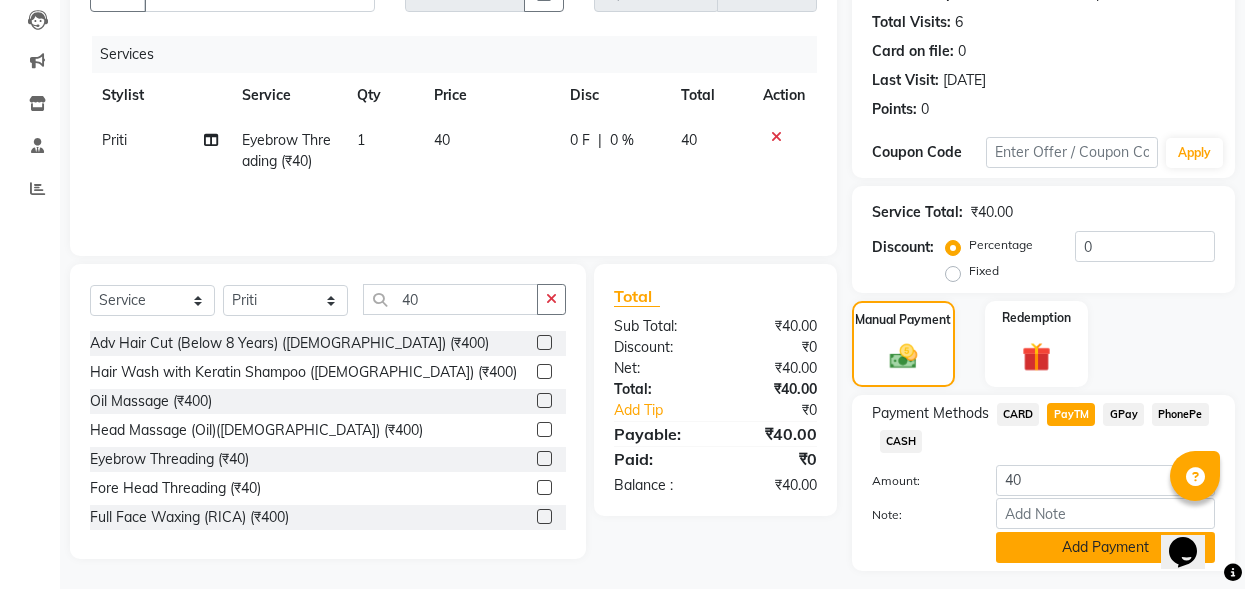 click on "Add Payment" 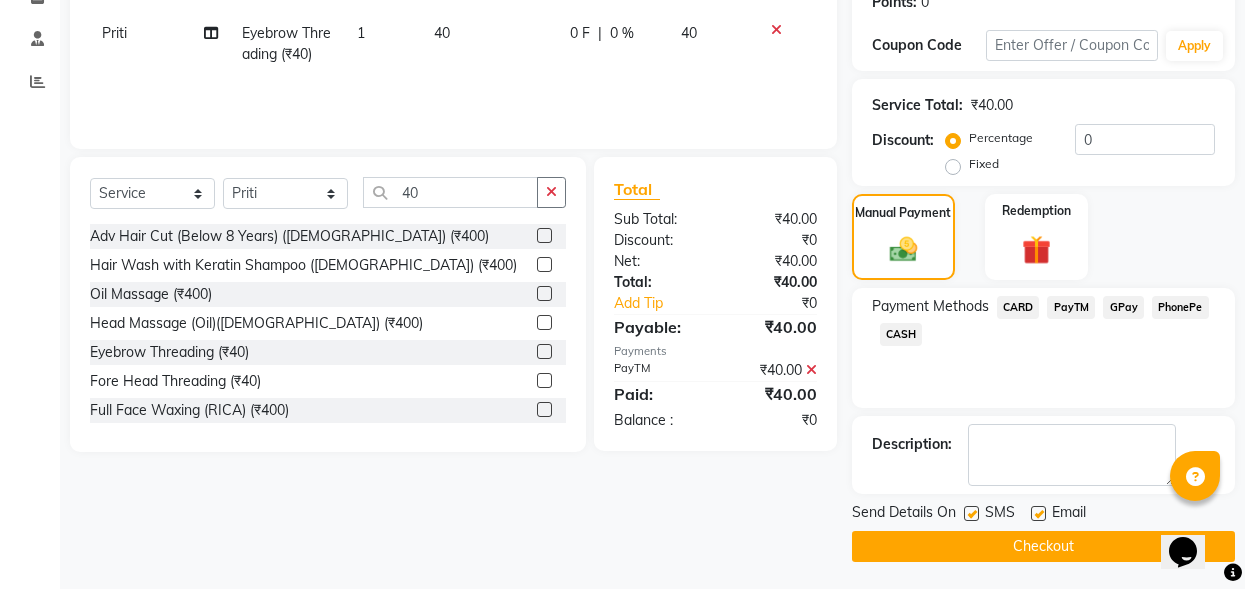 scroll, scrollTop: 322, scrollLeft: 0, axis: vertical 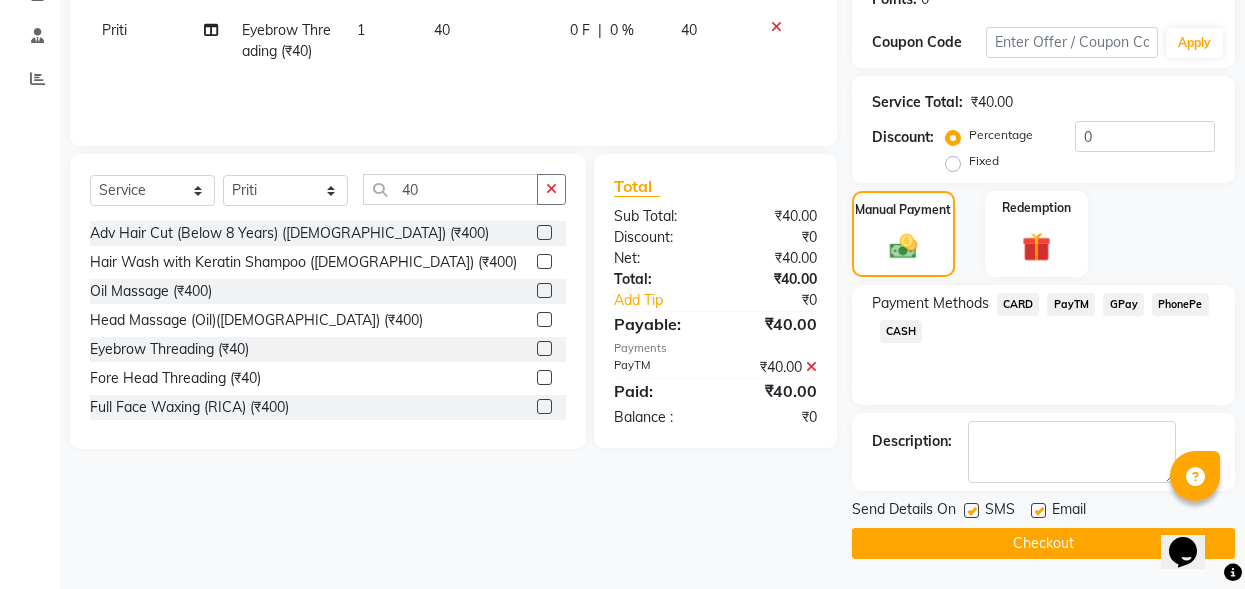 click 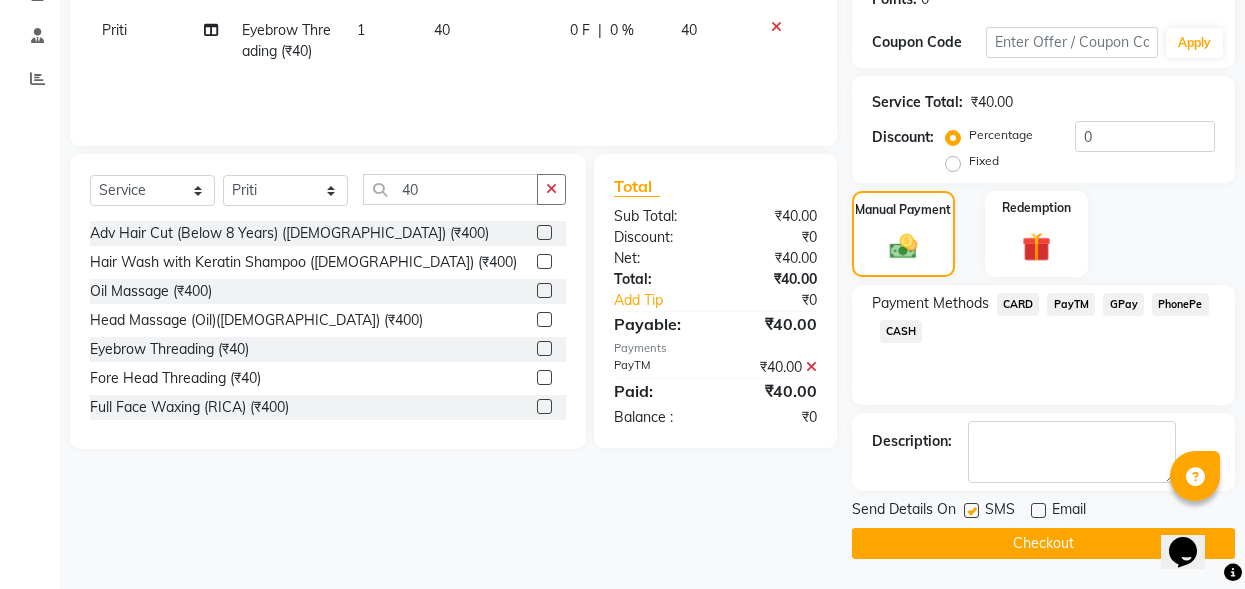 click on "Checkout" 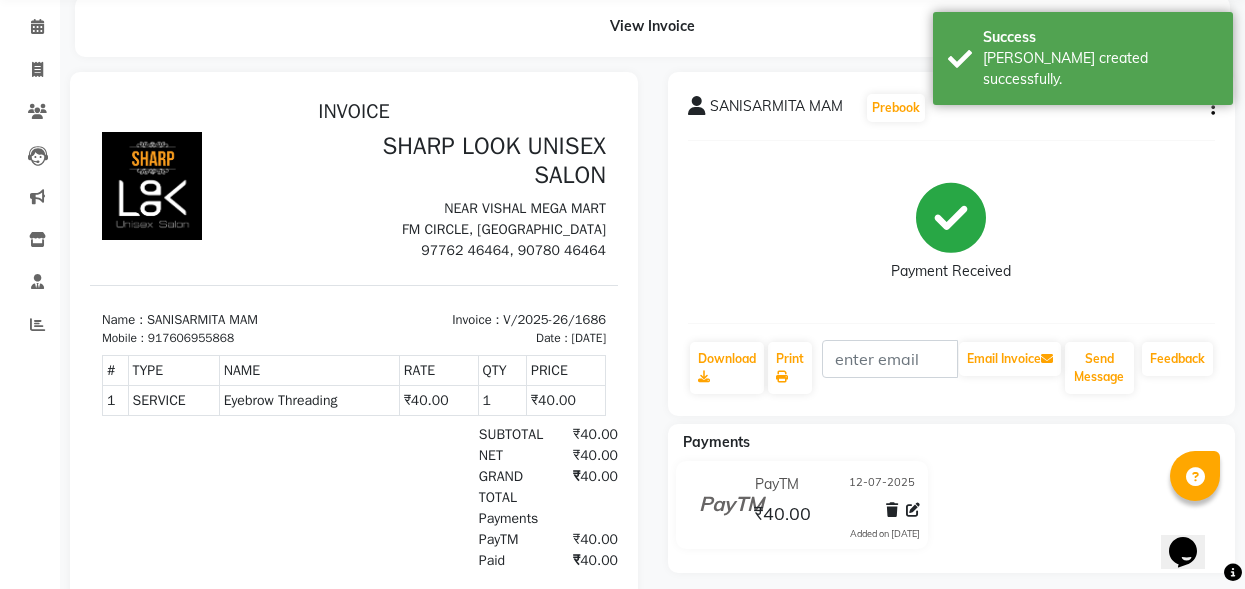 scroll, scrollTop: 0, scrollLeft: 0, axis: both 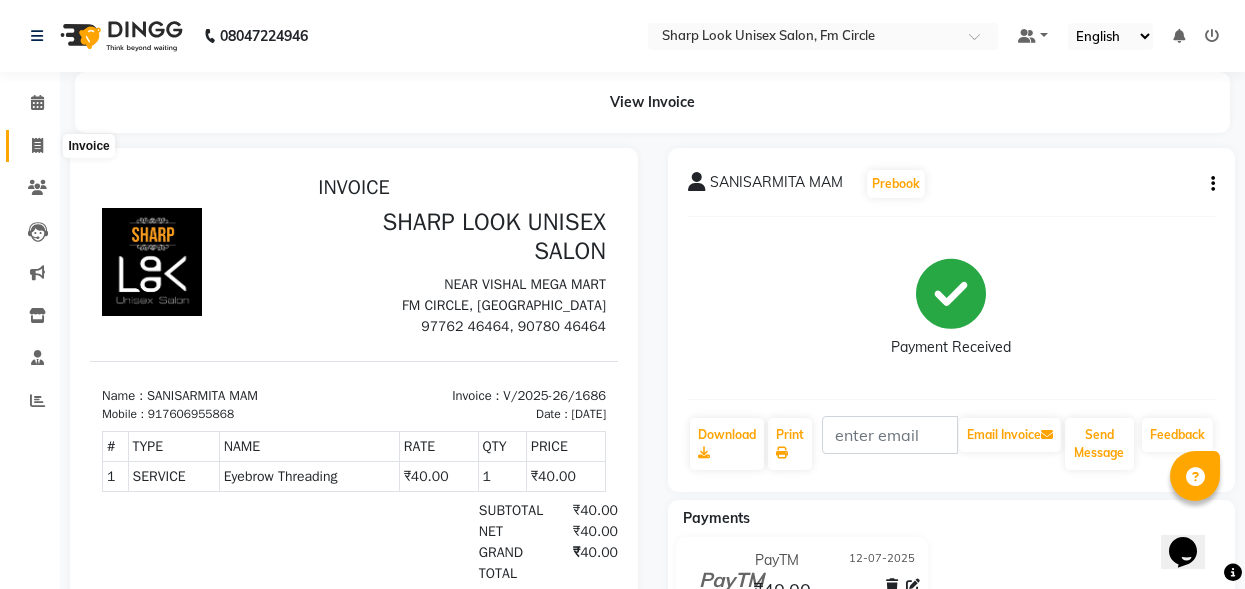 click 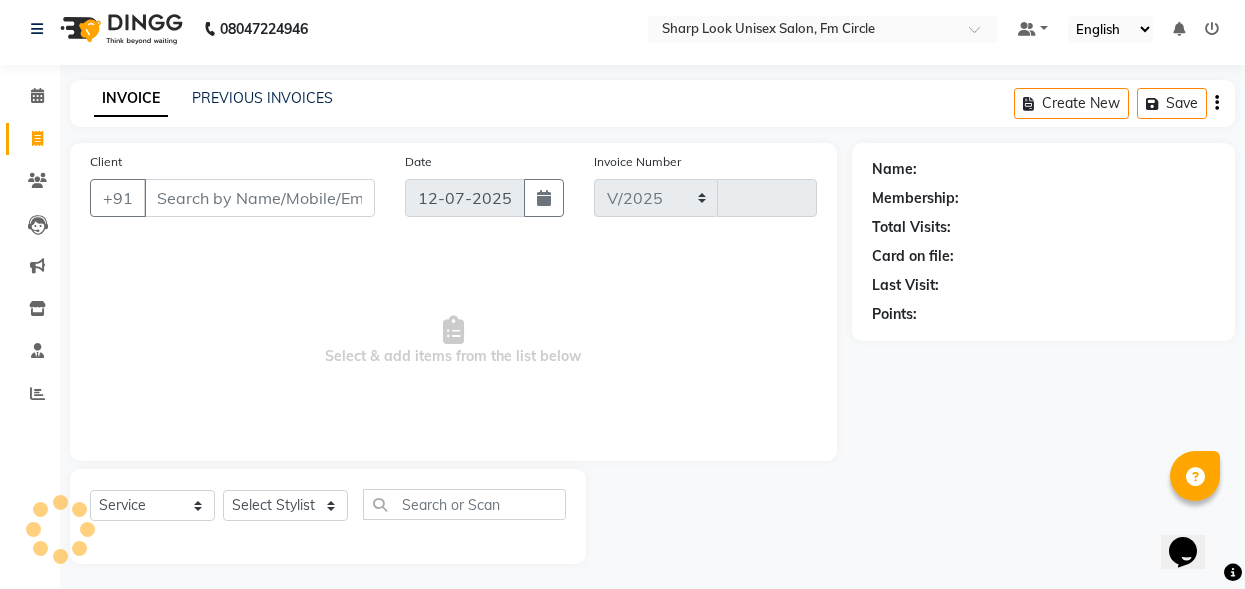 select on "804" 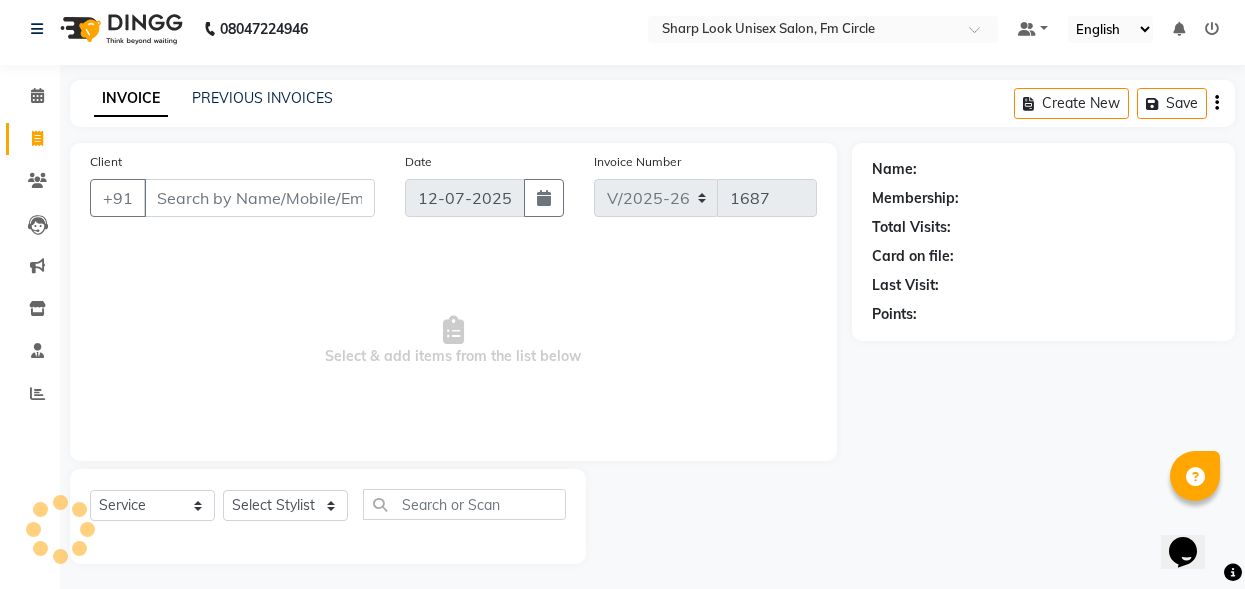 scroll, scrollTop: 12, scrollLeft: 0, axis: vertical 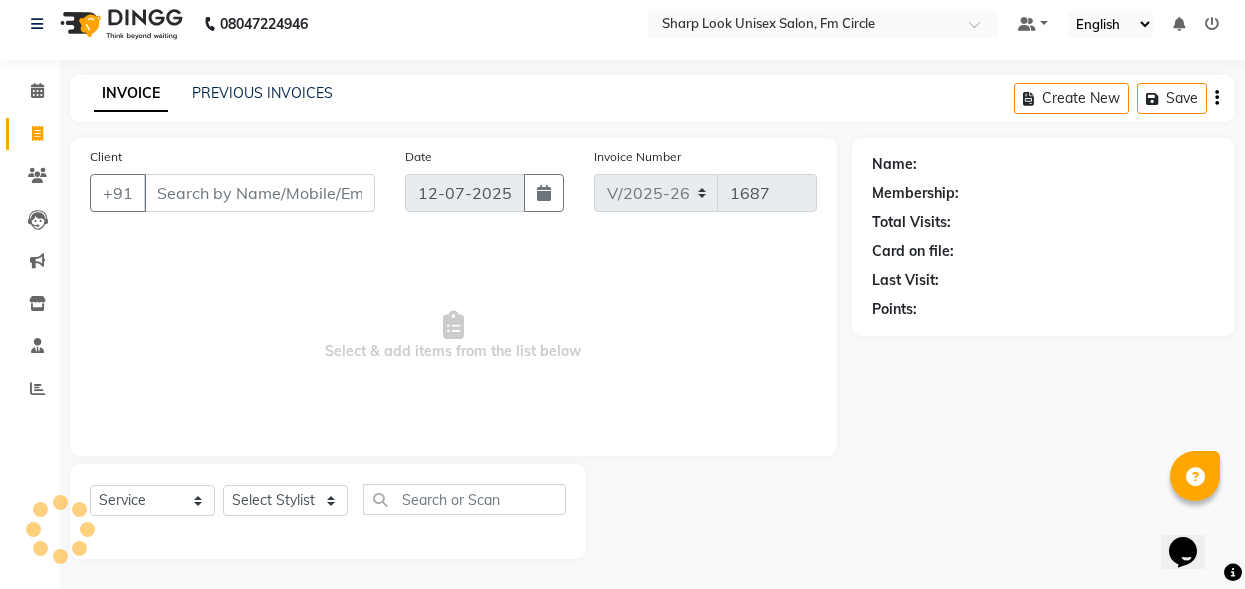 click on "Client" at bounding box center (259, 193) 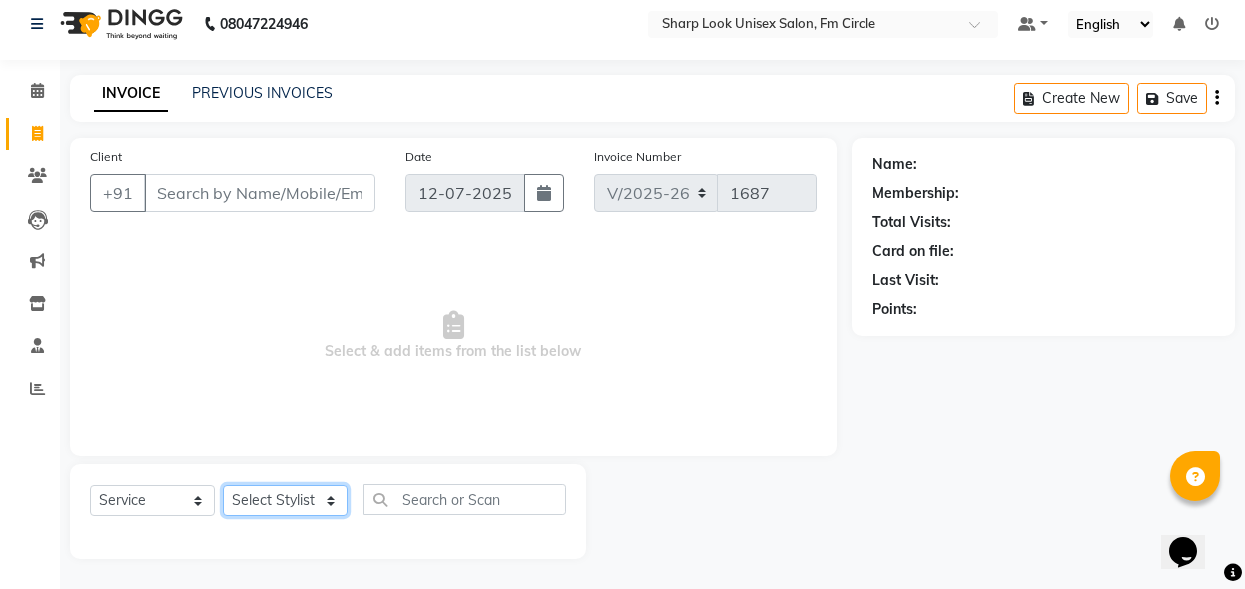 click on "Select Stylist Abhi Admin Babu Budhia Monalisa  Priti Taj" 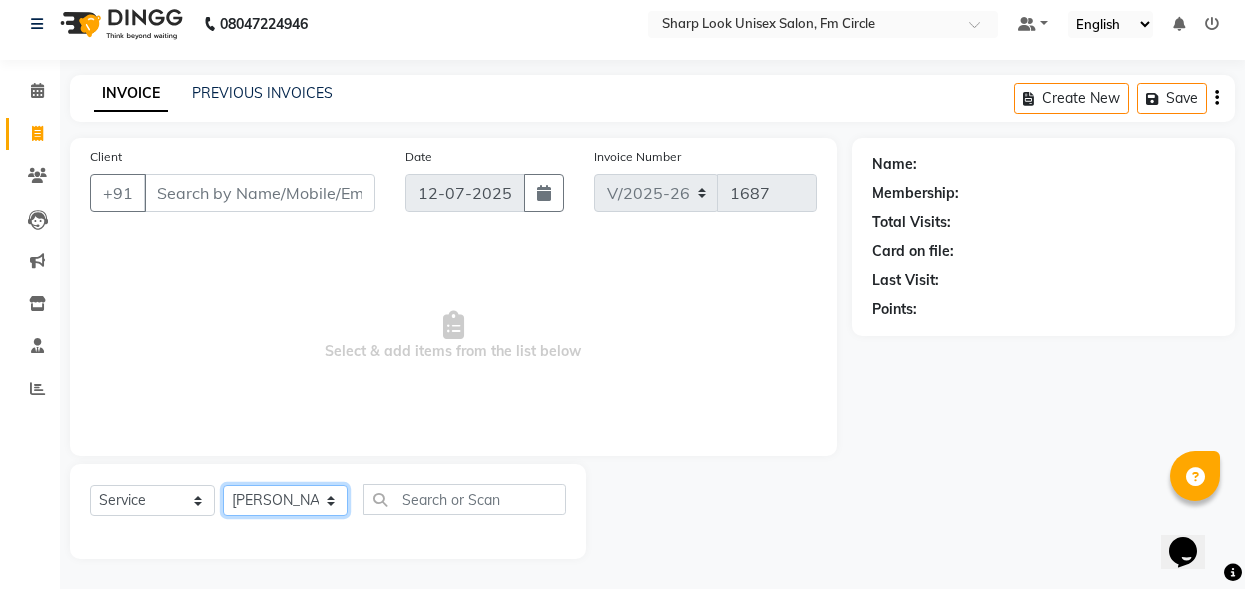 click on "Select Stylist Abhi Admin Babu Budhia Monalisa  Priti Taj" 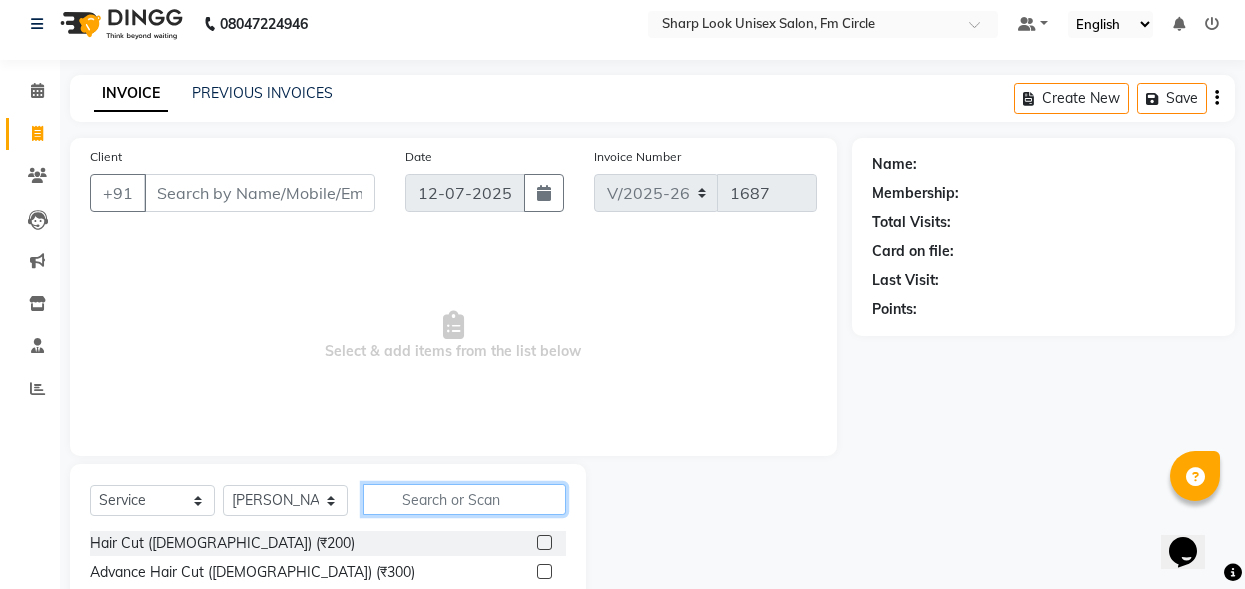 click 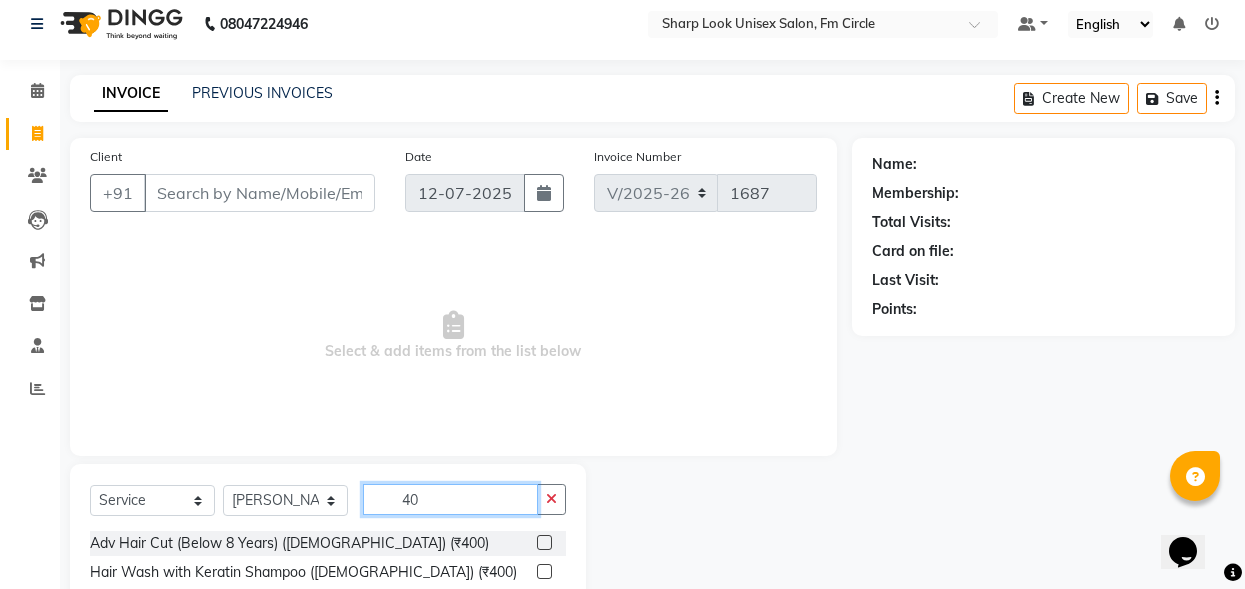 scroll, scrollTop: 212, scrollLeft: 0, axis: vertical 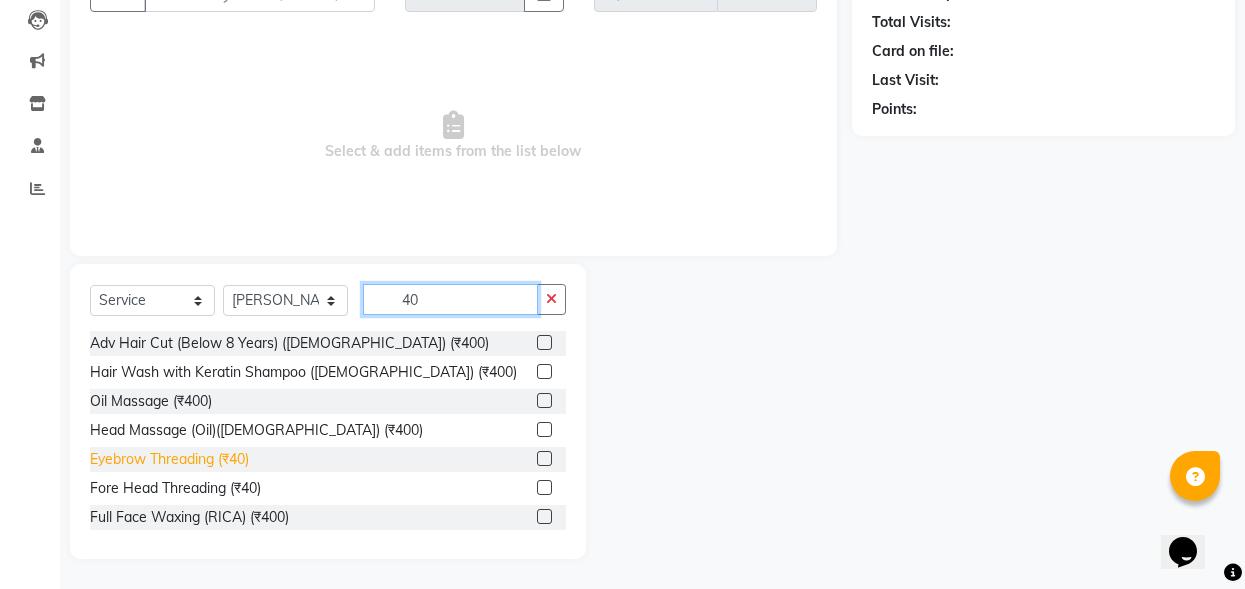 type on "40" 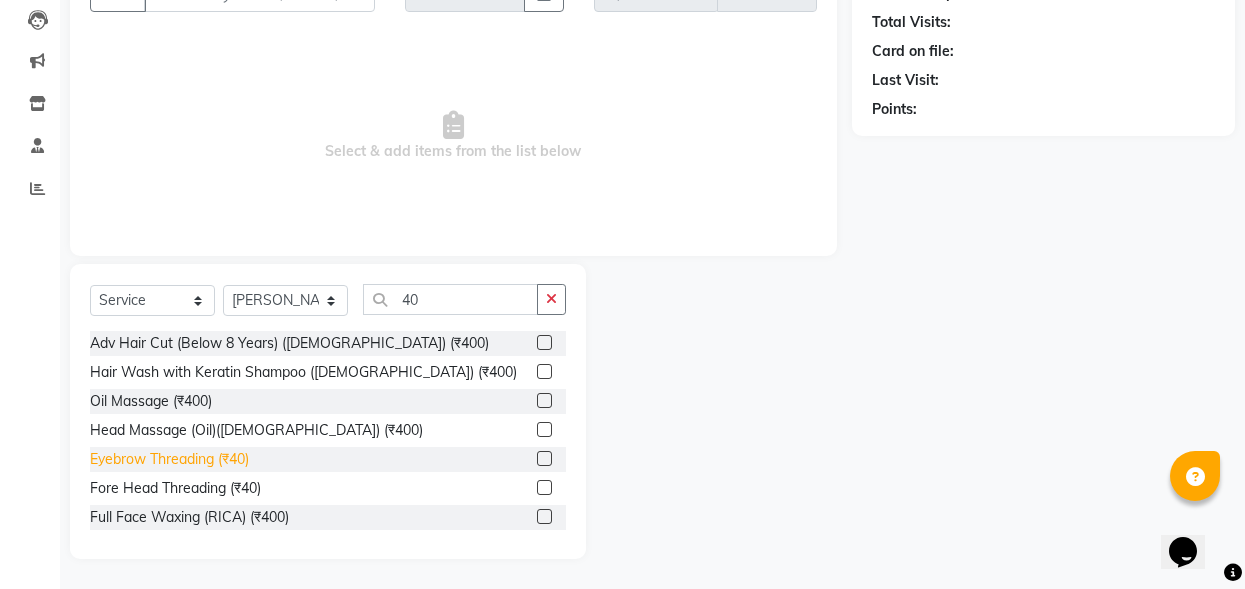 click on "Eyebrow Threading (₹40)" 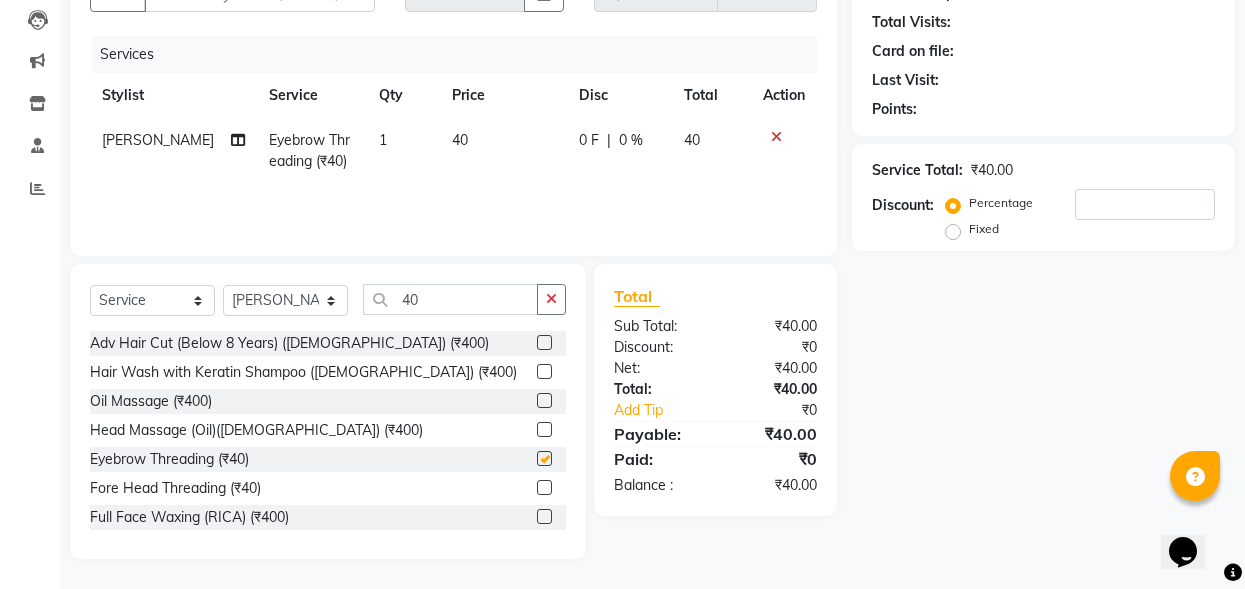checkbox on "false" 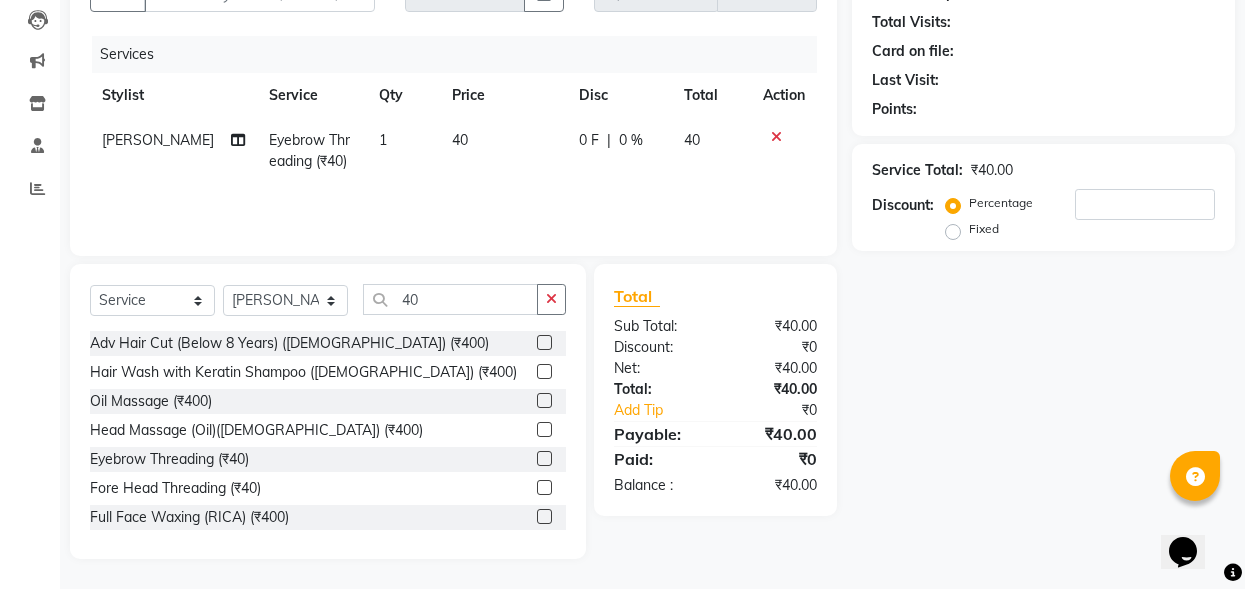 click on "Select  Service  Product  Membership  Package Voucher Prepaid Gift Card  Select Stylist Abhi Admin Babu Budhia Monalisa  Priti Taj 40" 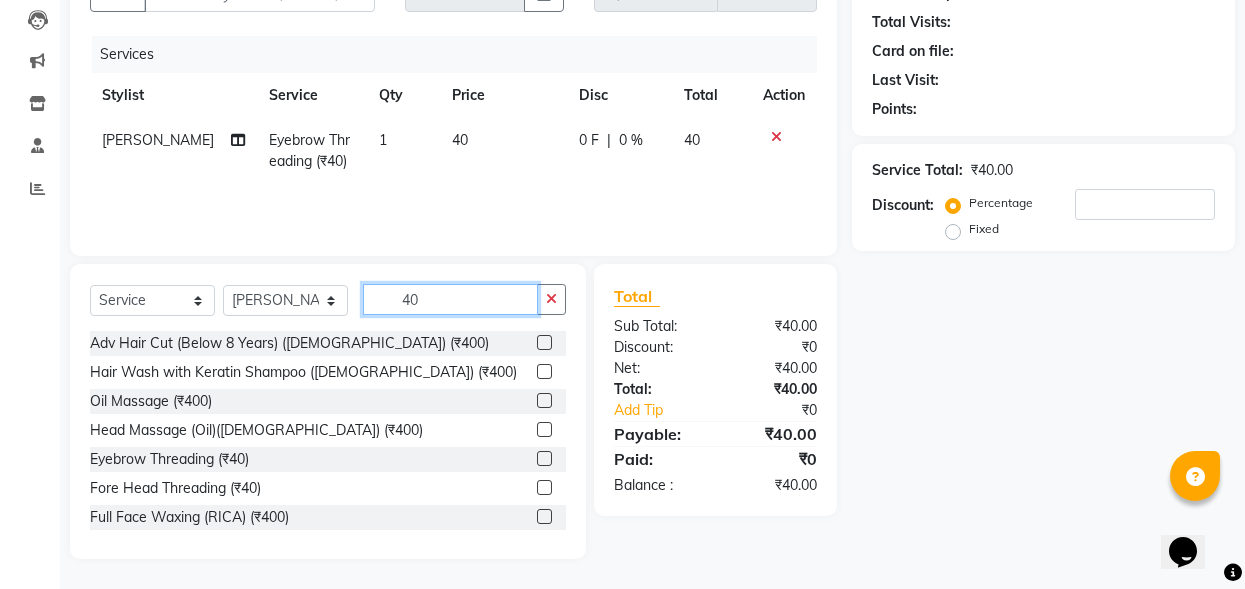click on "40" 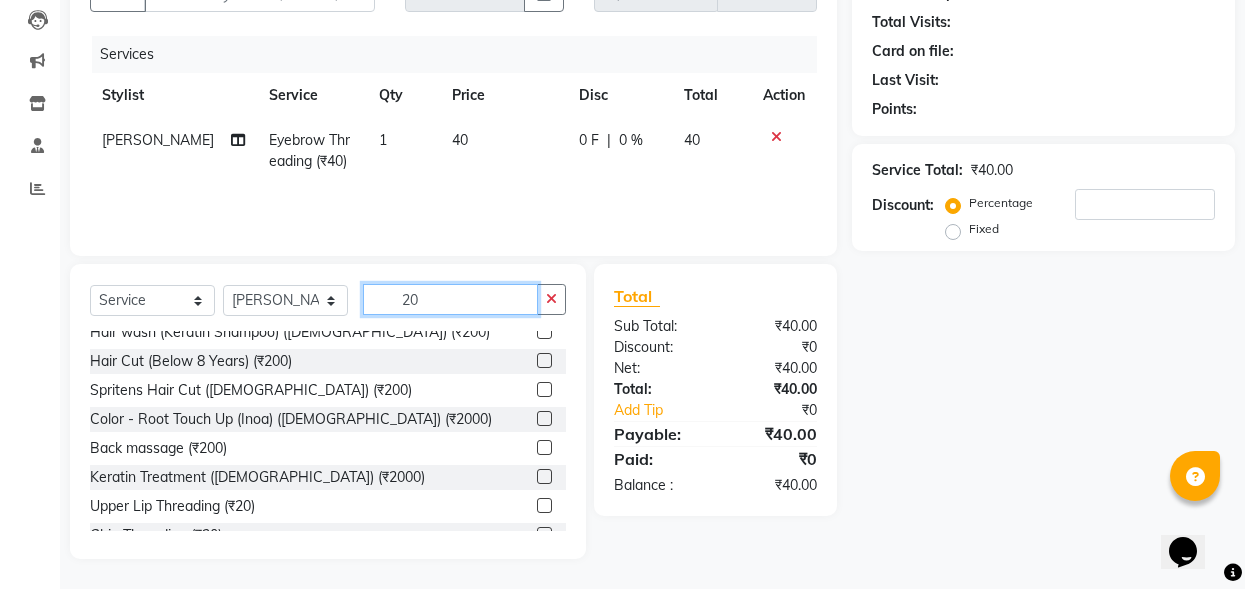 scroll, scrollTop: 80, scrollLeft: 0, axis: vertical 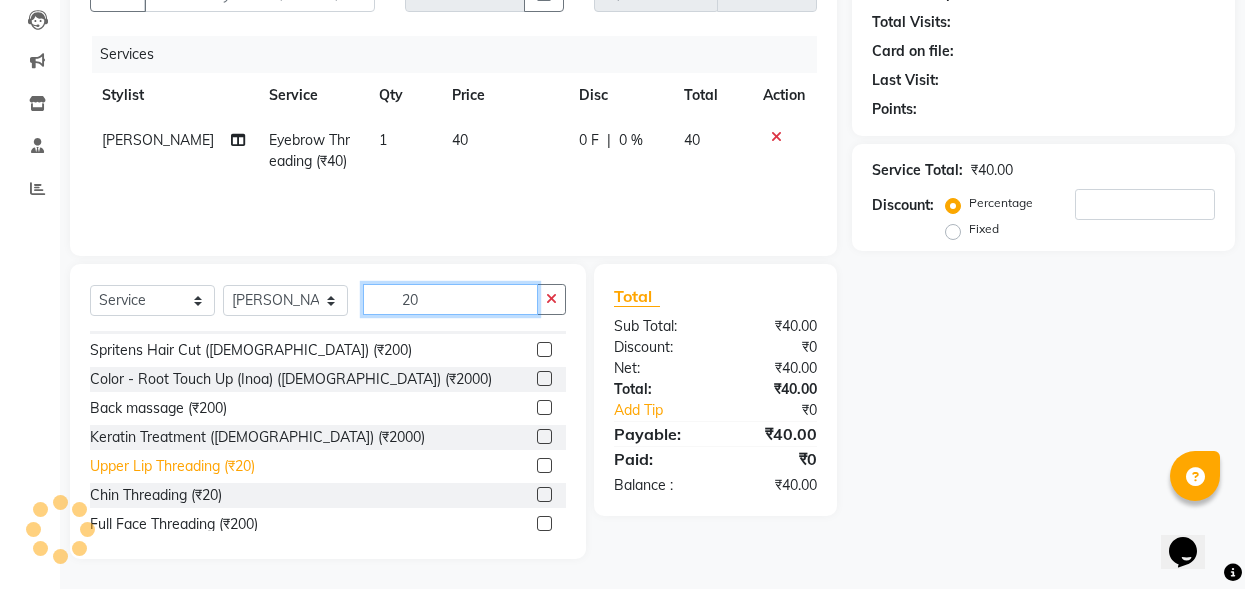 type on "20" 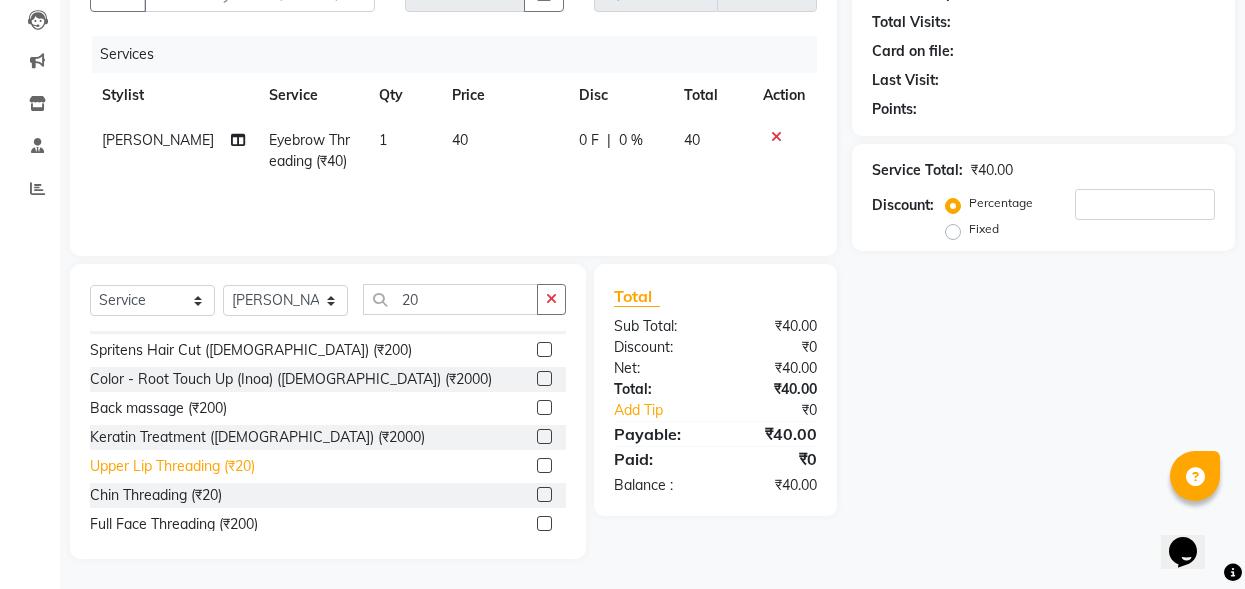 click on "Upper Lip Threading (₹20)" 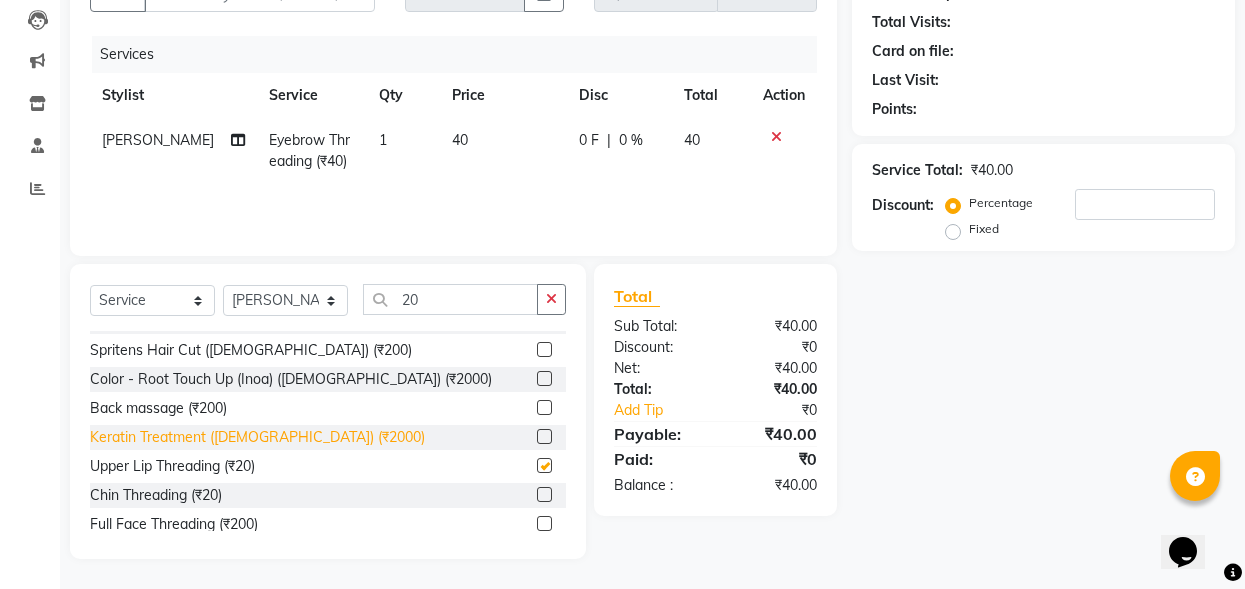 checkbox on "false" 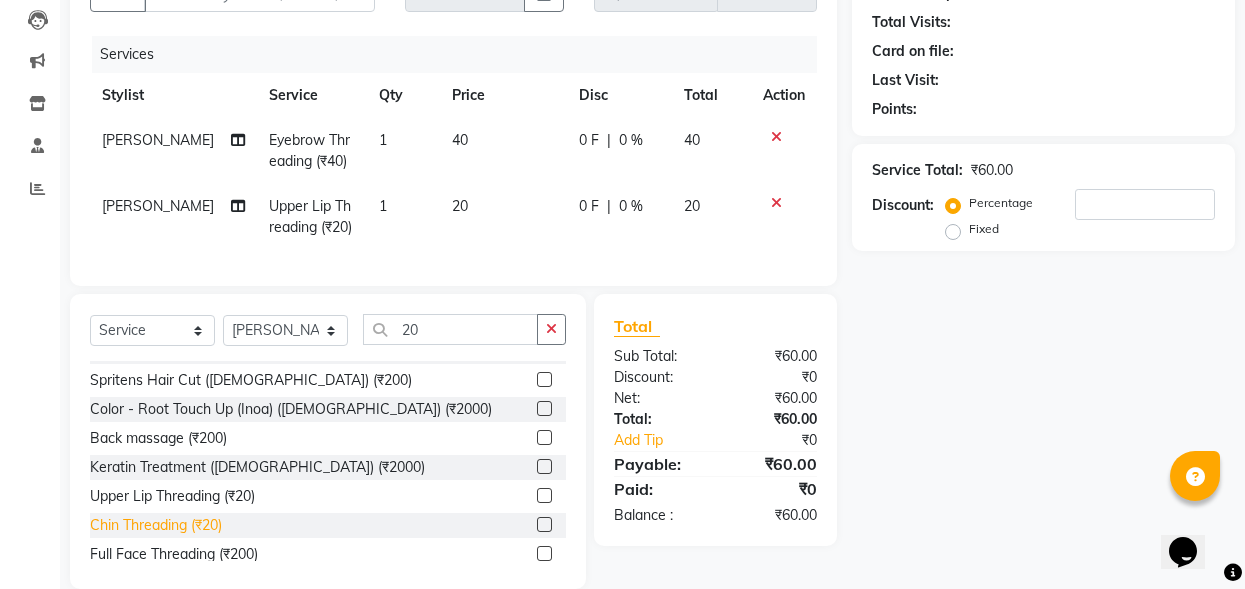 click on "Chin Threading (₹20)" 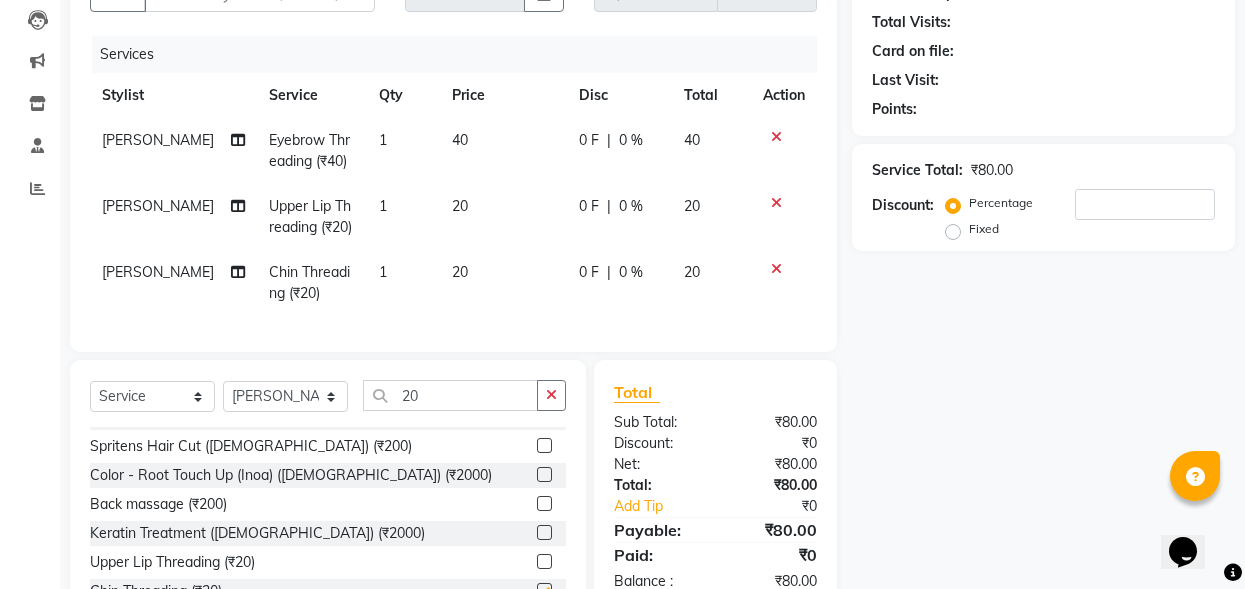checkbox on "false" 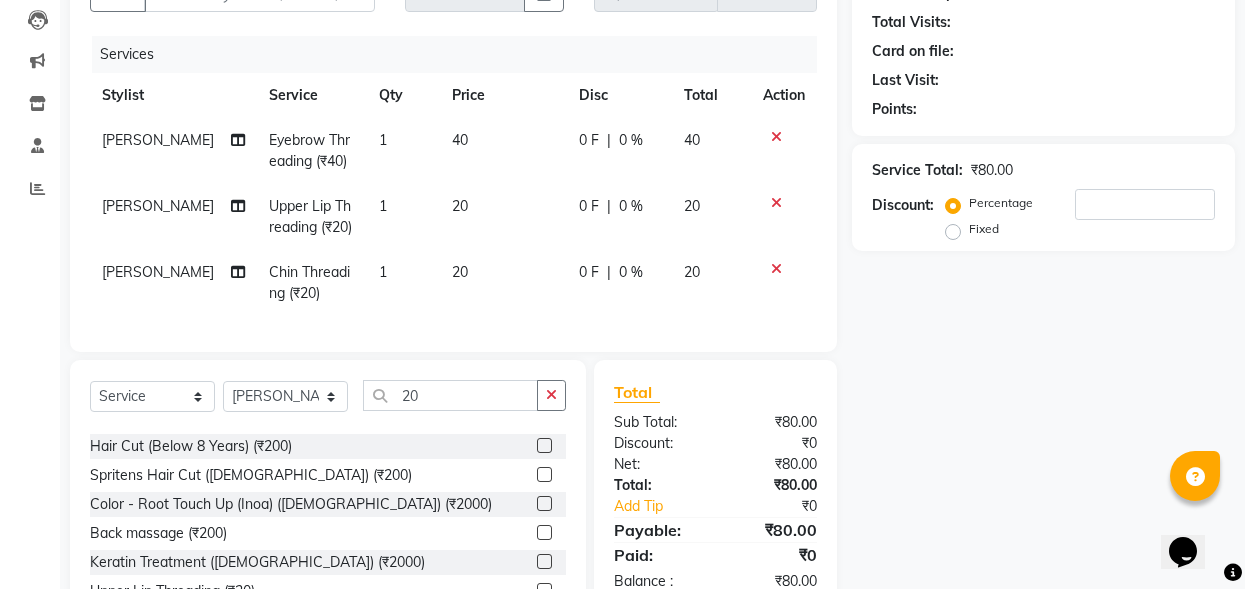 scroll, scrollTop: 0, scrollLeft: 0, axis: both 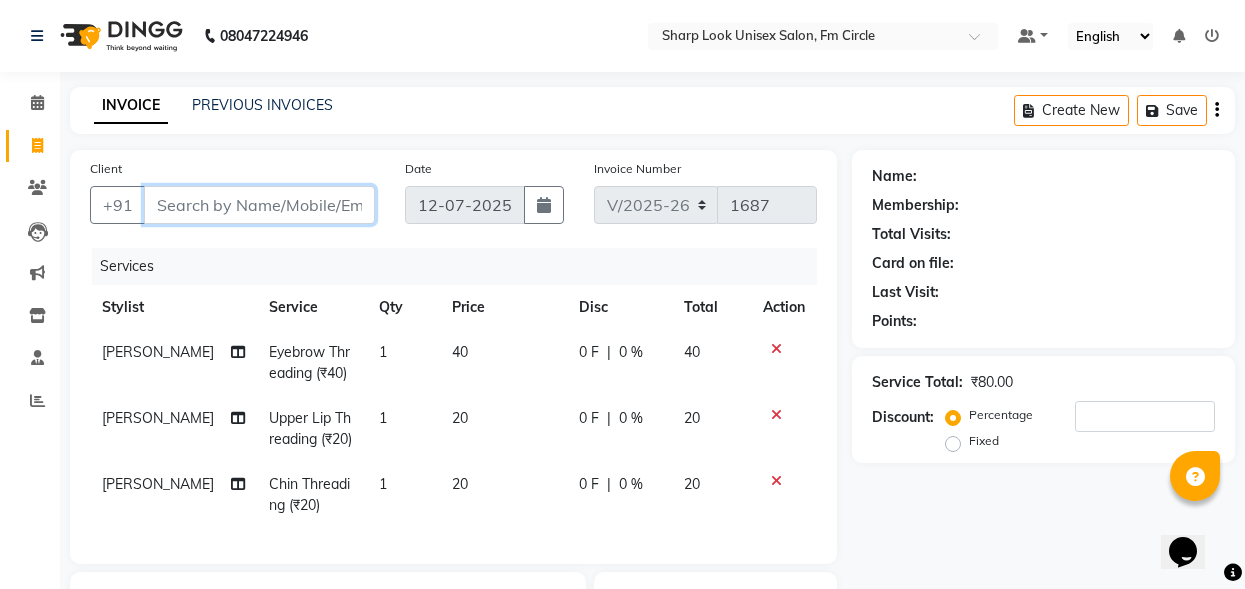 click on "Client" at bounding box center (259, 205) 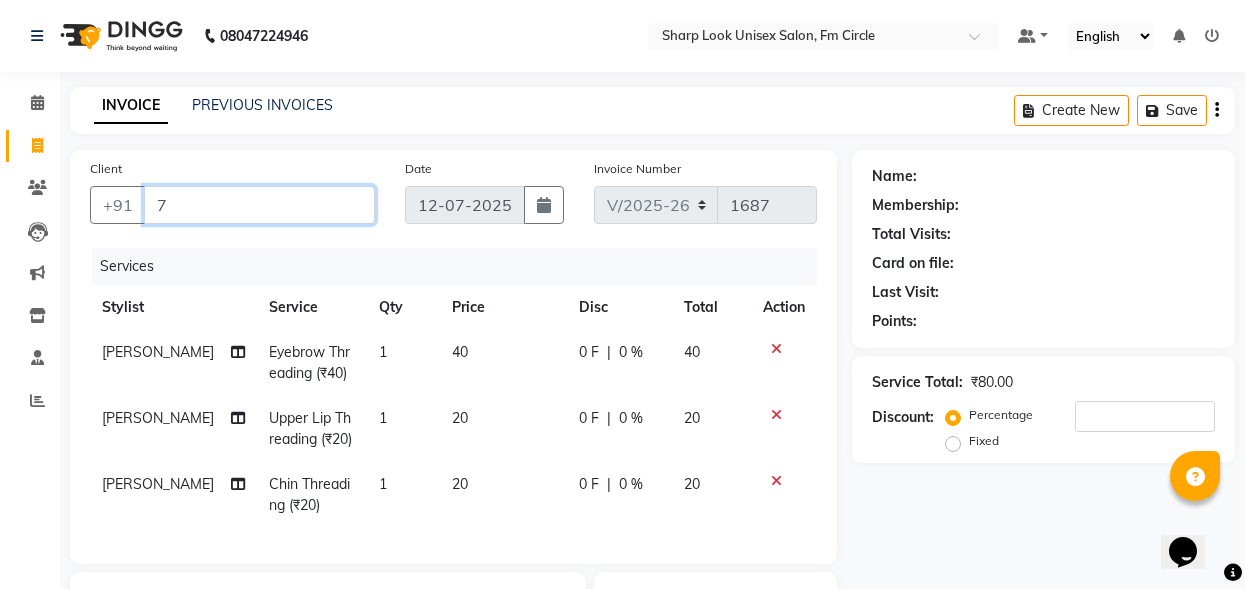 type on "0" 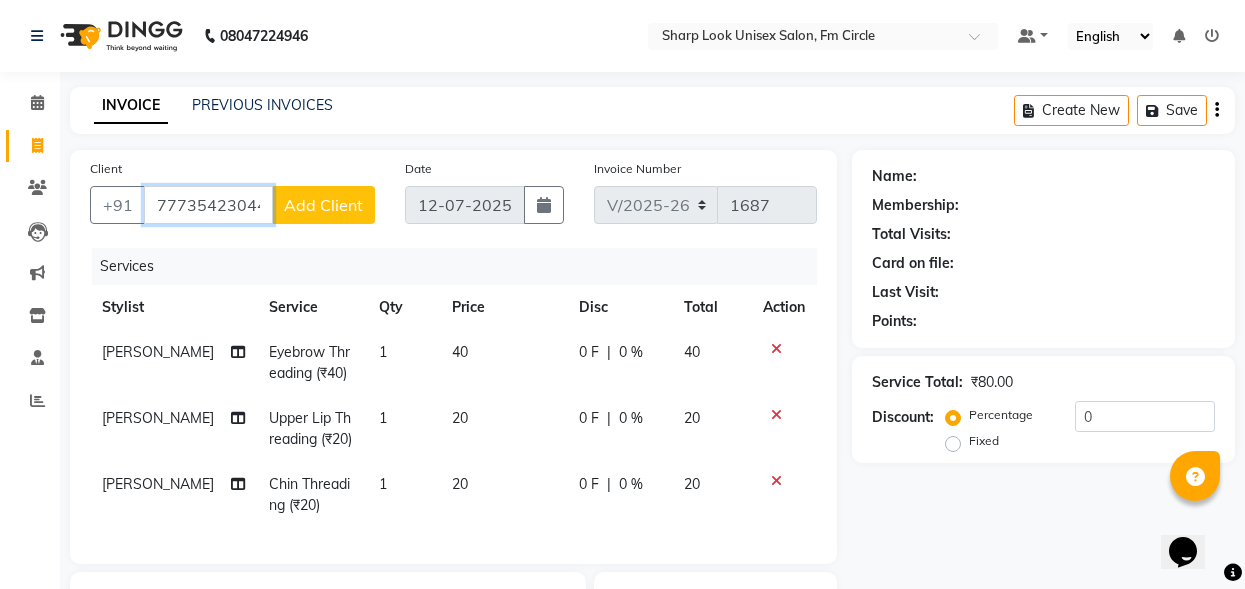 click on "77735423044" at bounding box center [208, 205] 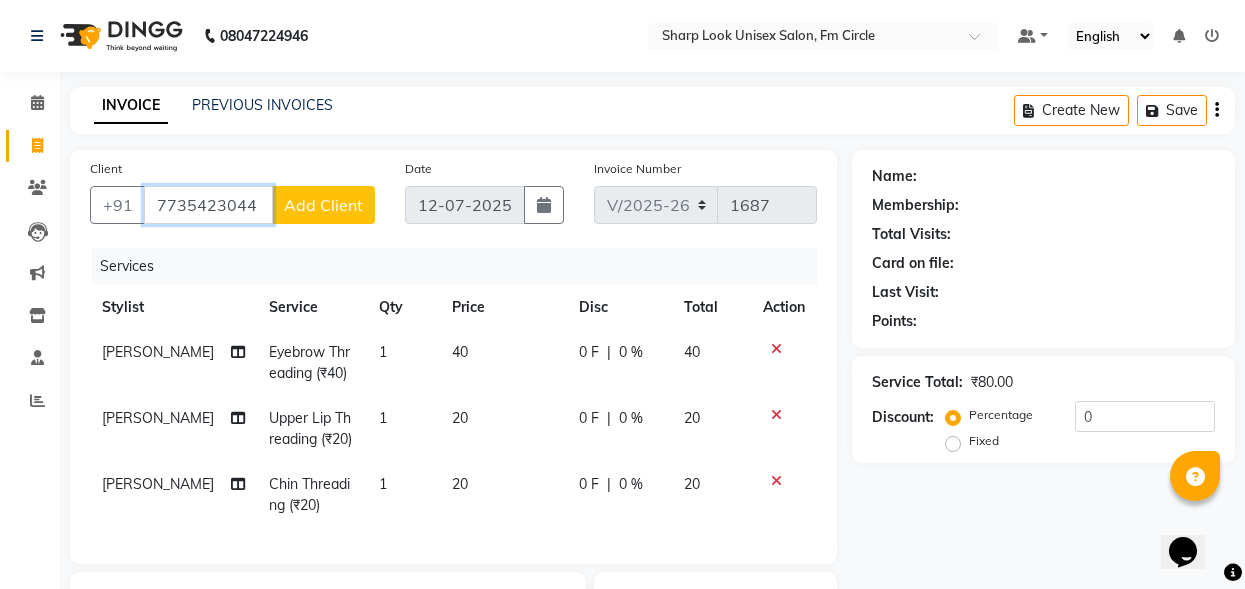 click on "7735423044" at bounding box center (208, 205) 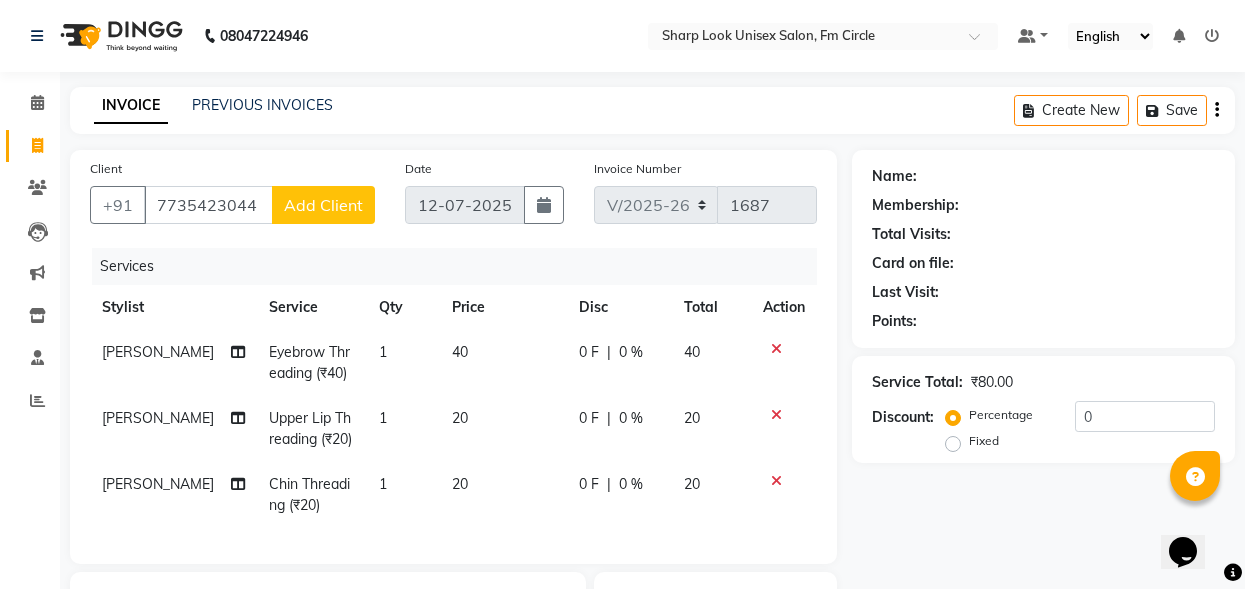click on "Add Client" 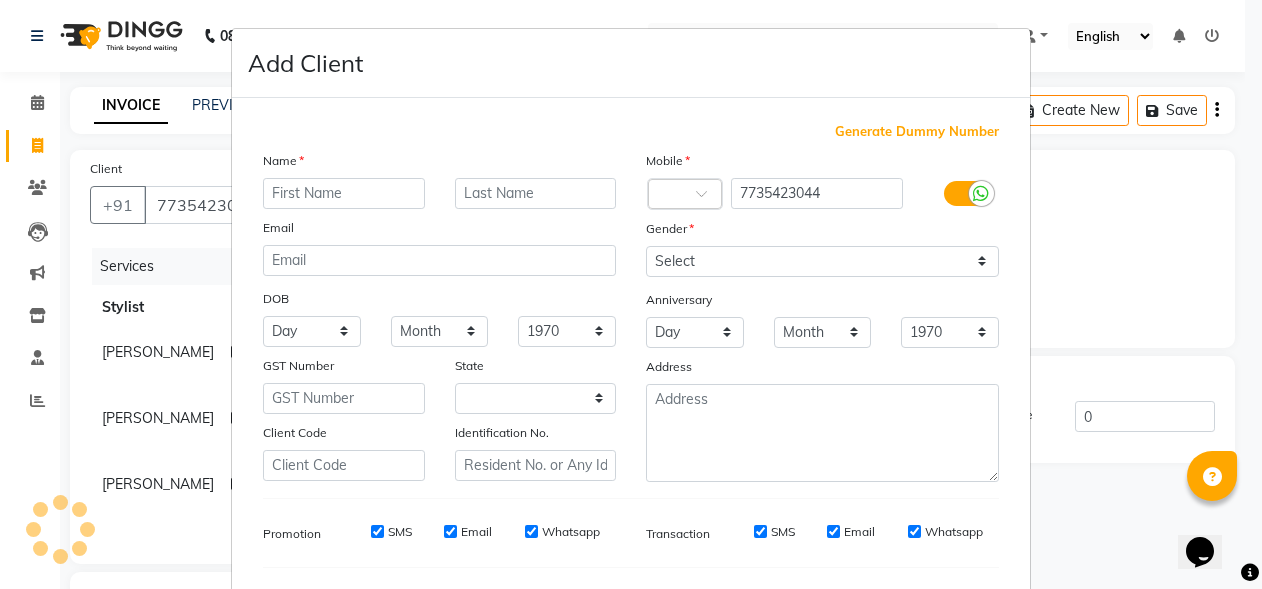 select on "29" 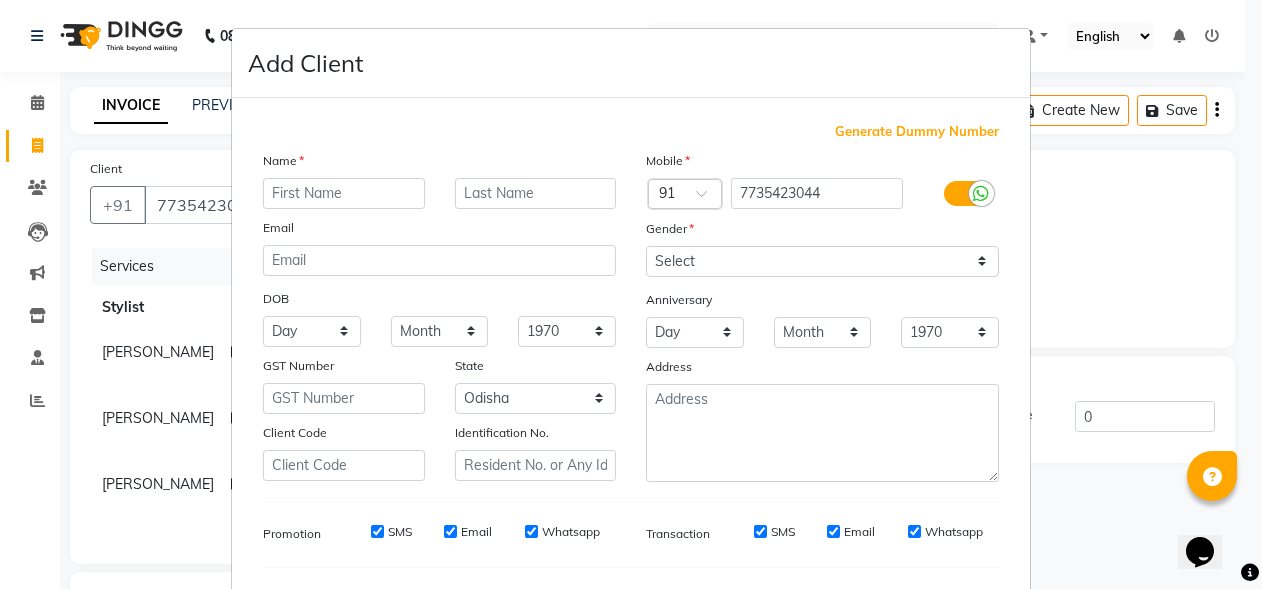 click at bounding box center (344, 193) 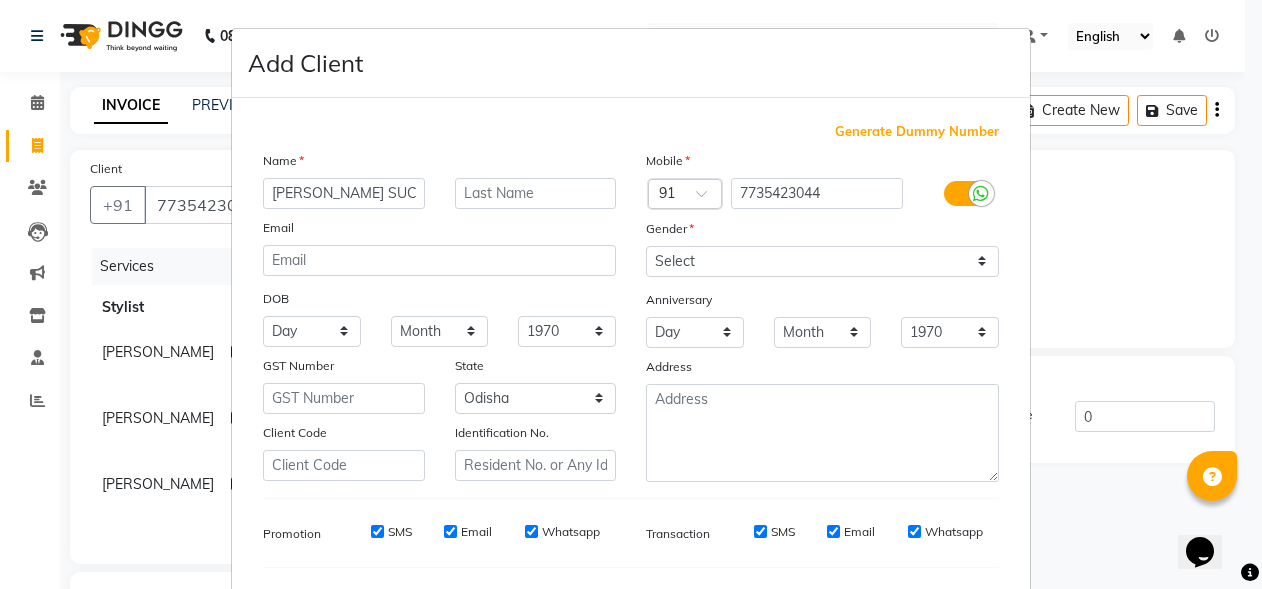 type on "SOUMYA SUCHARIT" 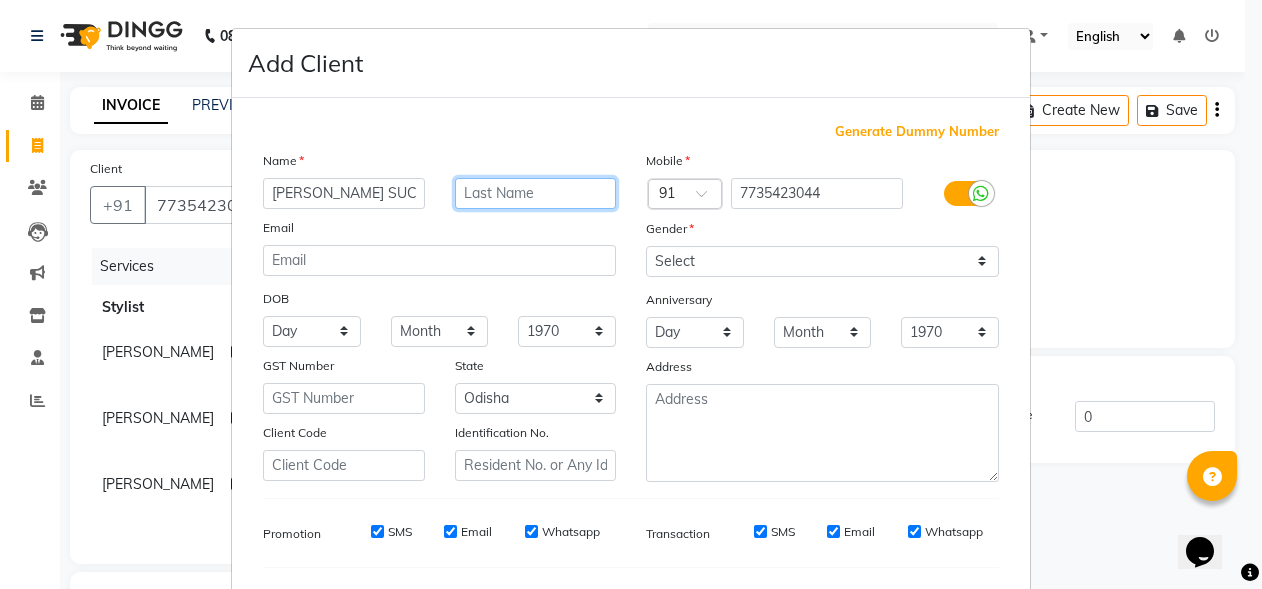 click at bounding box center [536, 193] 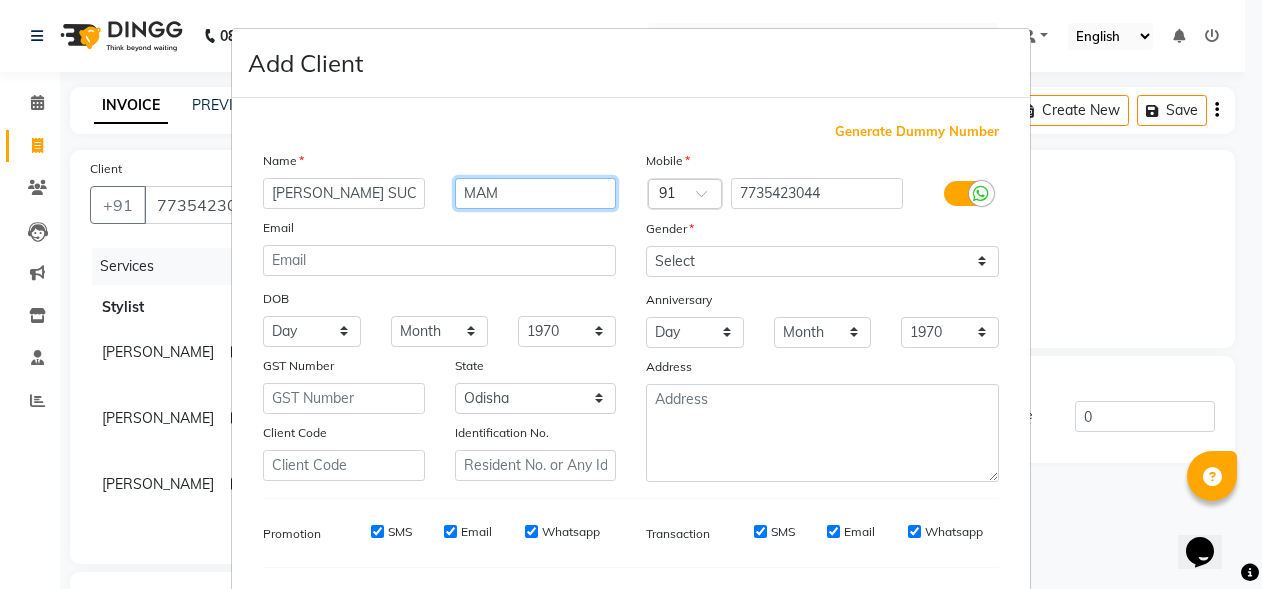 type on "MAM" 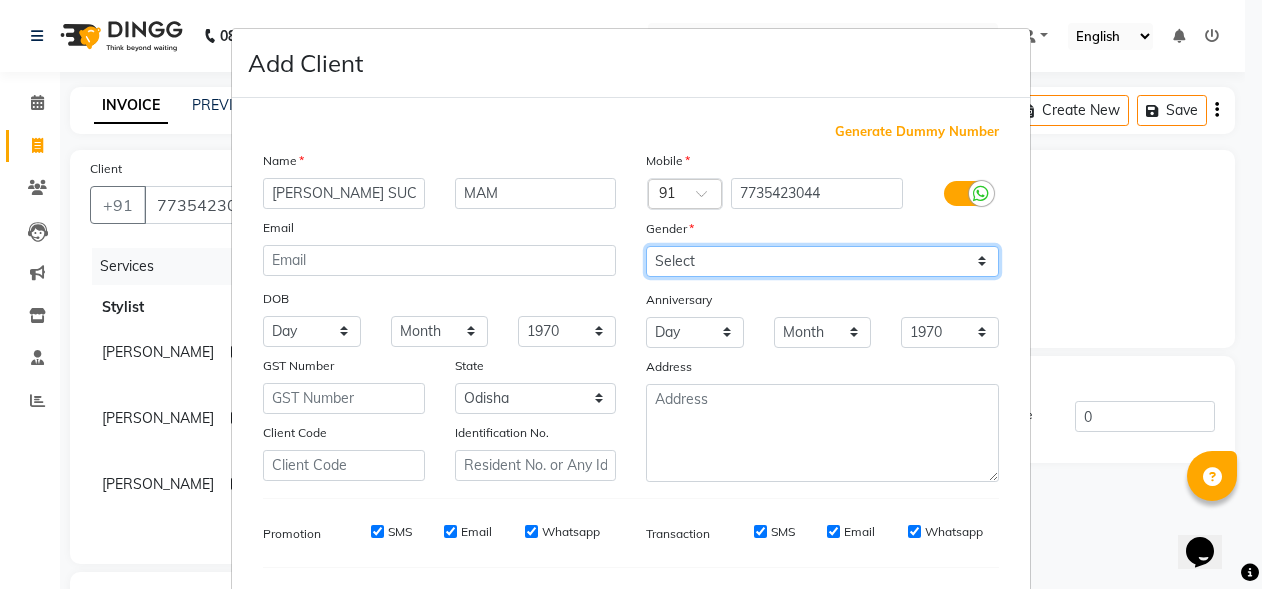 click on "Select Male Female Other Prefer Not To Say" at bounding box center (822, 261) 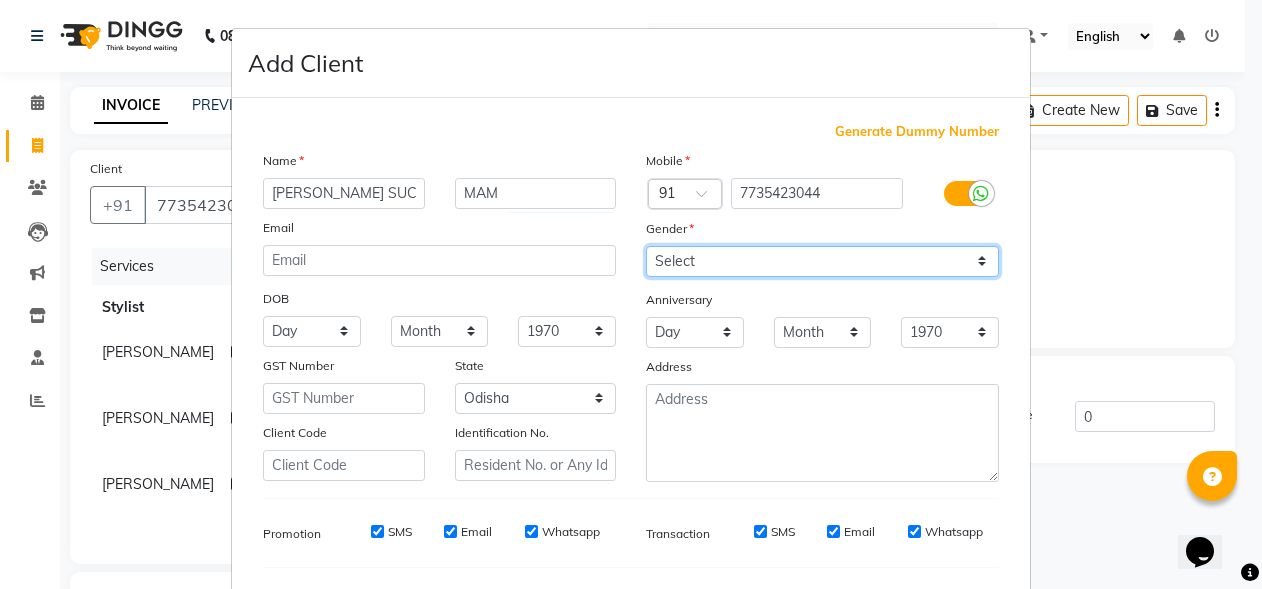 click on "Select Male Female Other Prefer Not To Say" at bounding box center [822, 261] 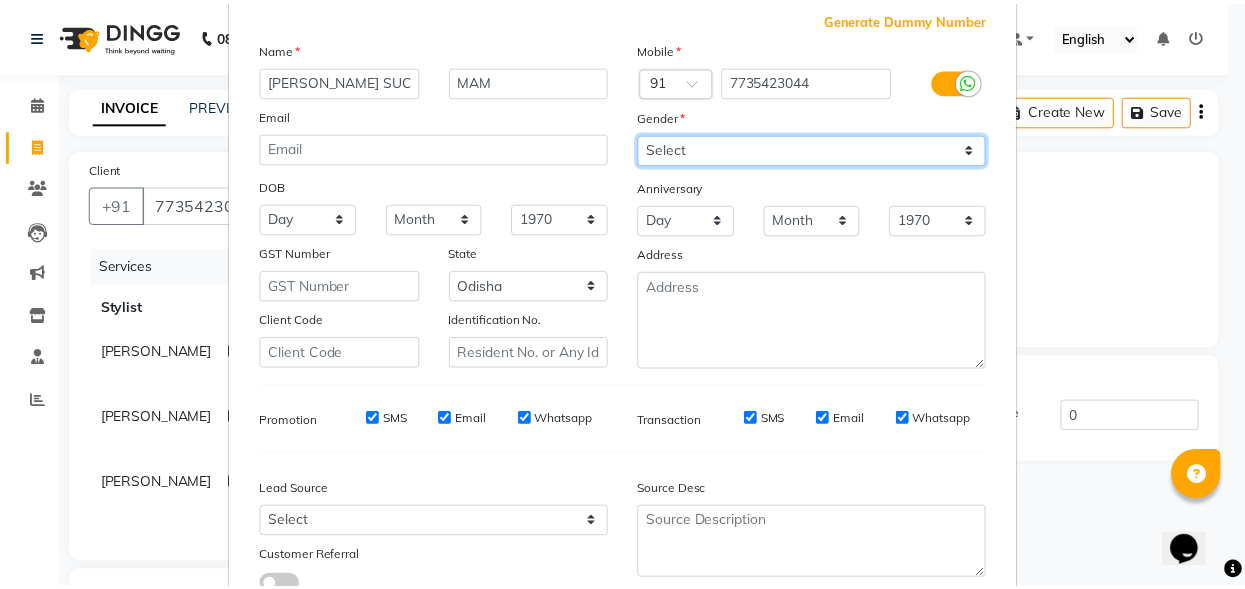 scroll, scrollTop: 260, scrollLeft: 0, axis: vertical 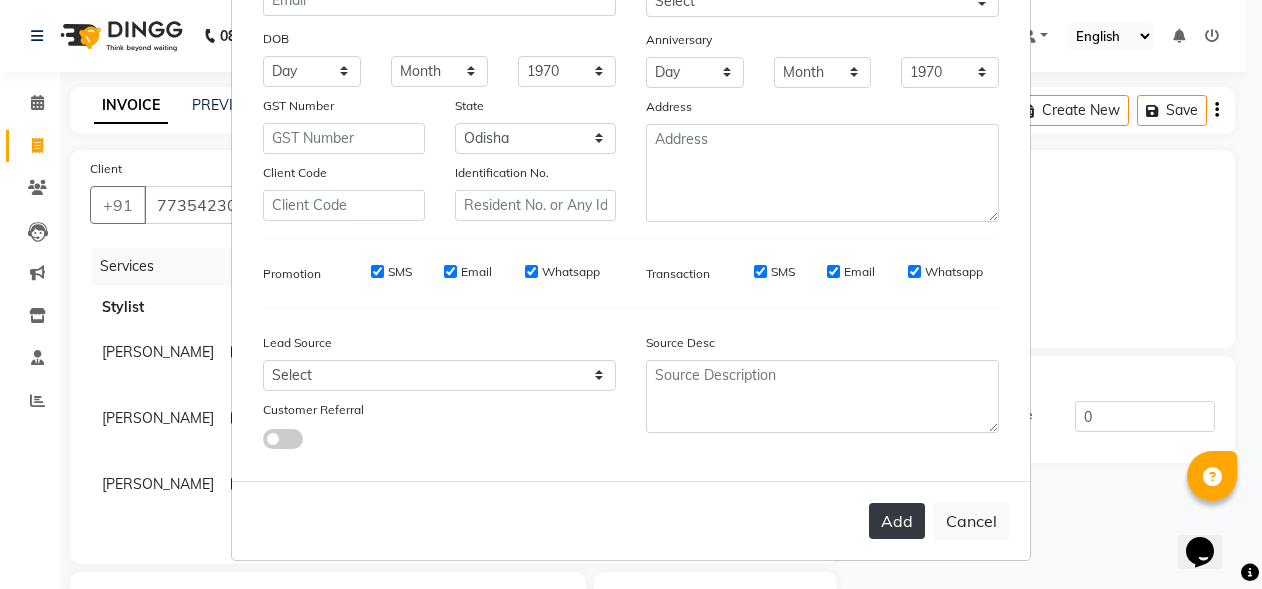 click on "Add" at bounding box center [897, 521] 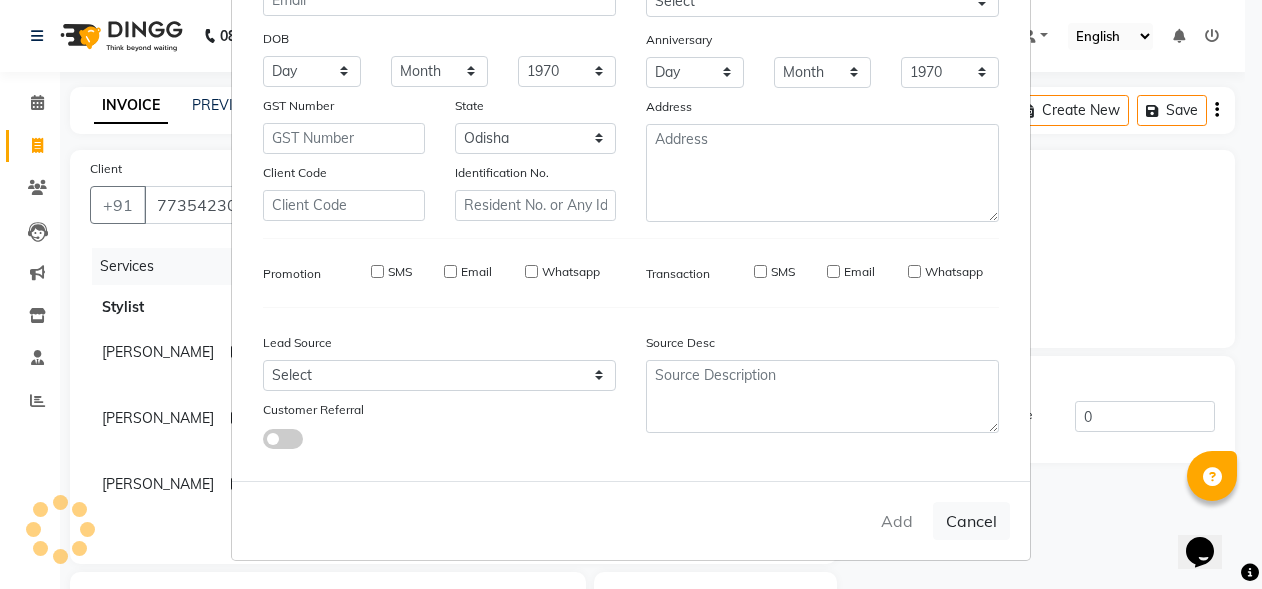 type 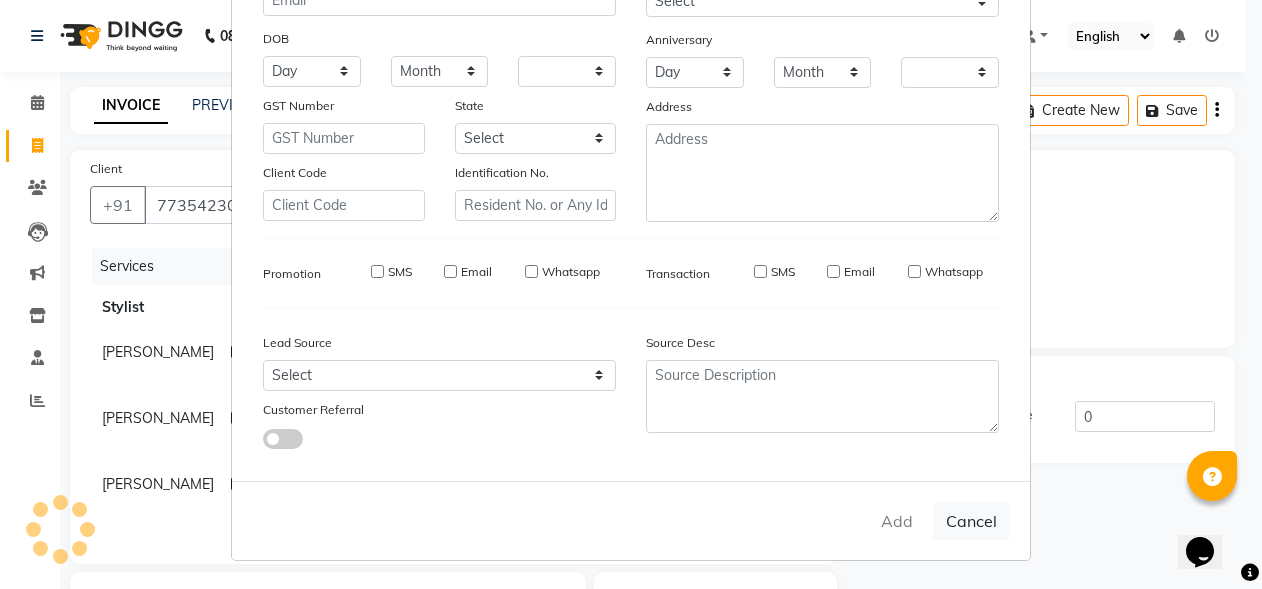 checkbox on "false" 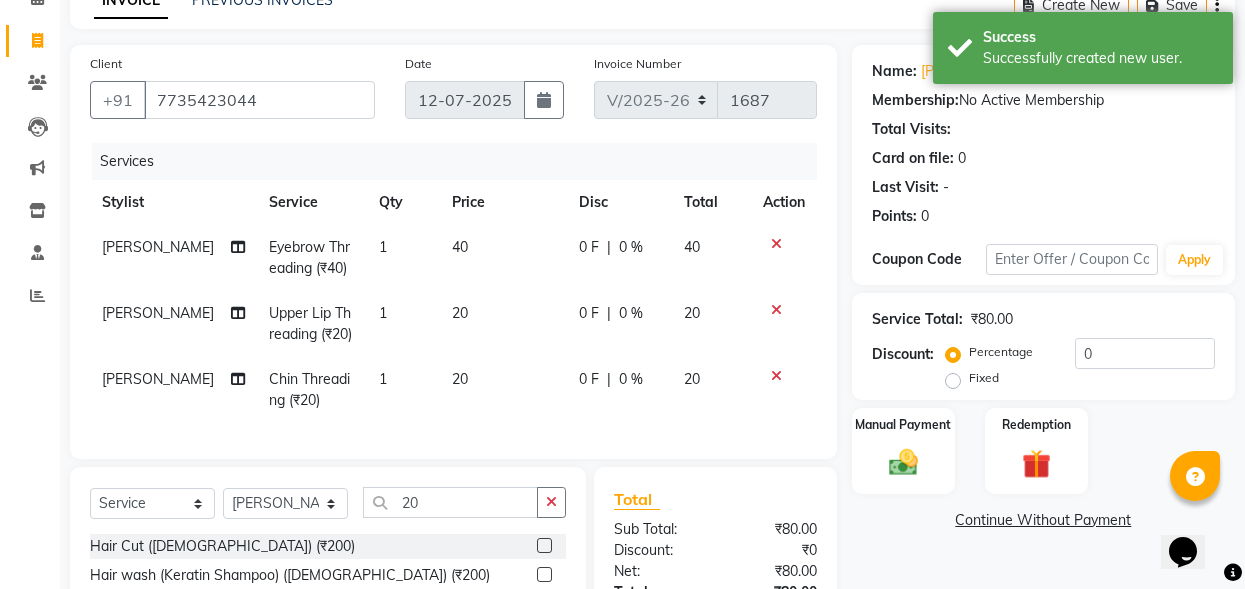 scroll, scrollTop: 300, scrollLeft: 0, axis: vertical 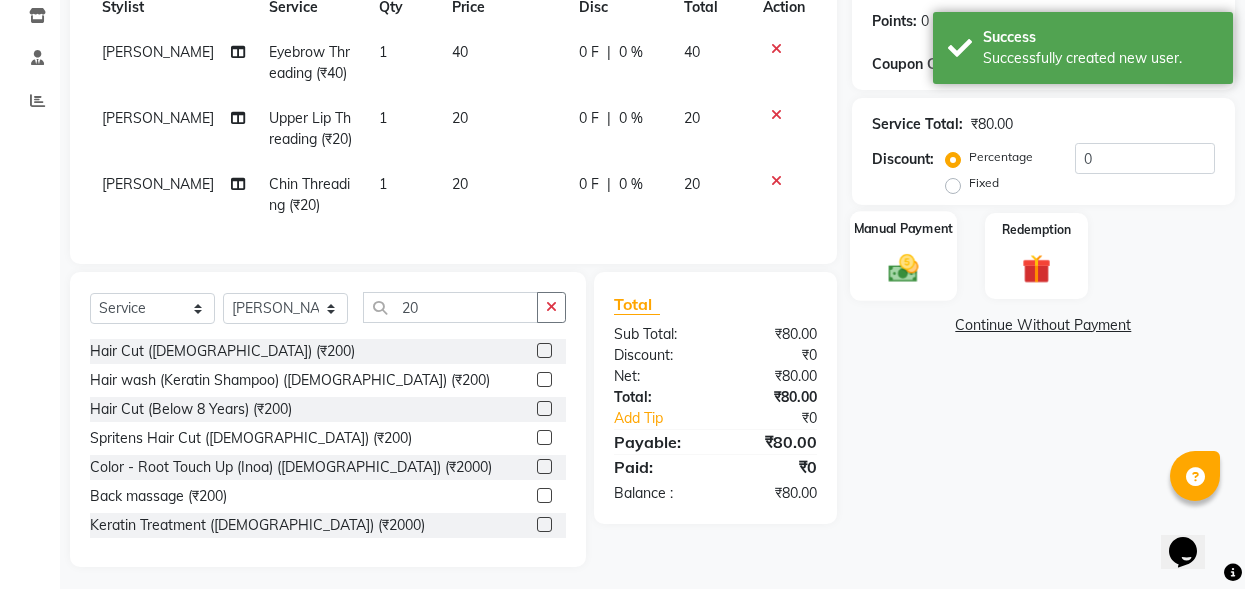 click 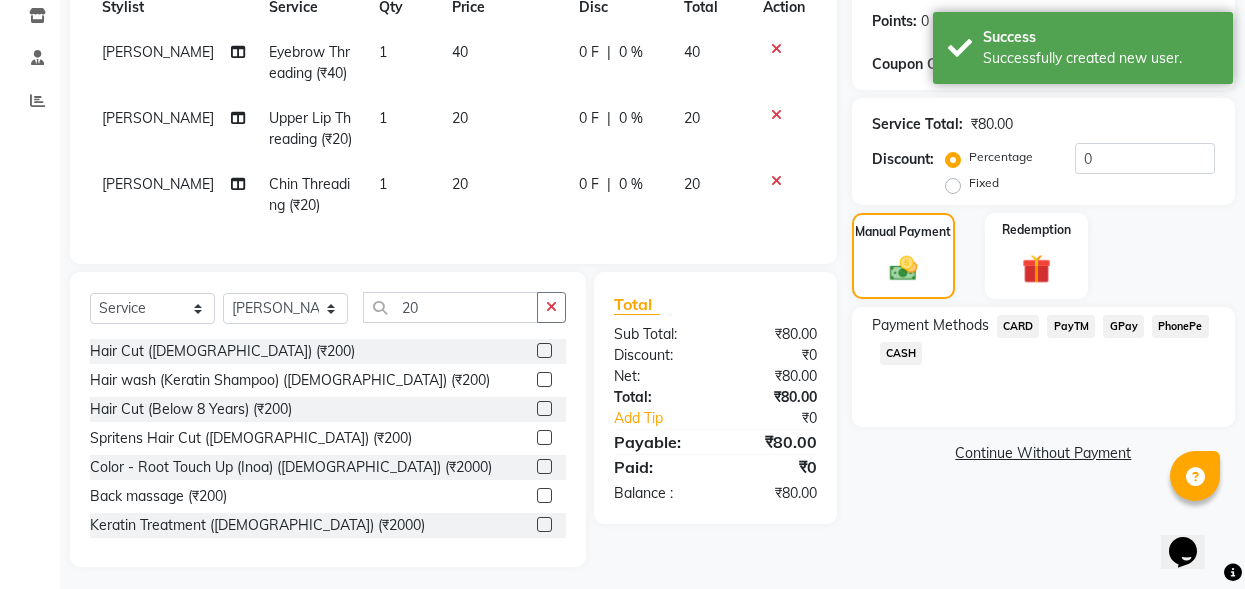 click on "PayTM" 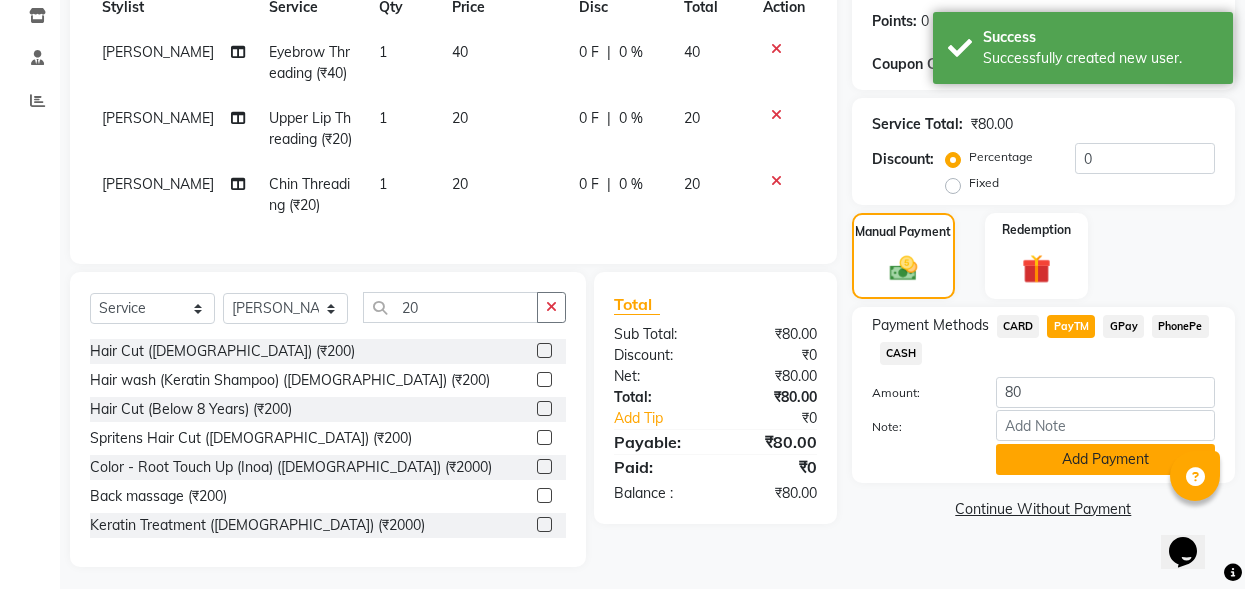 click on "Add Payment" 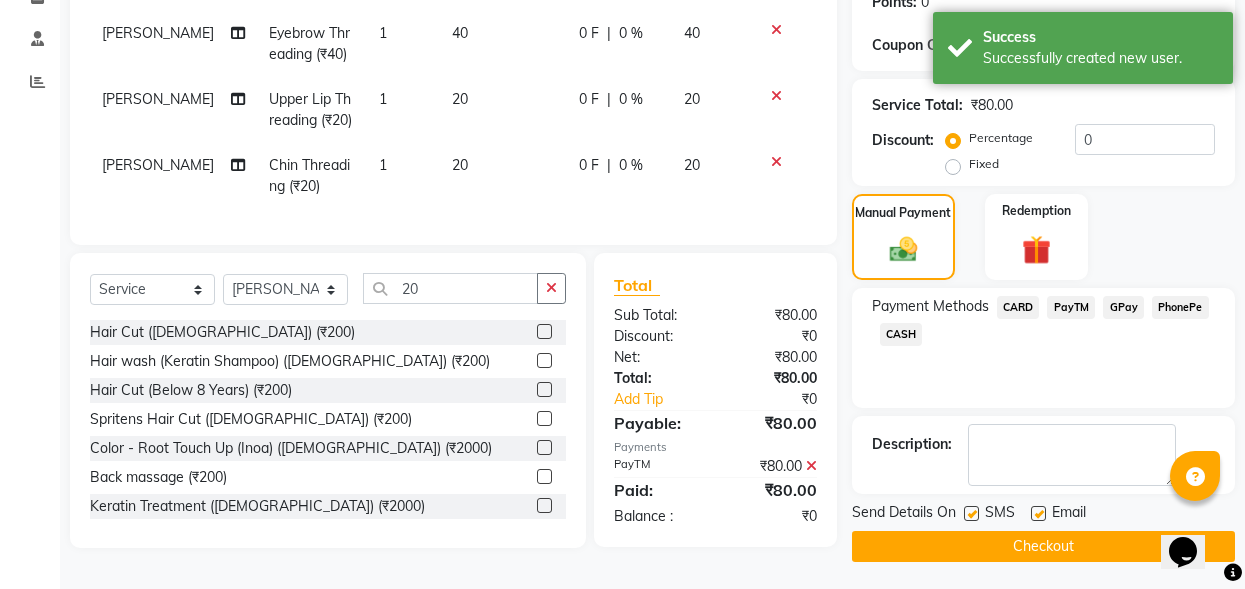 scroll, scrollTop: 325, scrollLeft: 0, axis: vertical 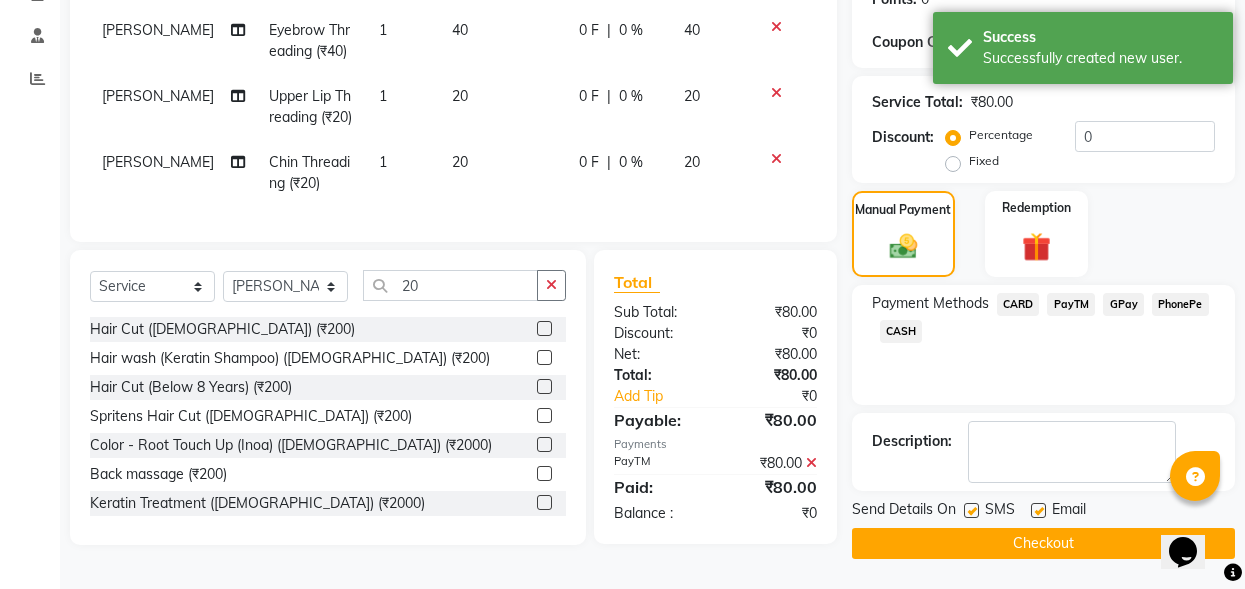 click 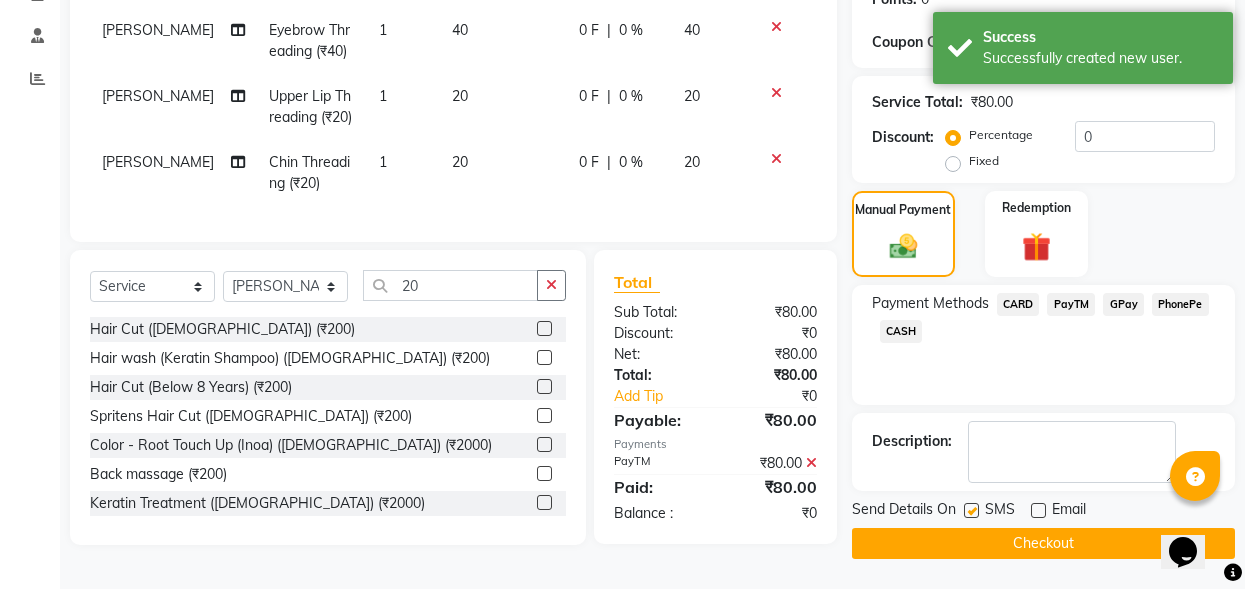 click on "Checkout" 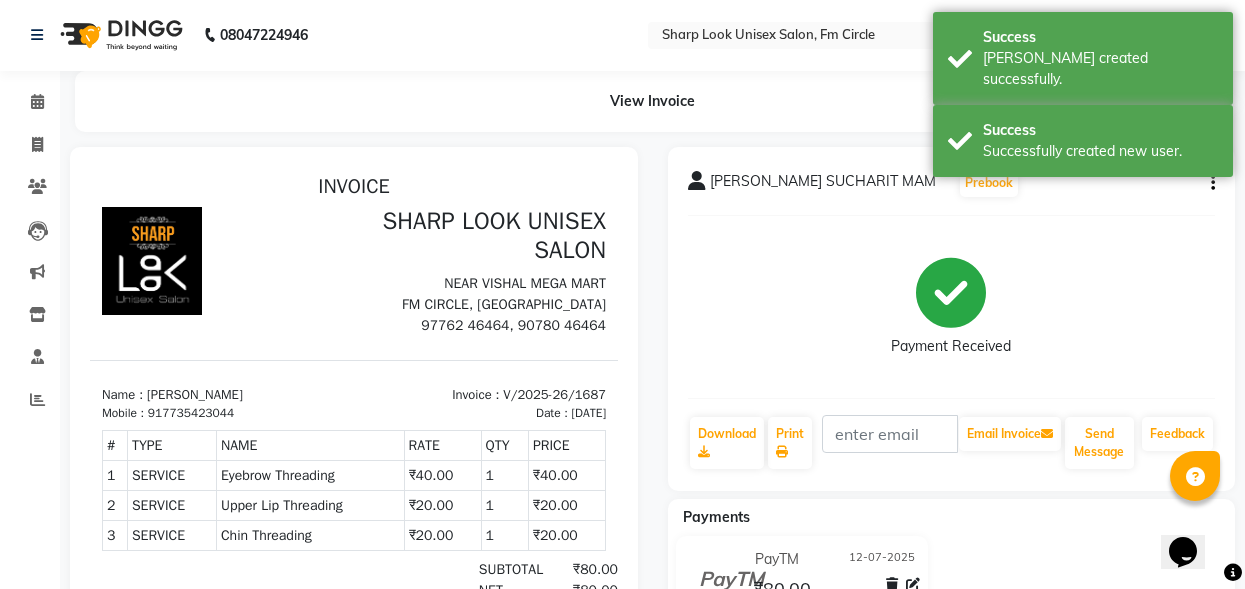 scroll, scrollTop: 0, scrollLeft: 0, axis: both 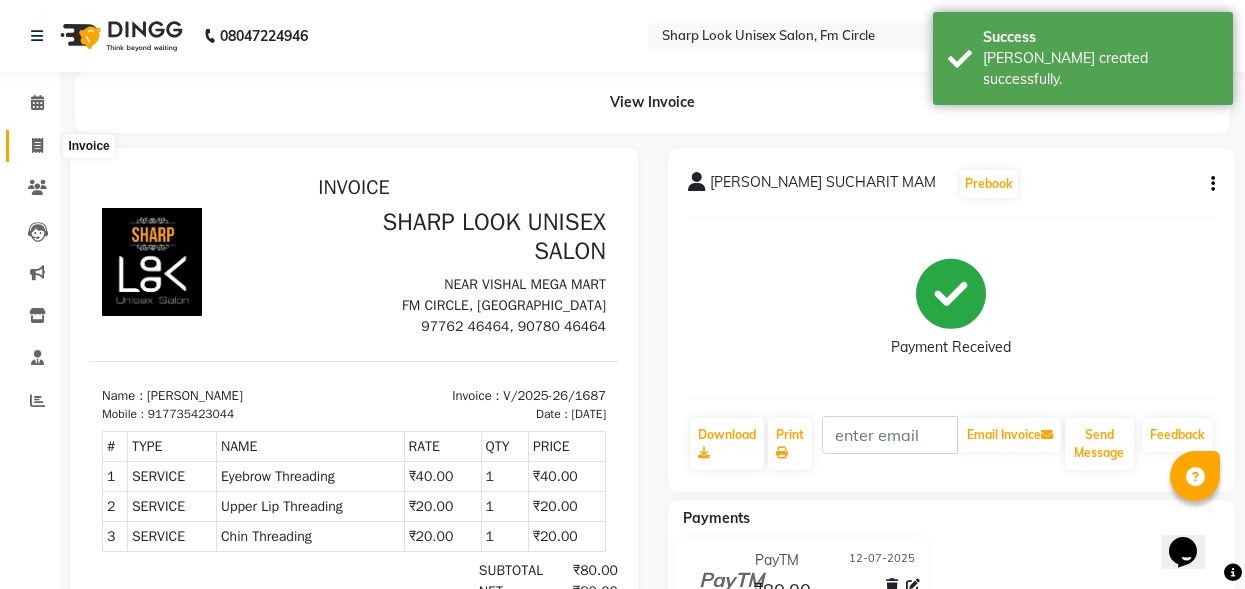 click 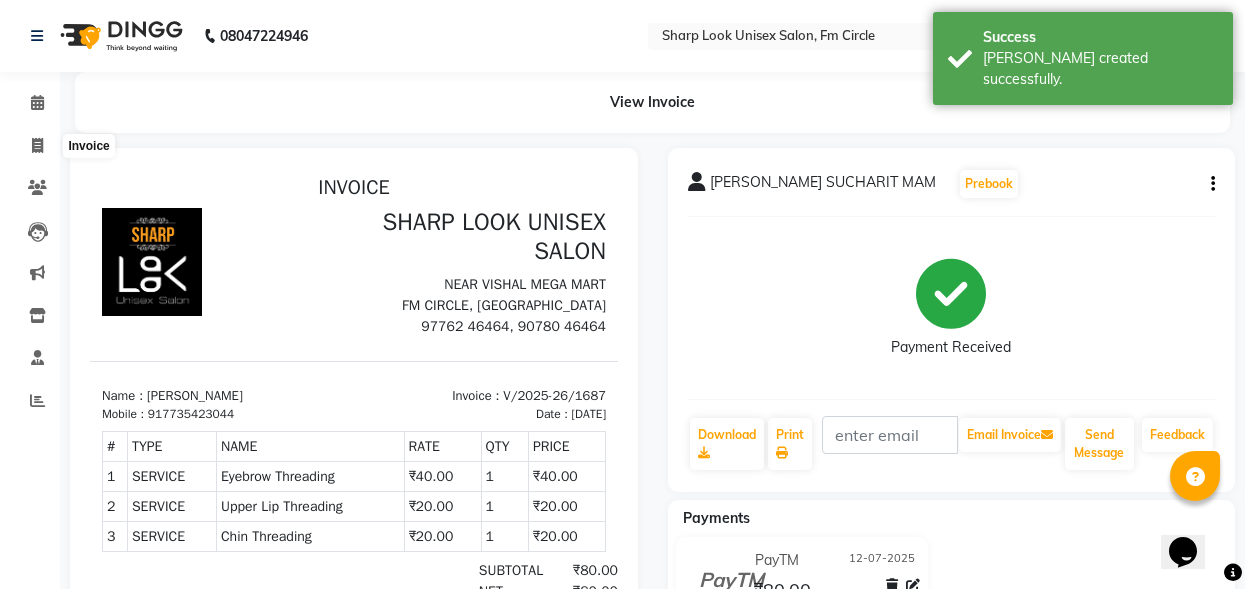select on "service" 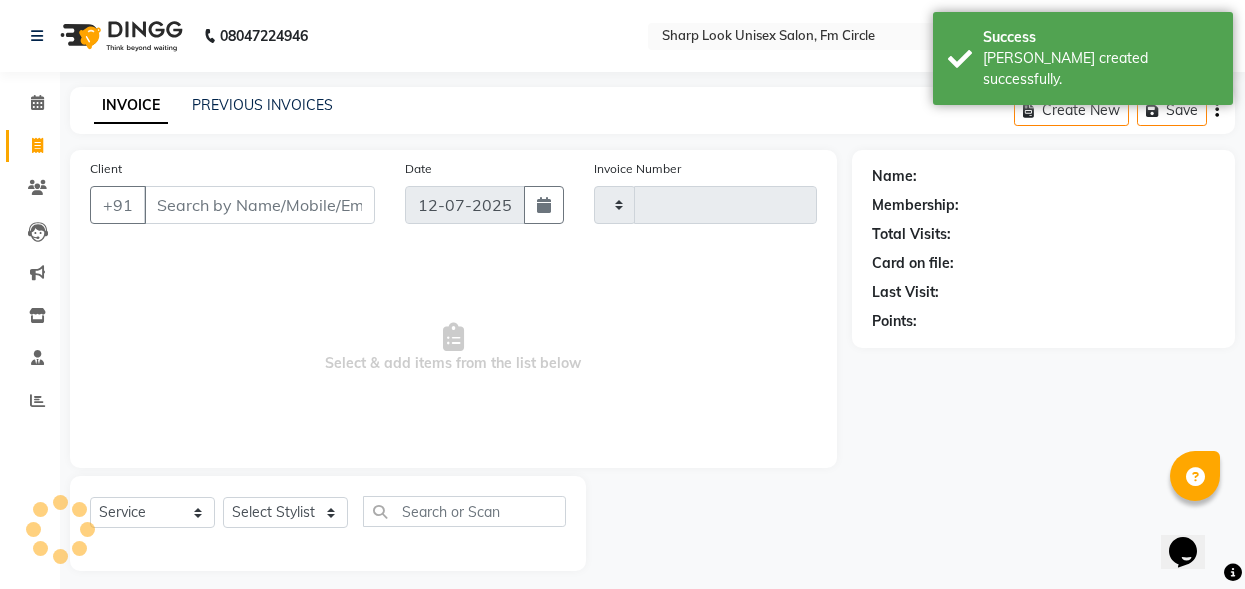 type on "1688" 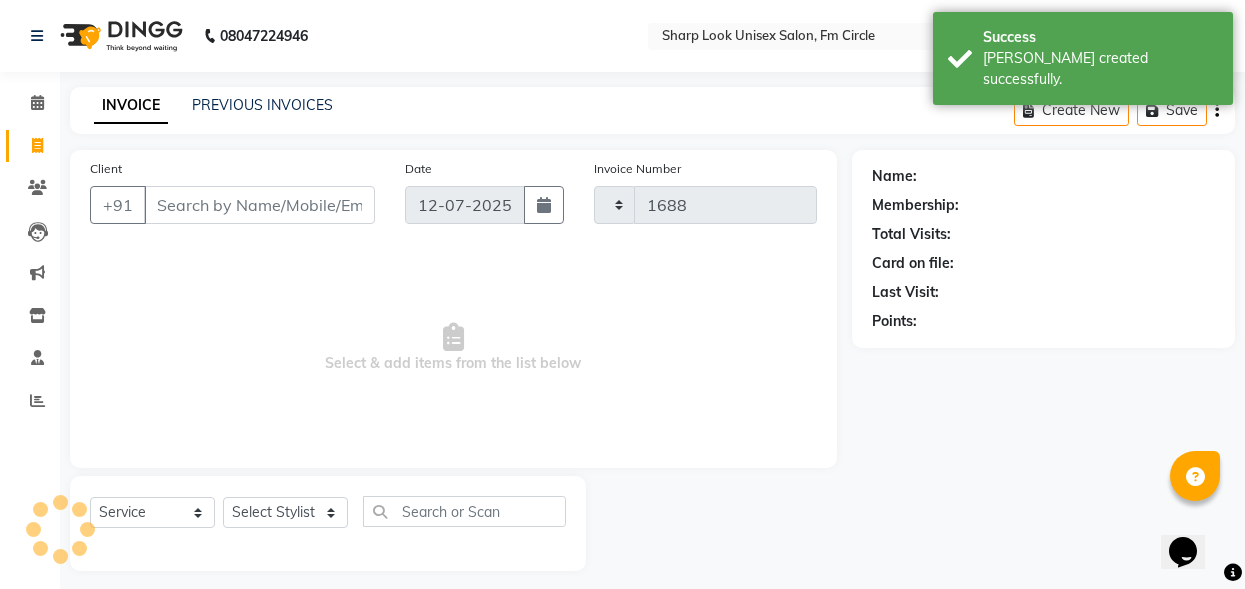 select on "804" 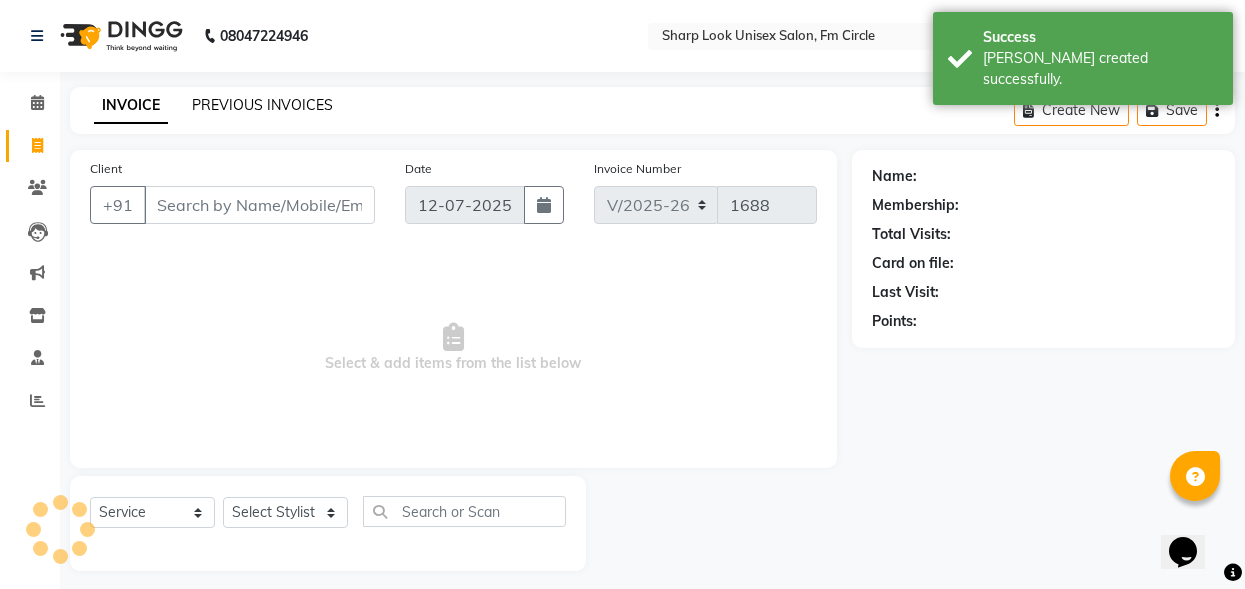 scroll, scrollTop: 12, scrollLeft: 0, axis: vertical 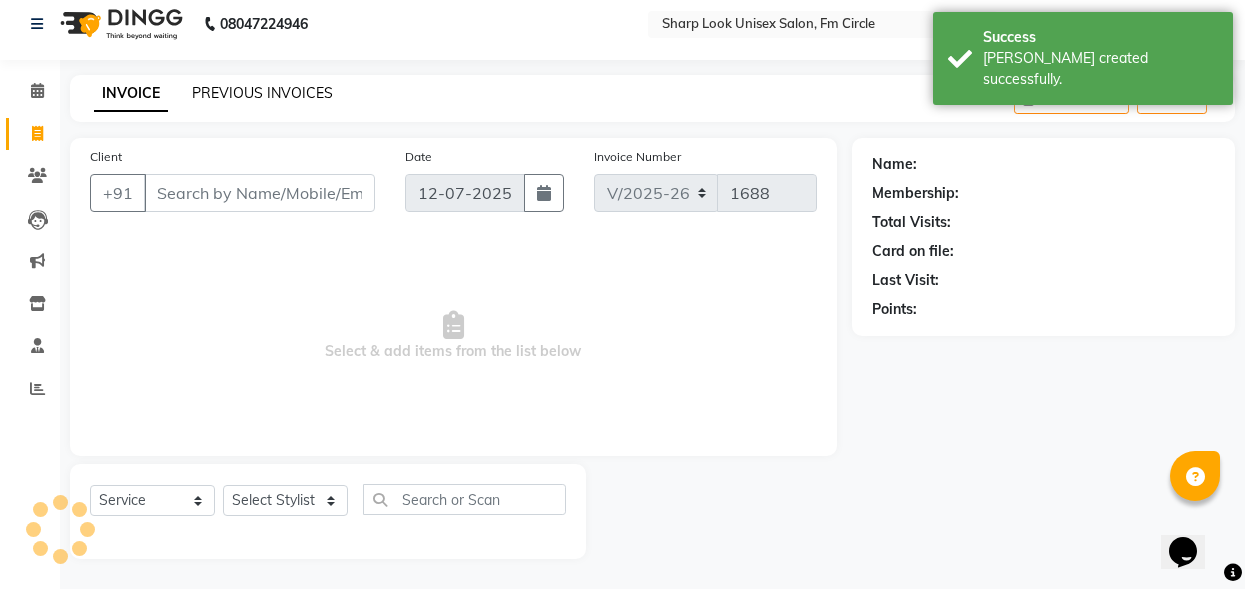 click on "PREVIOUS INVOICES" 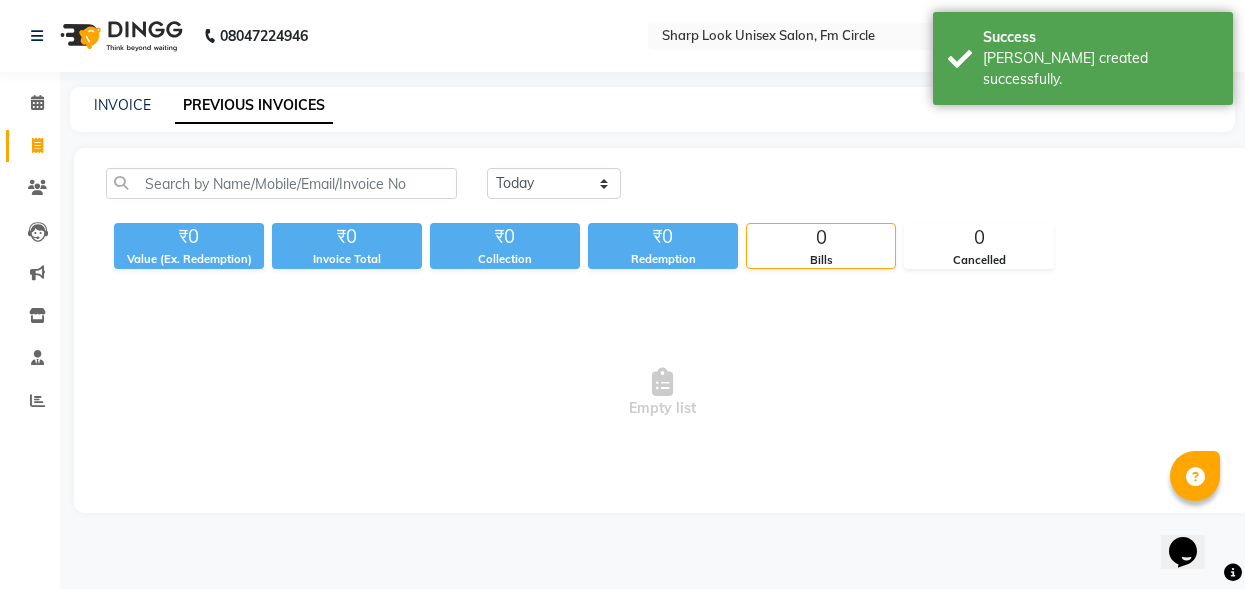 scroll, scrollTop: 0, scrollLeft: 0, axis: both 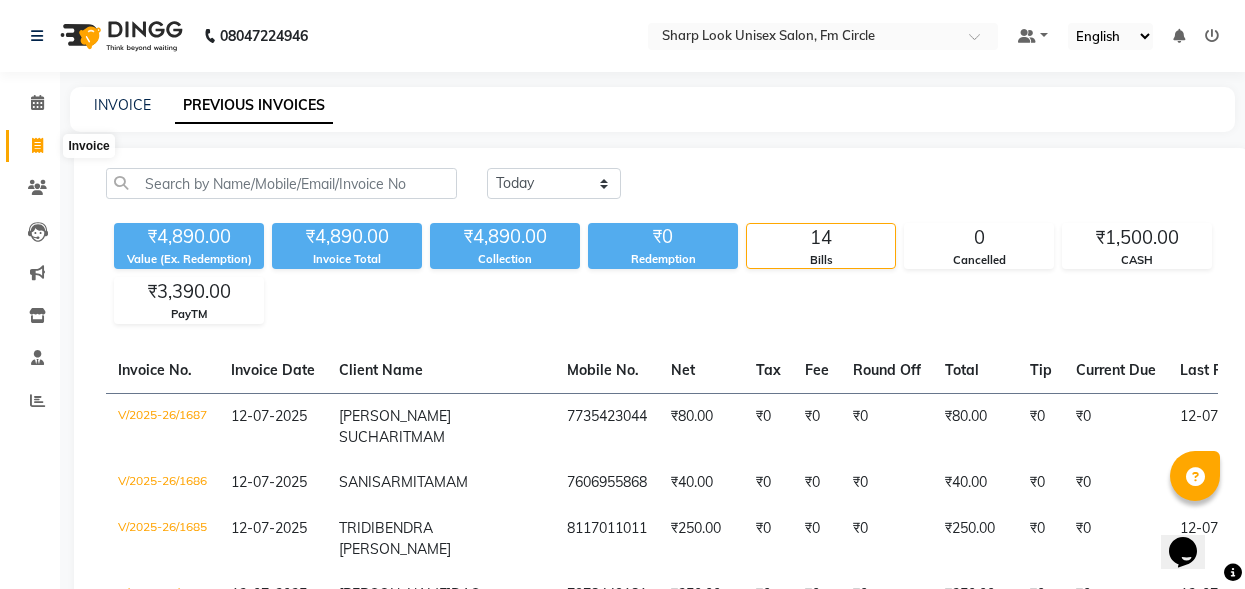 click 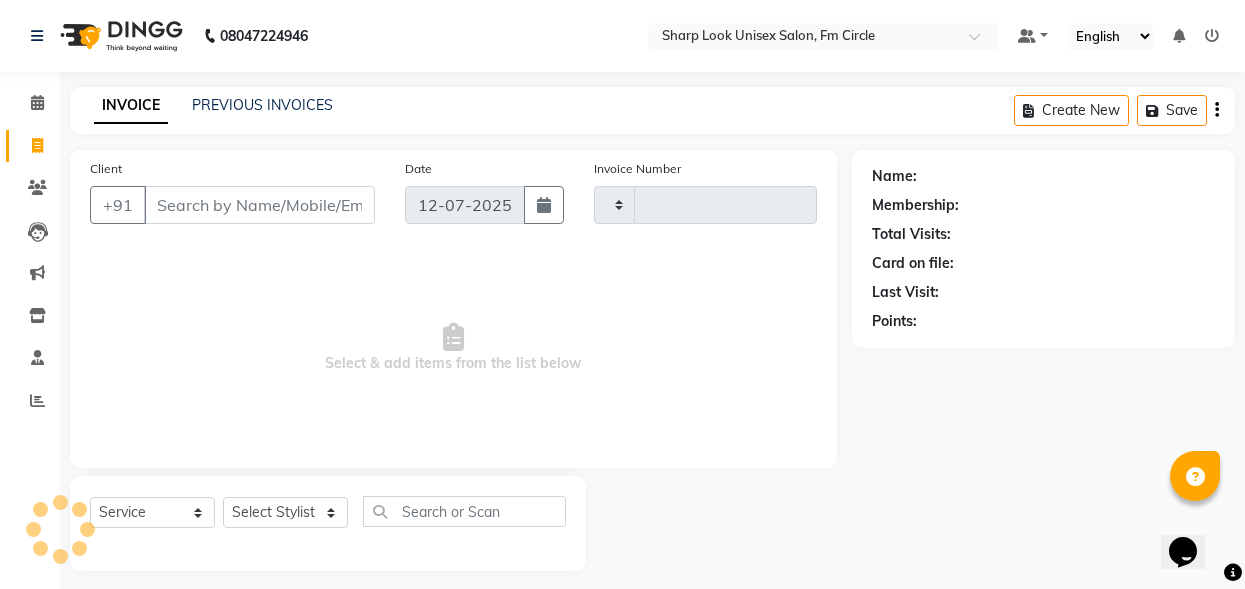 scroll, scrollTop: 12, scrollLeft: 0, axis: vertical 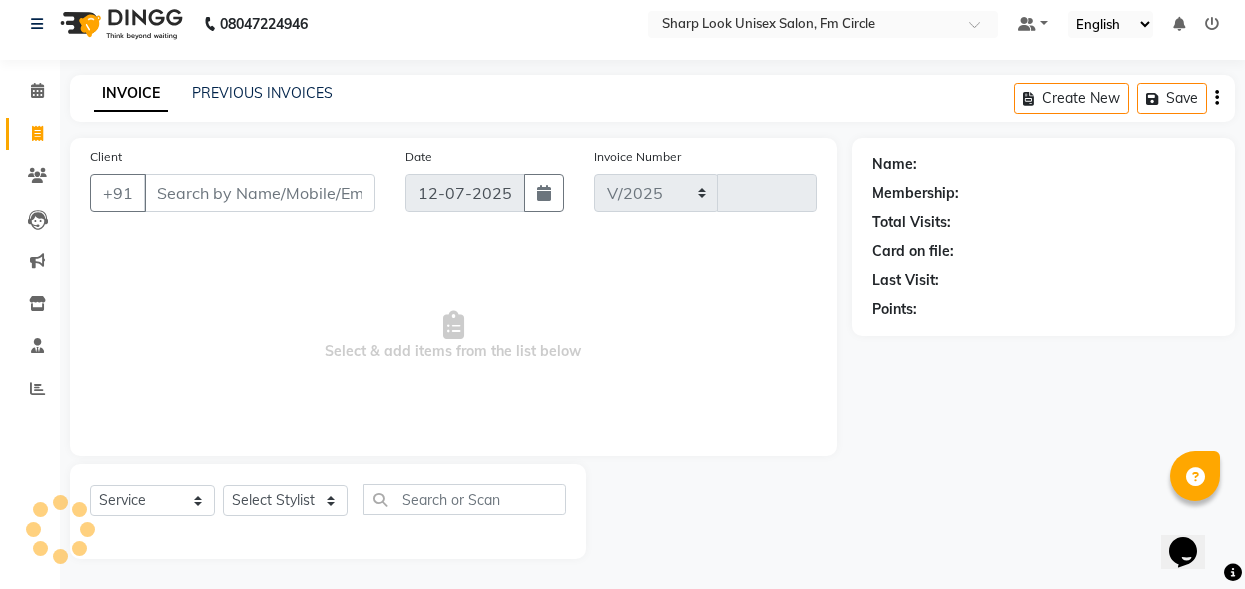 select on "804" 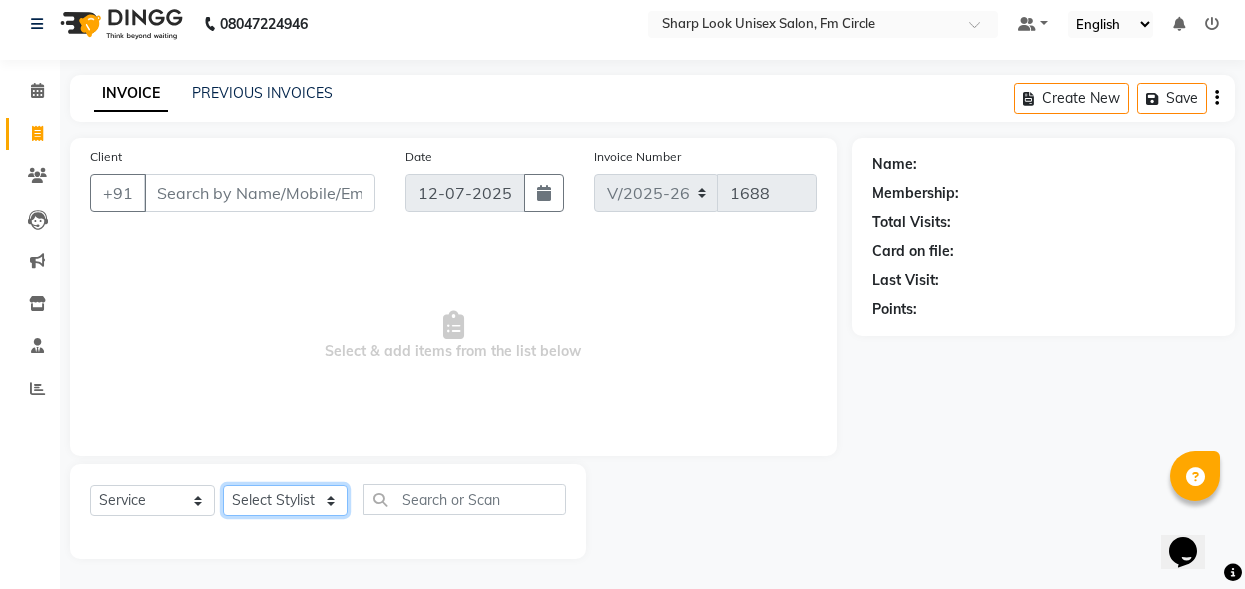 click on "Select Stylist" 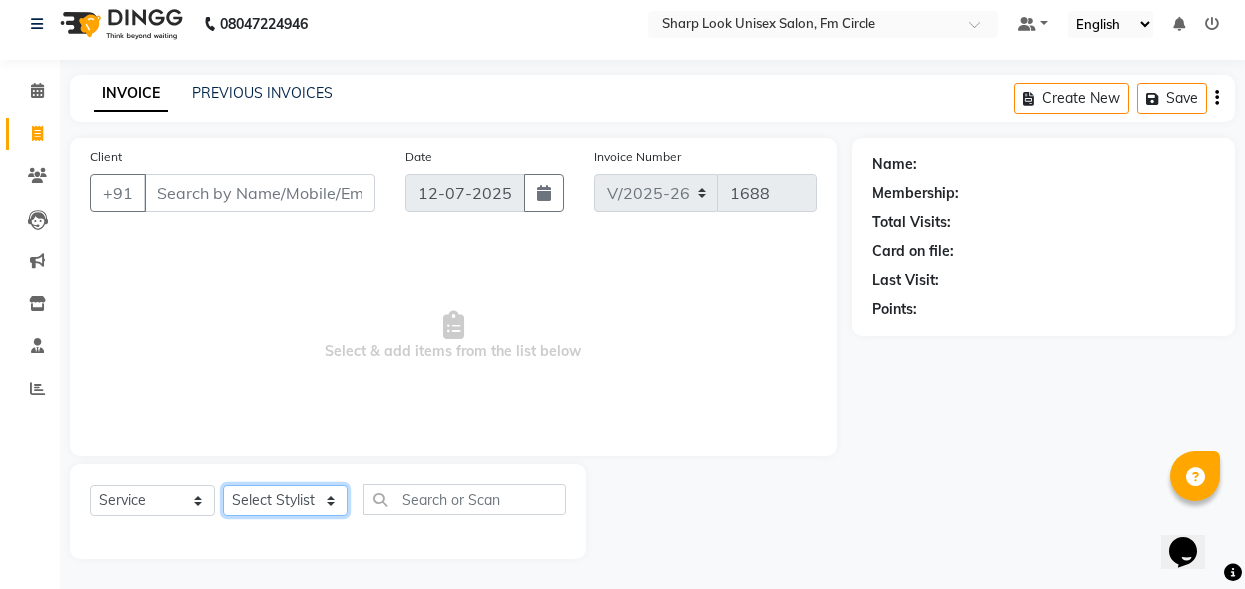 click on "Select Stylist Abhi Admin Babu Budhia Monalisa  Priti Taj" 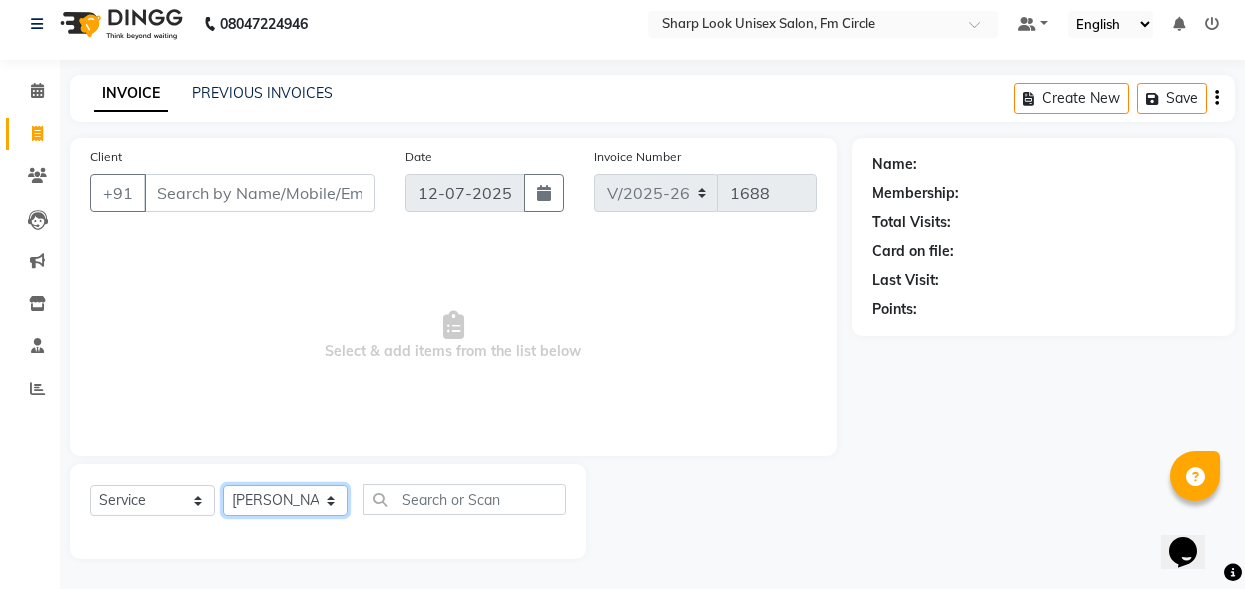 click on "Select Stylist Abhi Admin Babu Budhia Monalisa  Priti Taj" 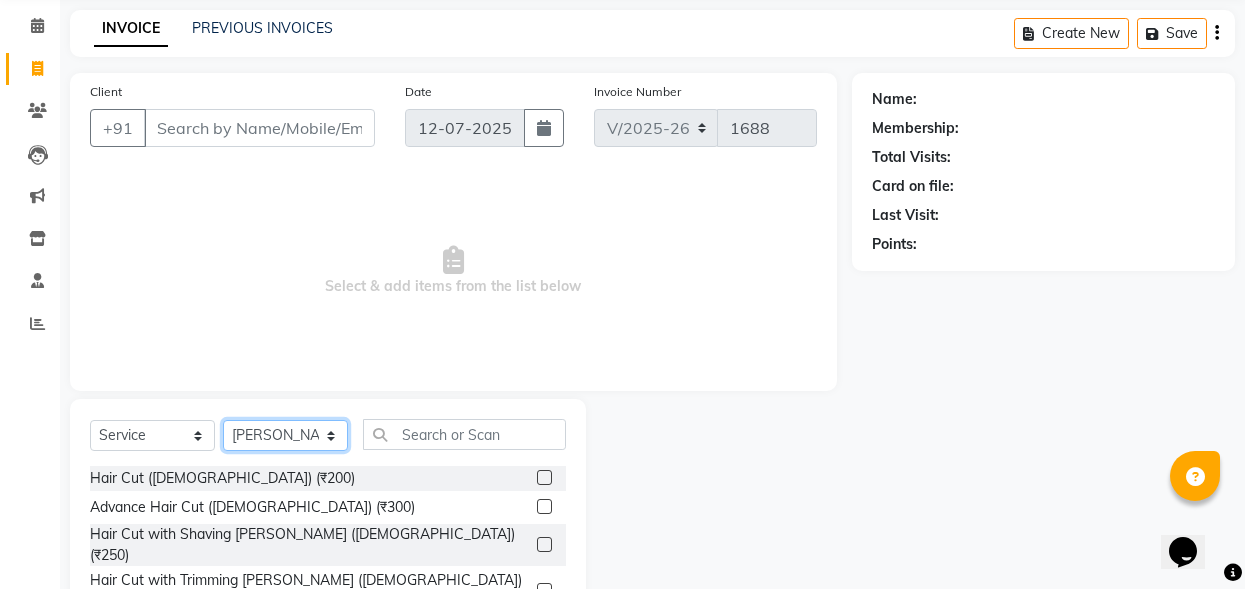 scroll, scrollTop: 112, scrollLeft: 0, axis: vertical 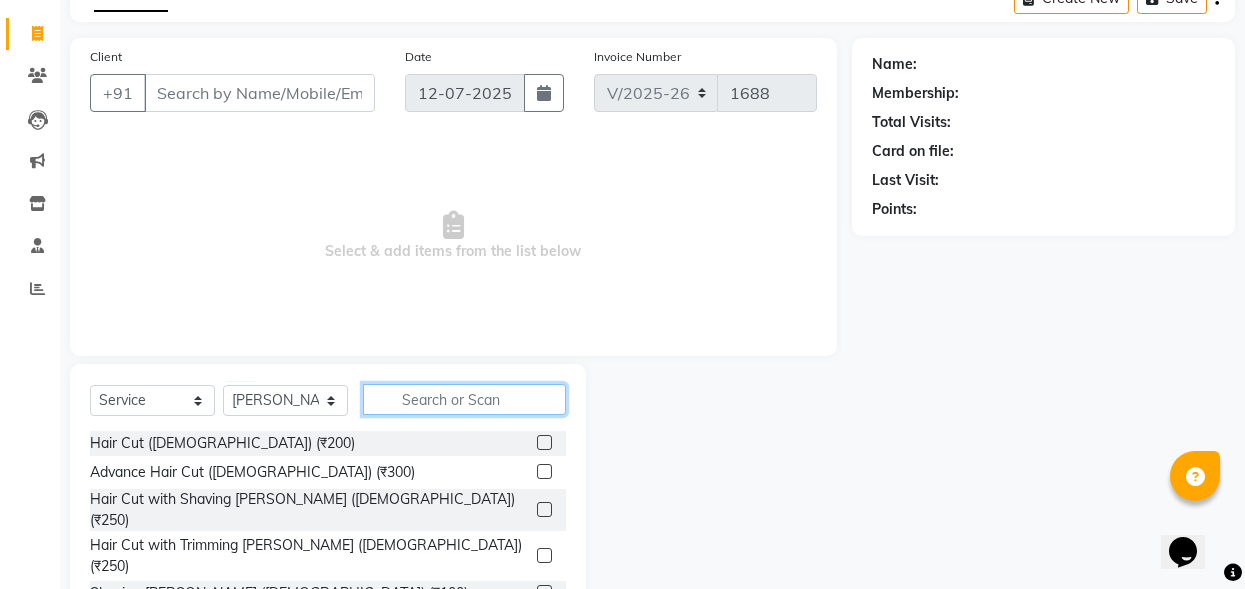 click 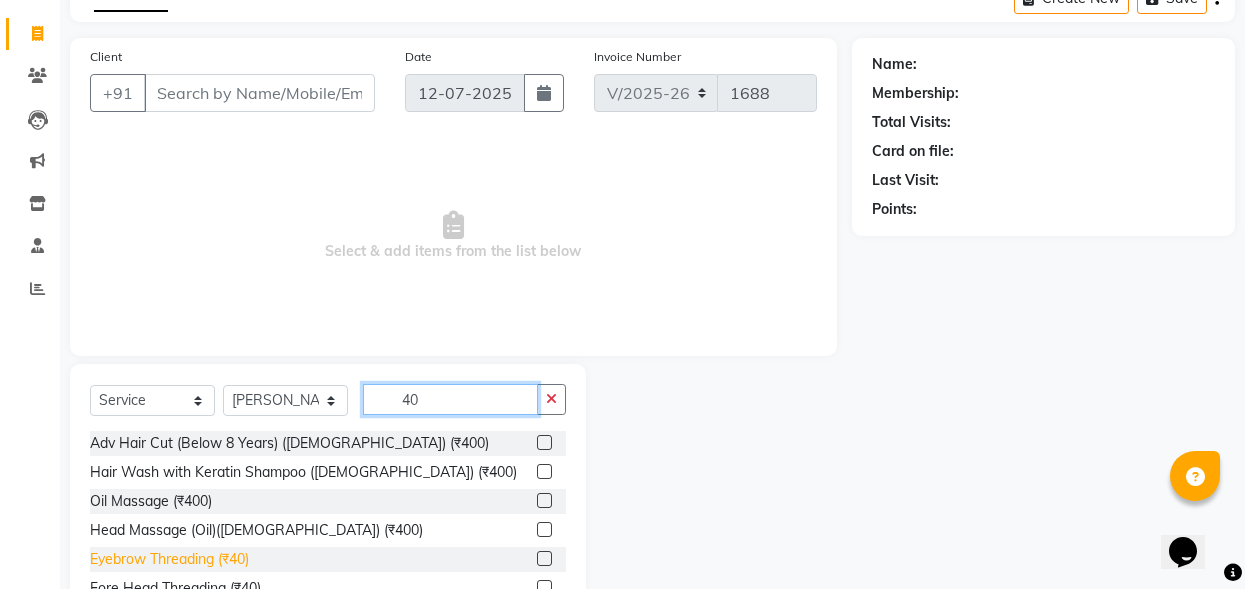 type on "40" 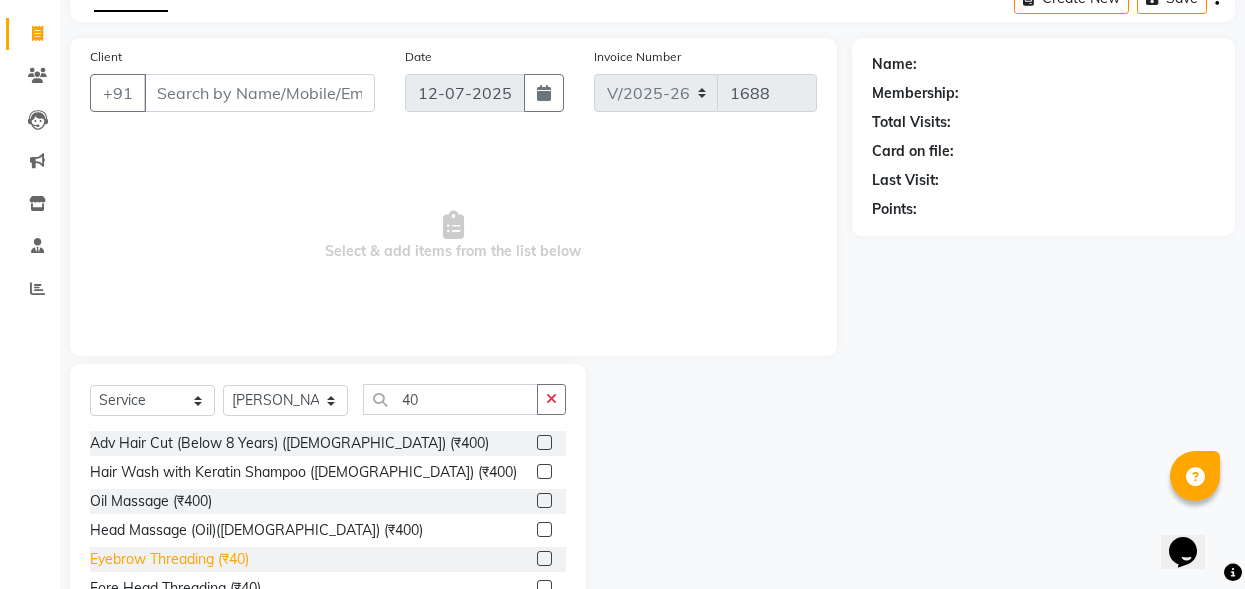 click on "Eyebrow Threading (₹40)" 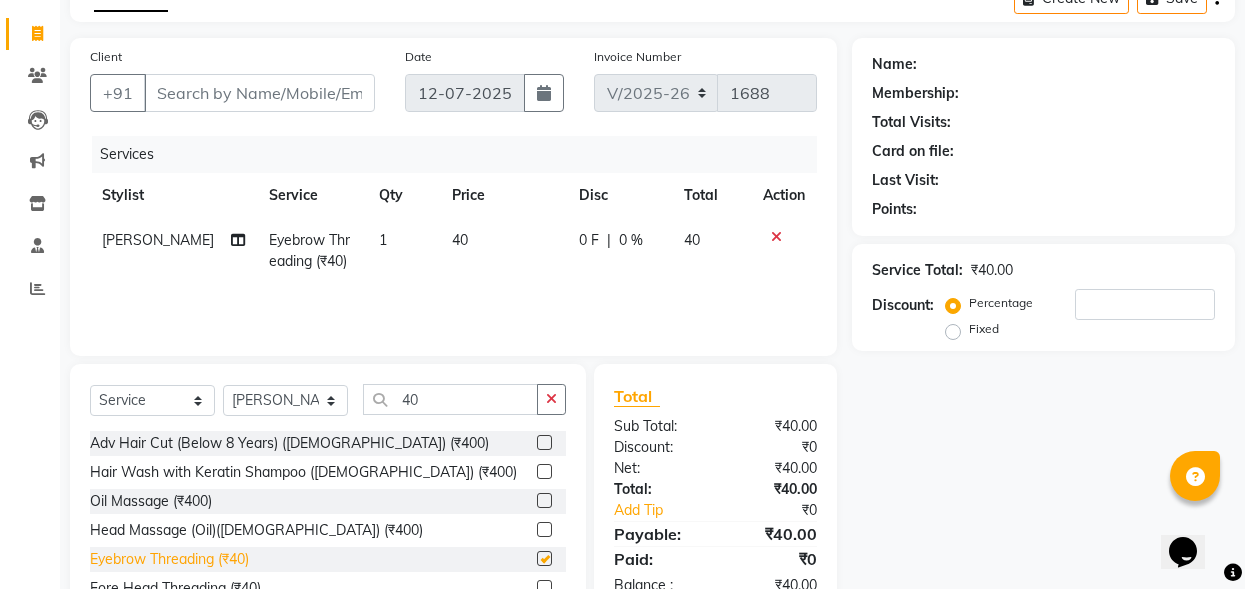 checkbox on "false" 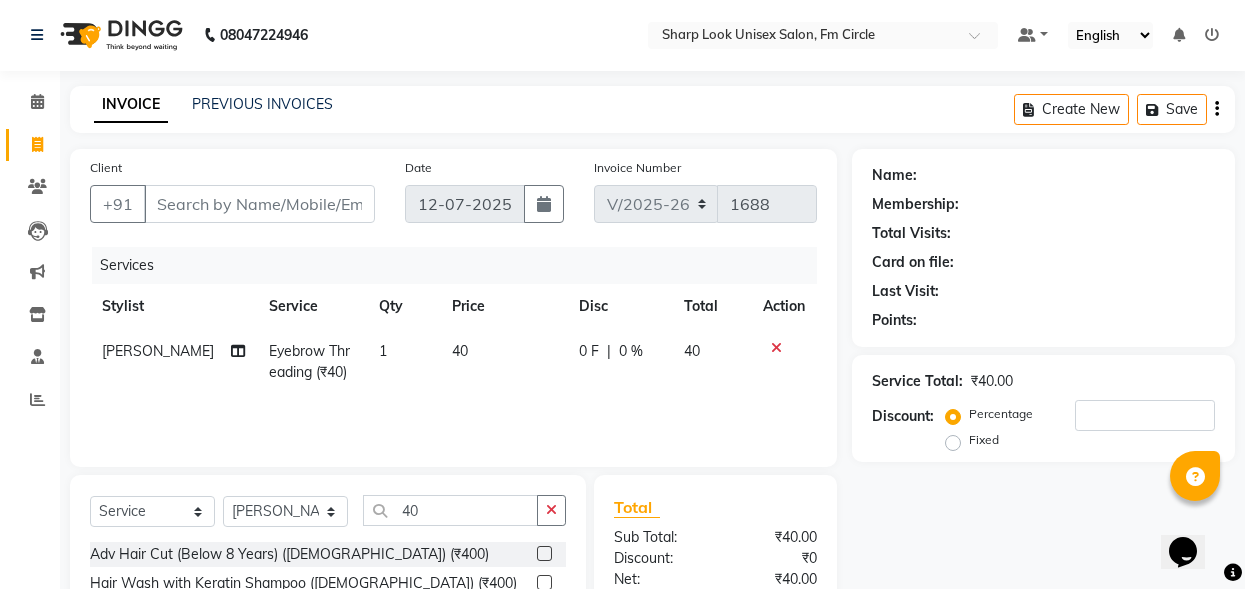 scroll, scrollTop: 0, scrollLeft: 0, axis: both 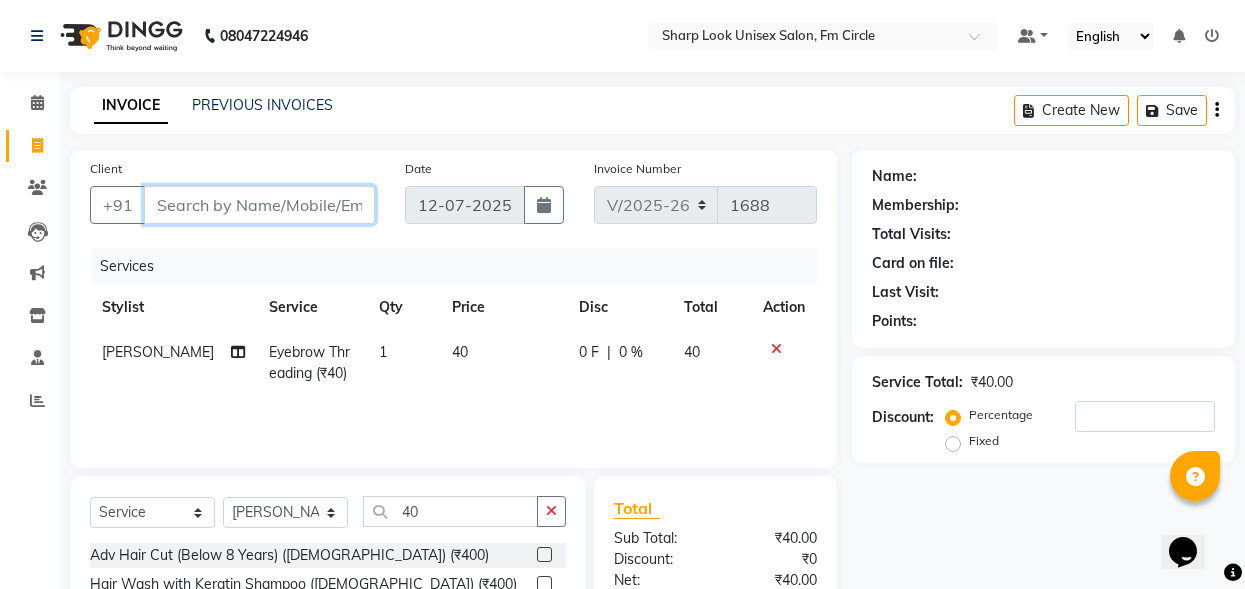 click on "Client" at bounding box center [259, 205] 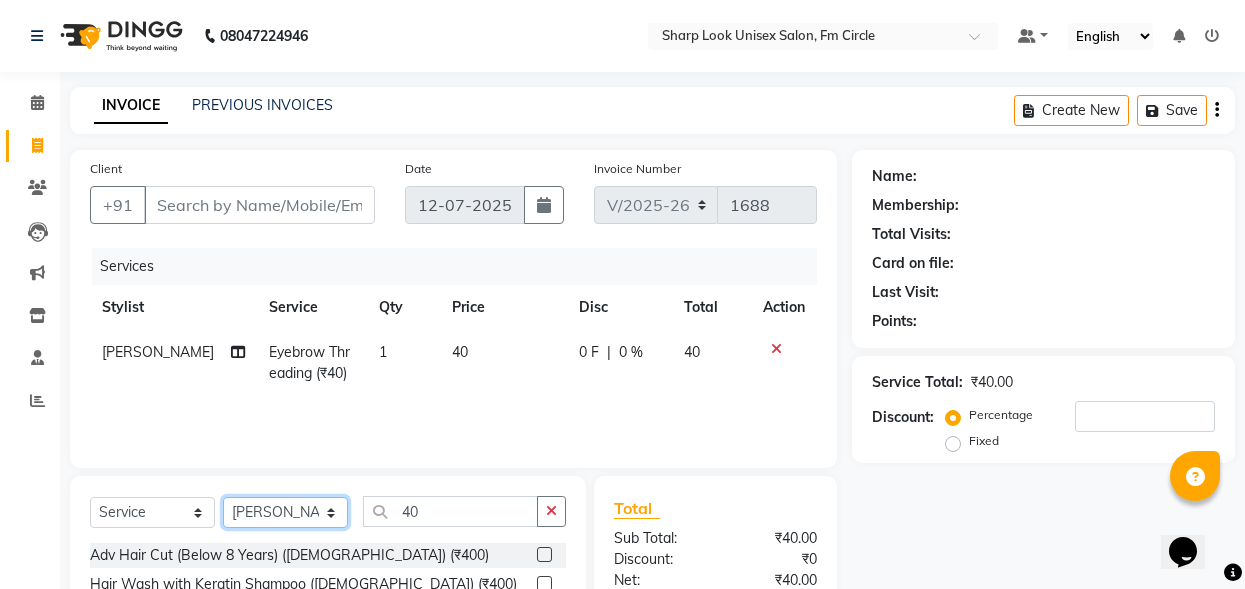 click on "Select Stylist Abhi Admin Babu Budhia Monalisa  Priti Taj" 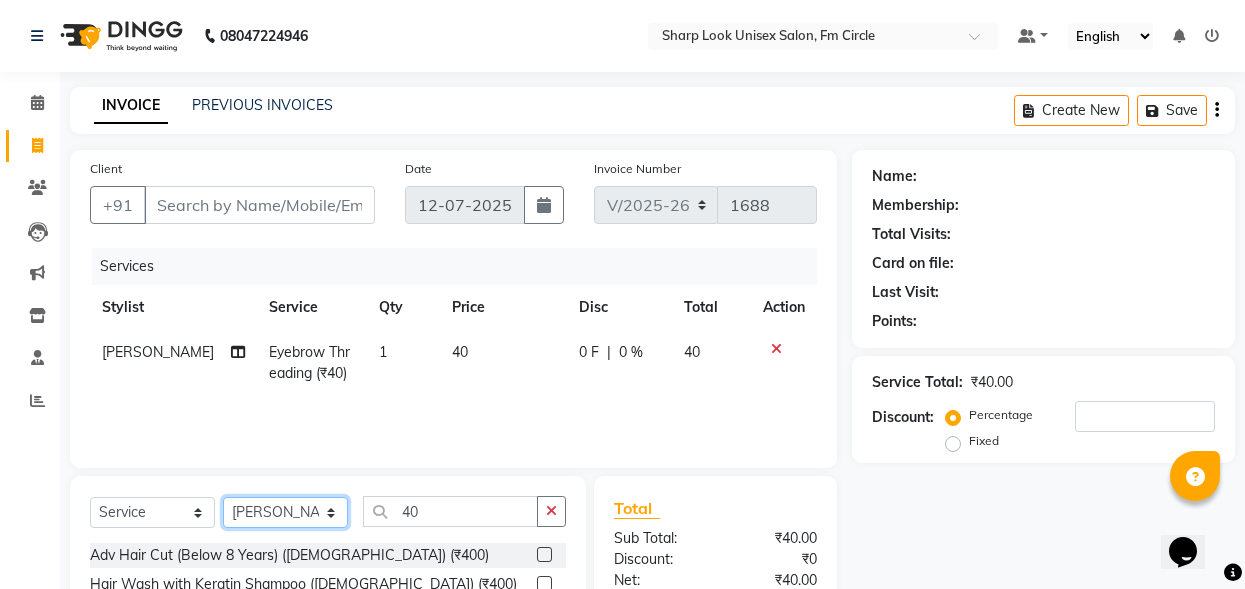 select on "21228" 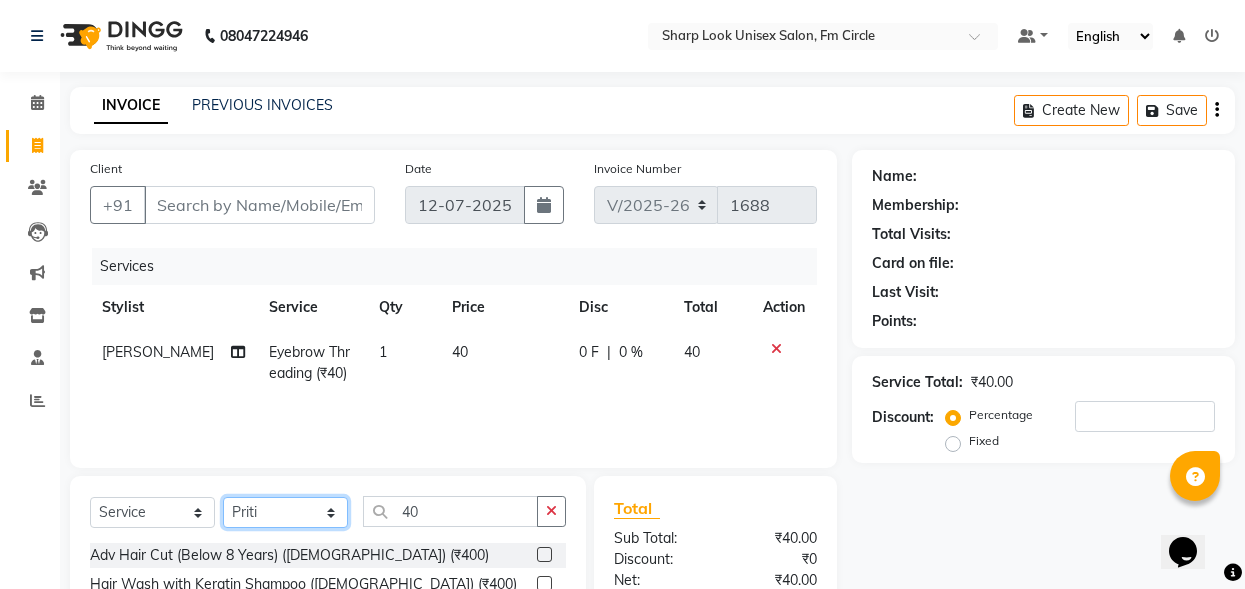 click on "Select Stylist Abhi Admin Babu Budhia Monalisa  Priti Taj" 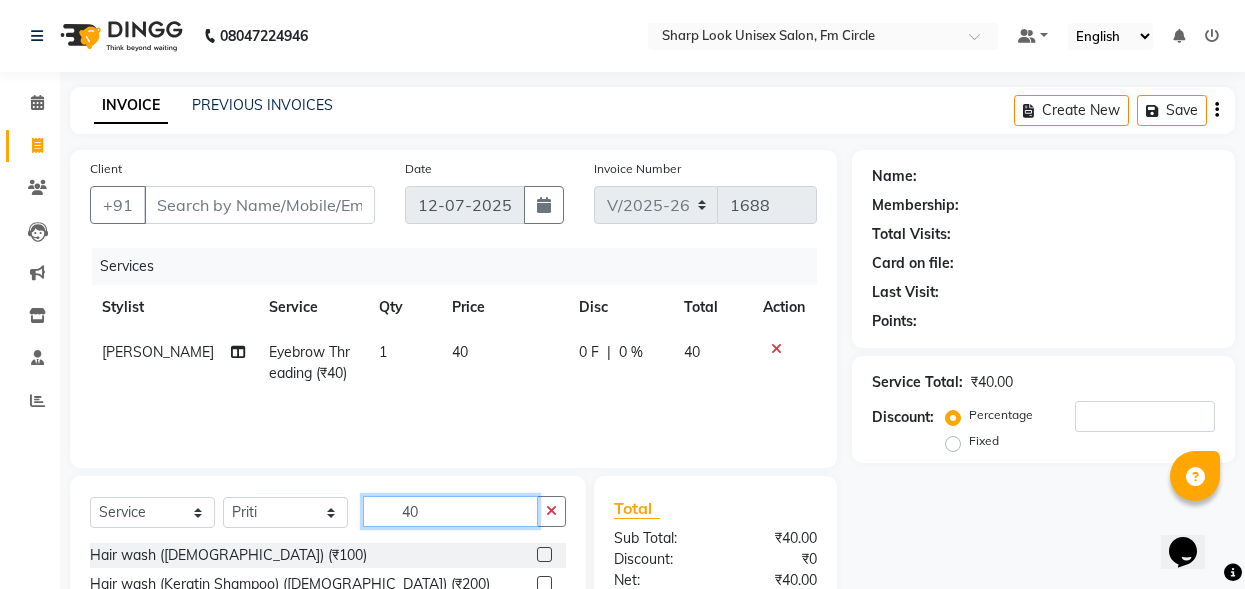 click on "40" 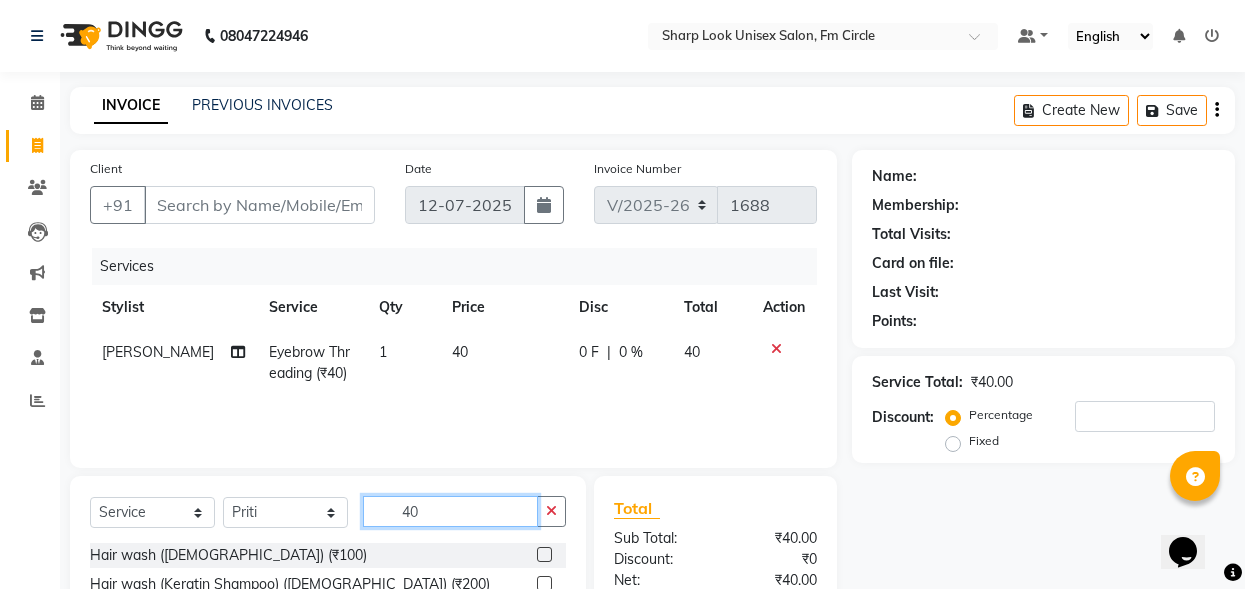 type on "4" 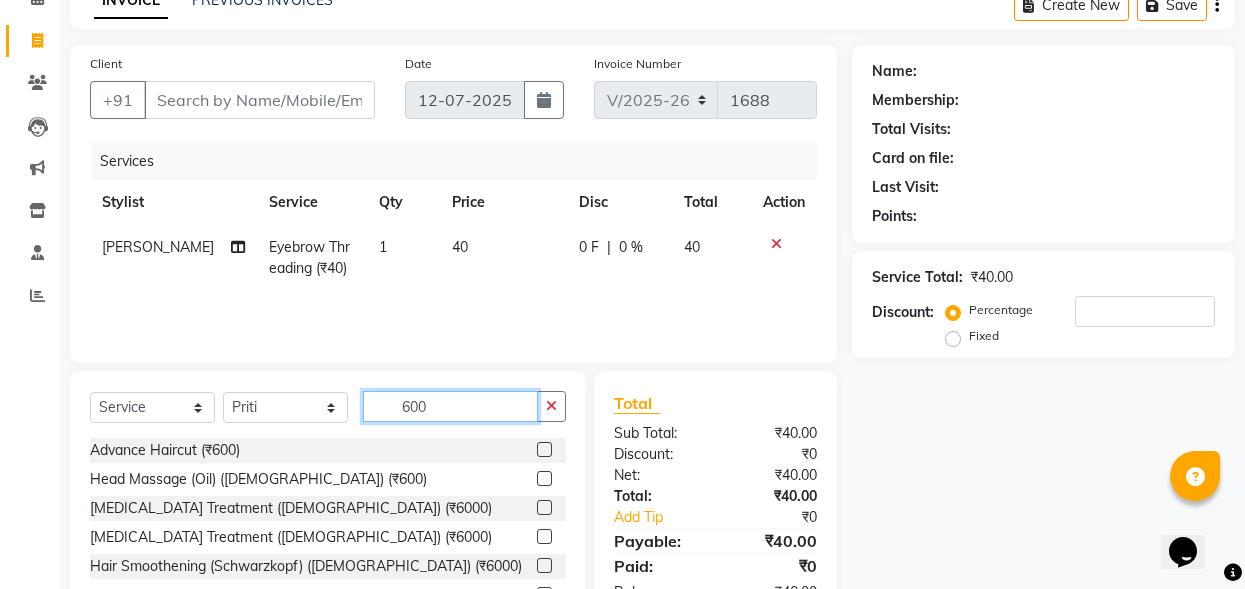 scroll, scrollTop: 212, scrollLeft: 0, axis: vertical 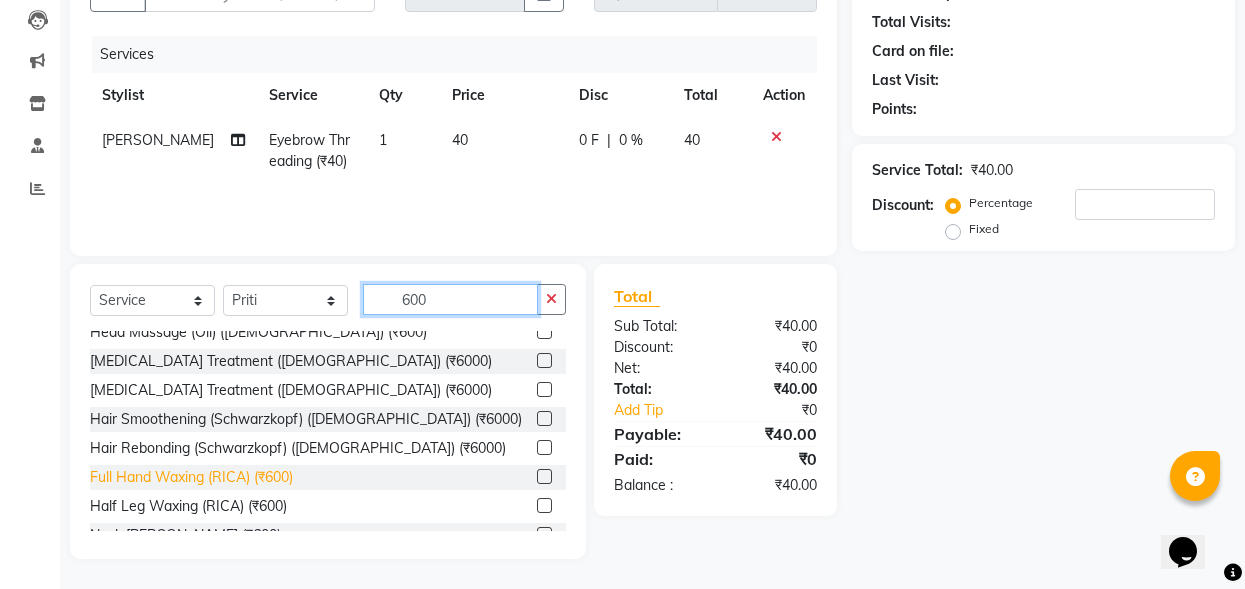 type on "600" 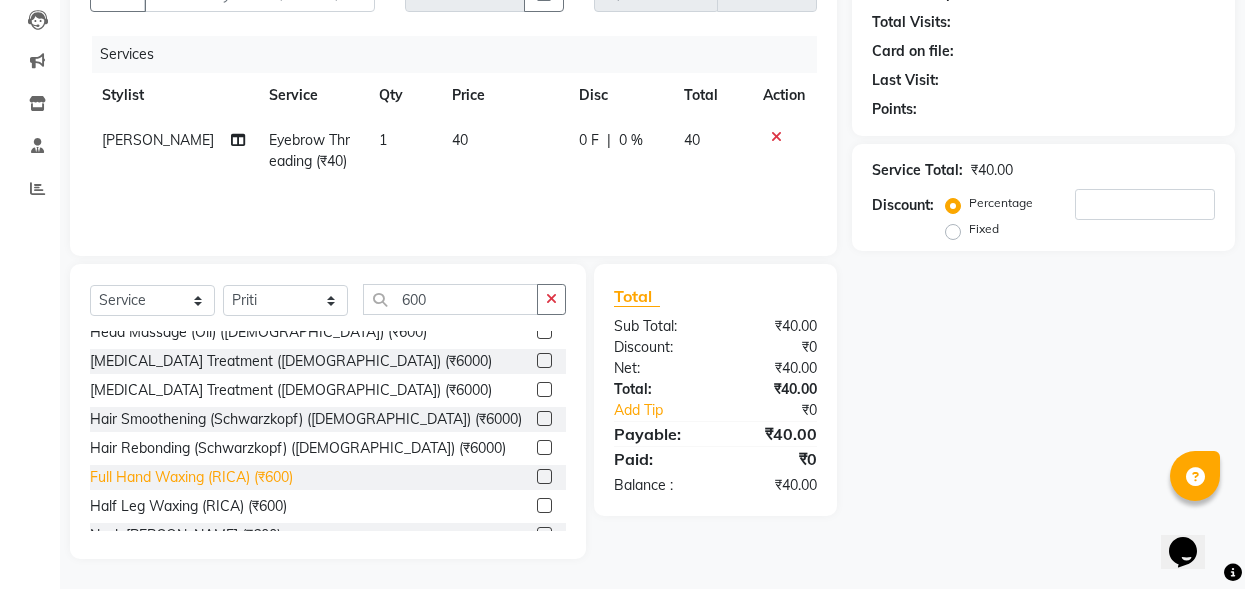 click on "Full Hand Waxing (RICA) (₹600)" 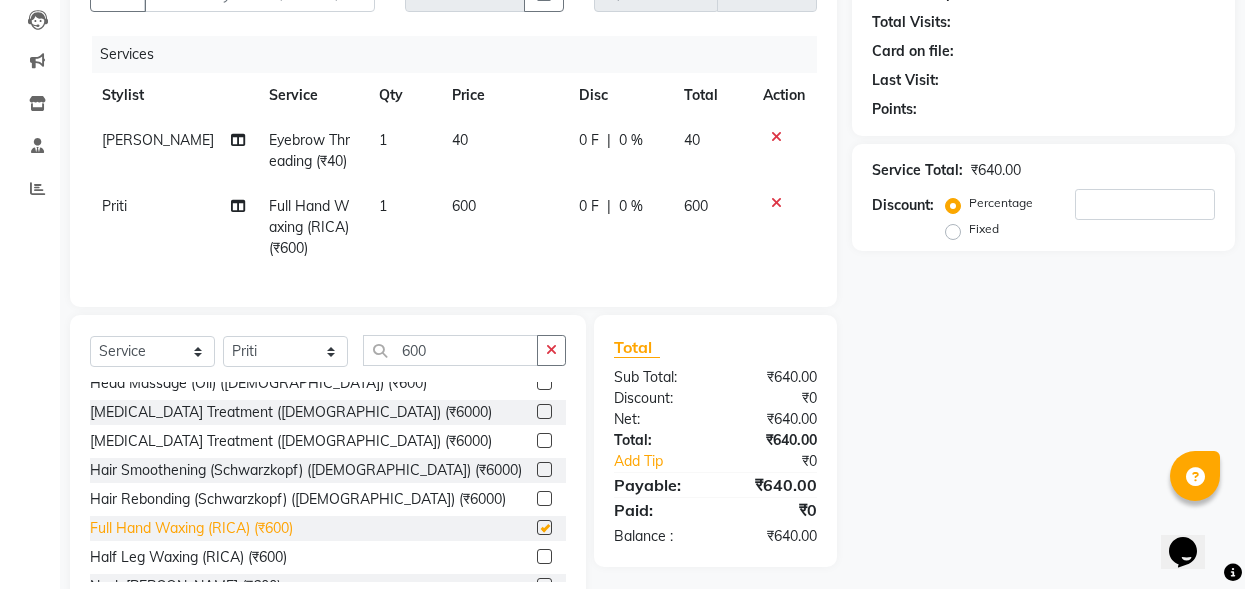 checkbox on "false" 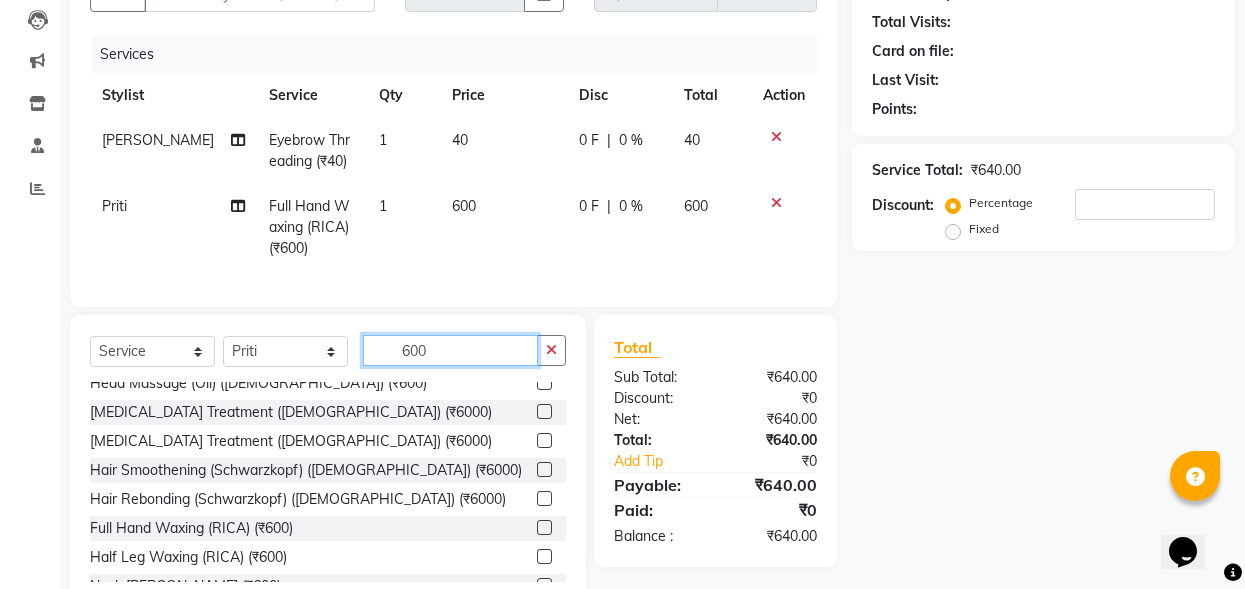 click on "600" 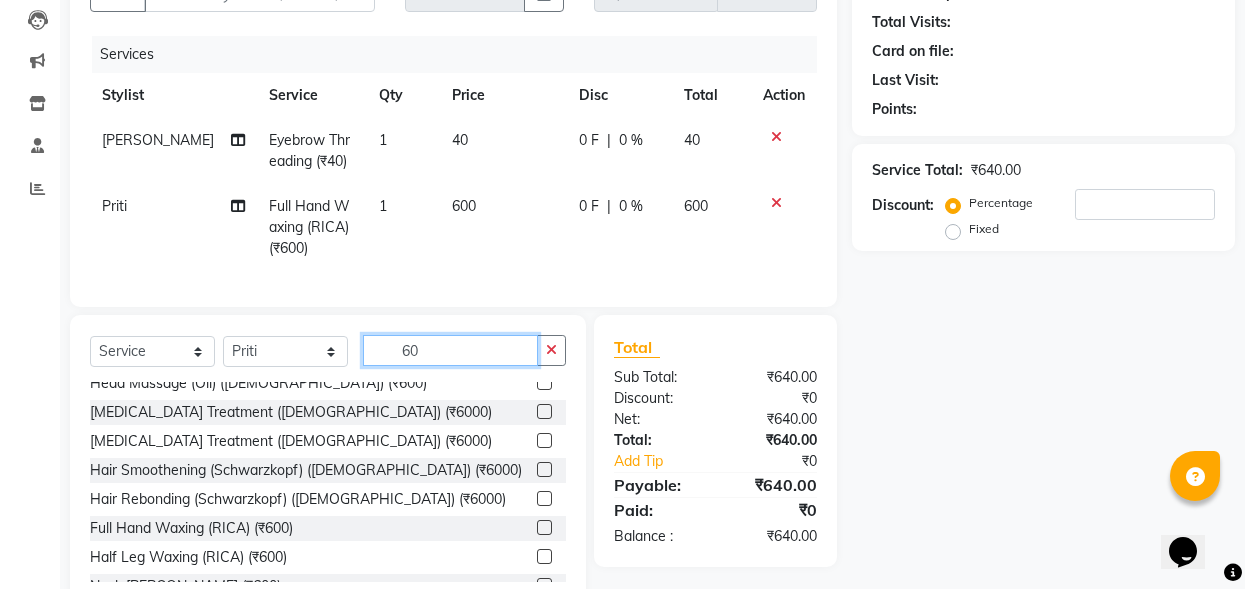 type on "6" 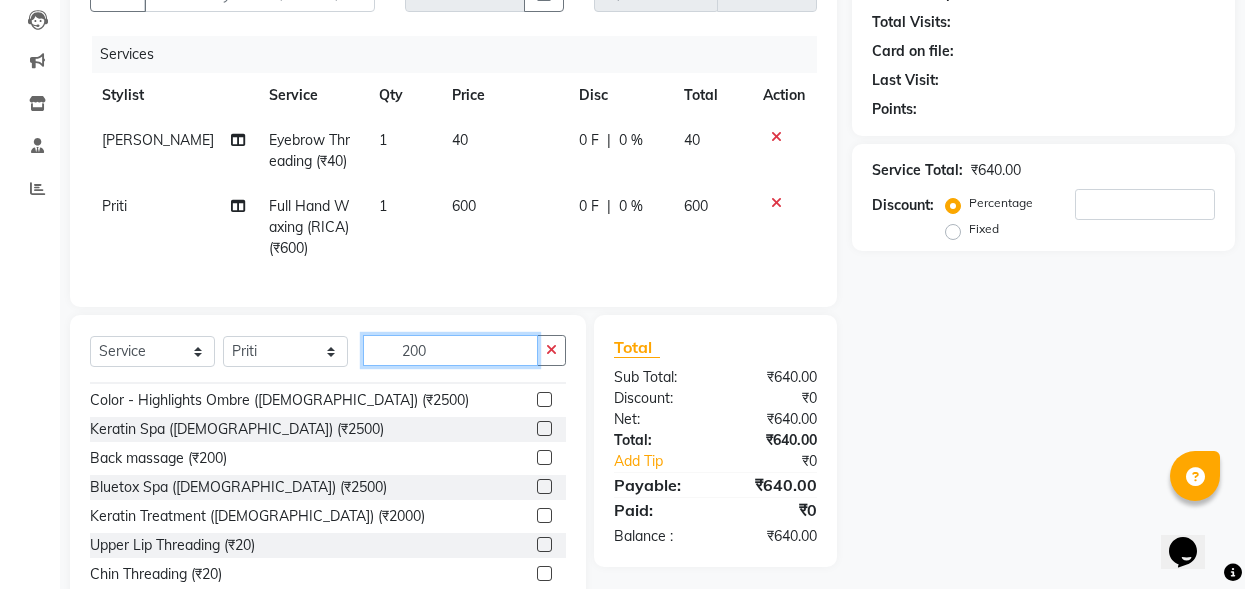 scroll, scrollTop: 69, scrollLeft: 0, axis: vertical 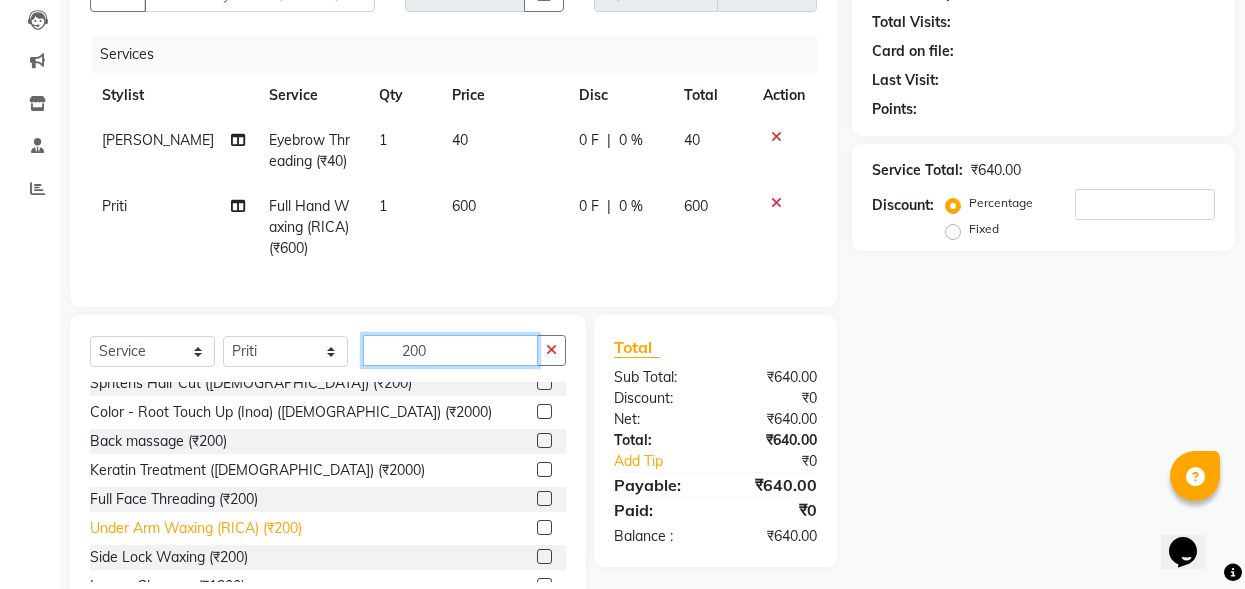 type on "200" 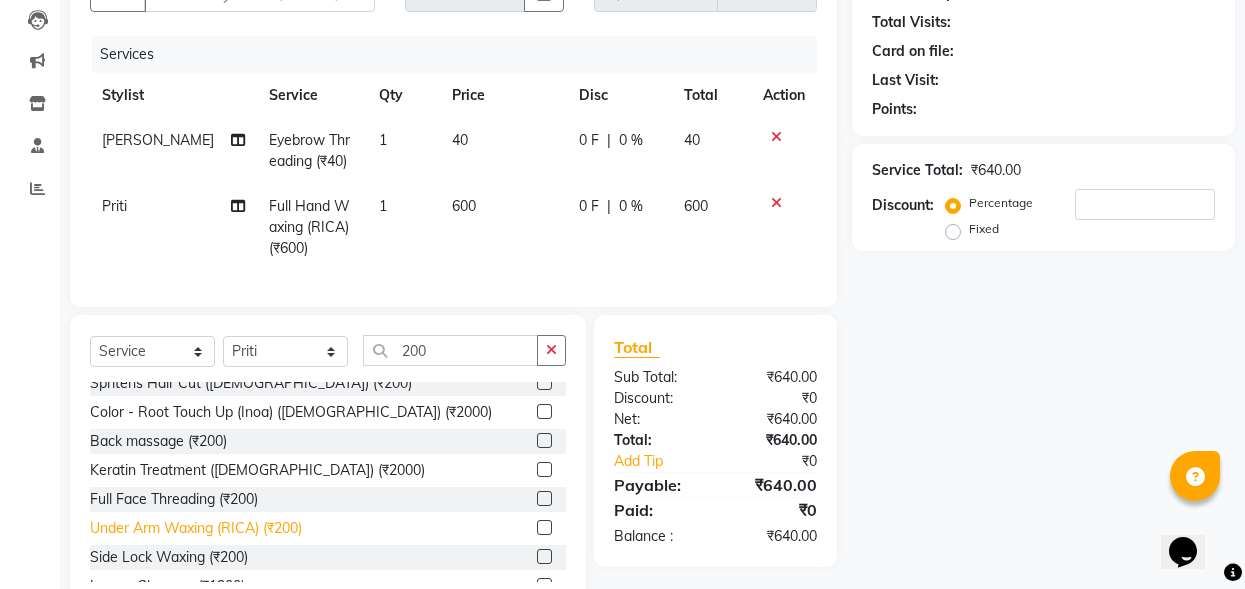 click on "Under Arm Waxing (RICA) (₹200)" 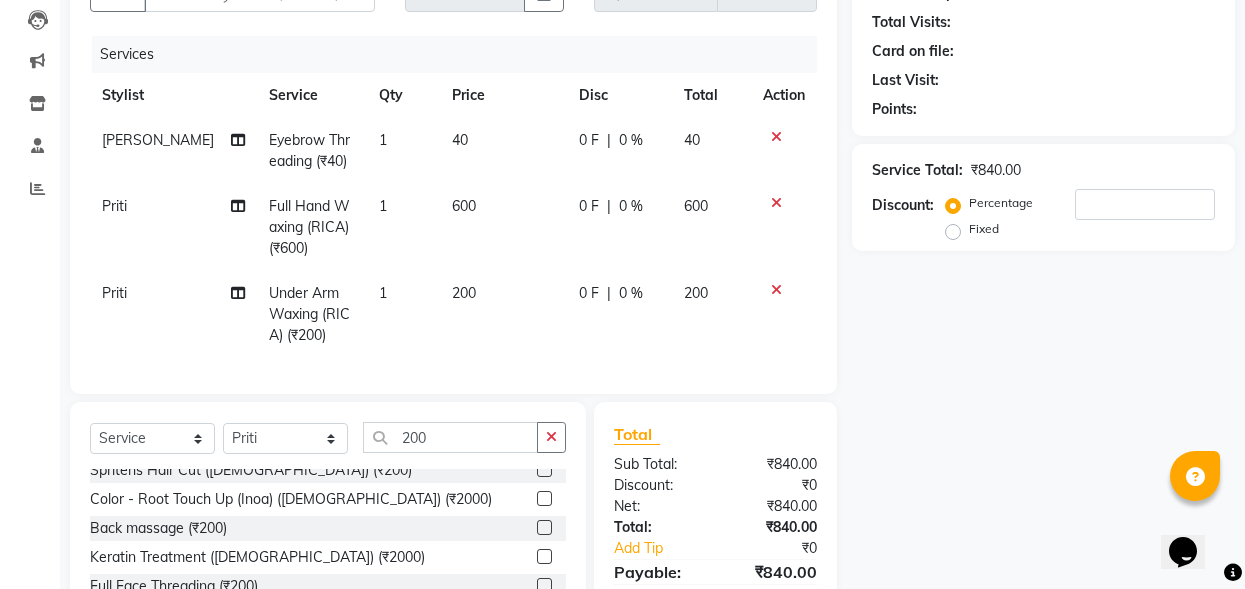 checkbox on "false" 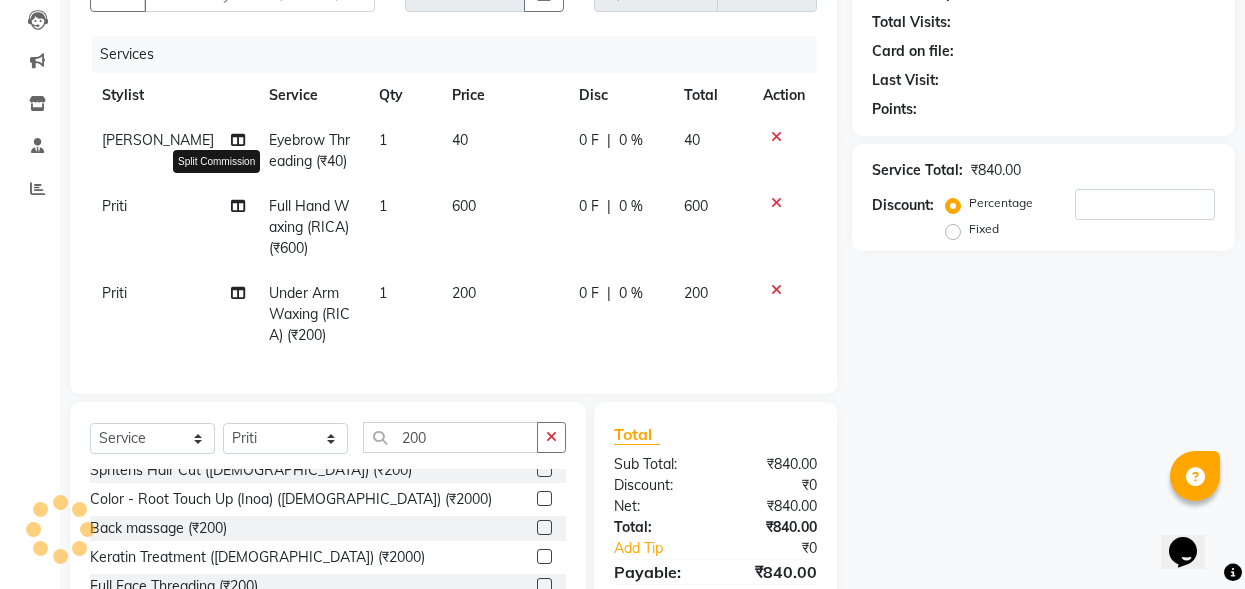 click 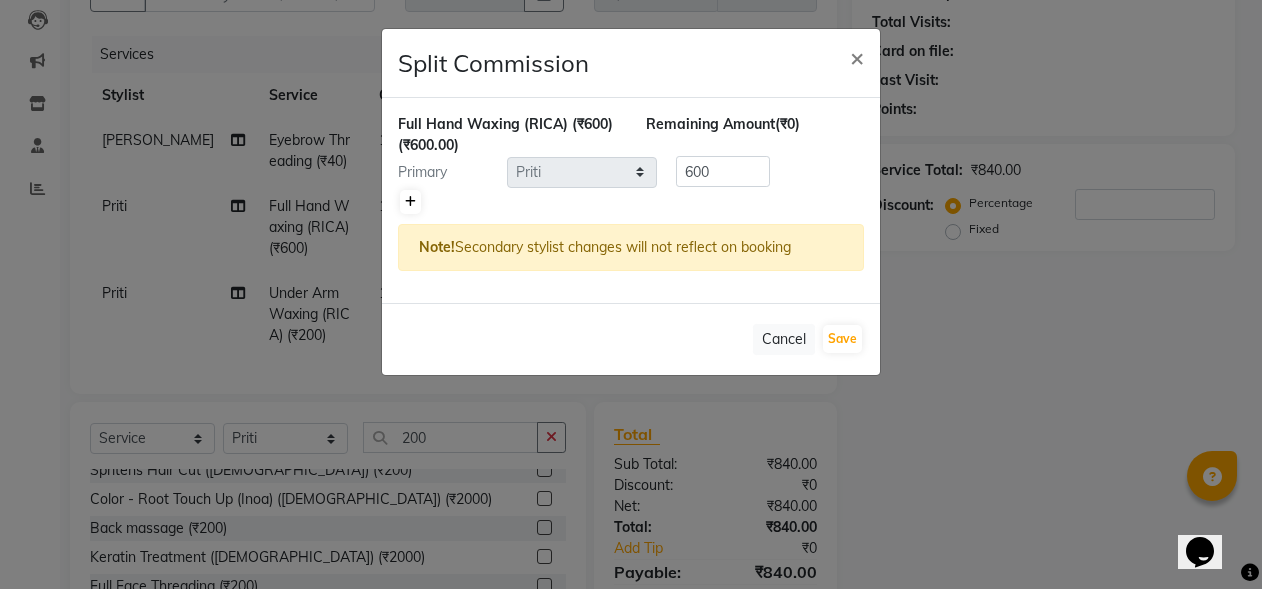 click 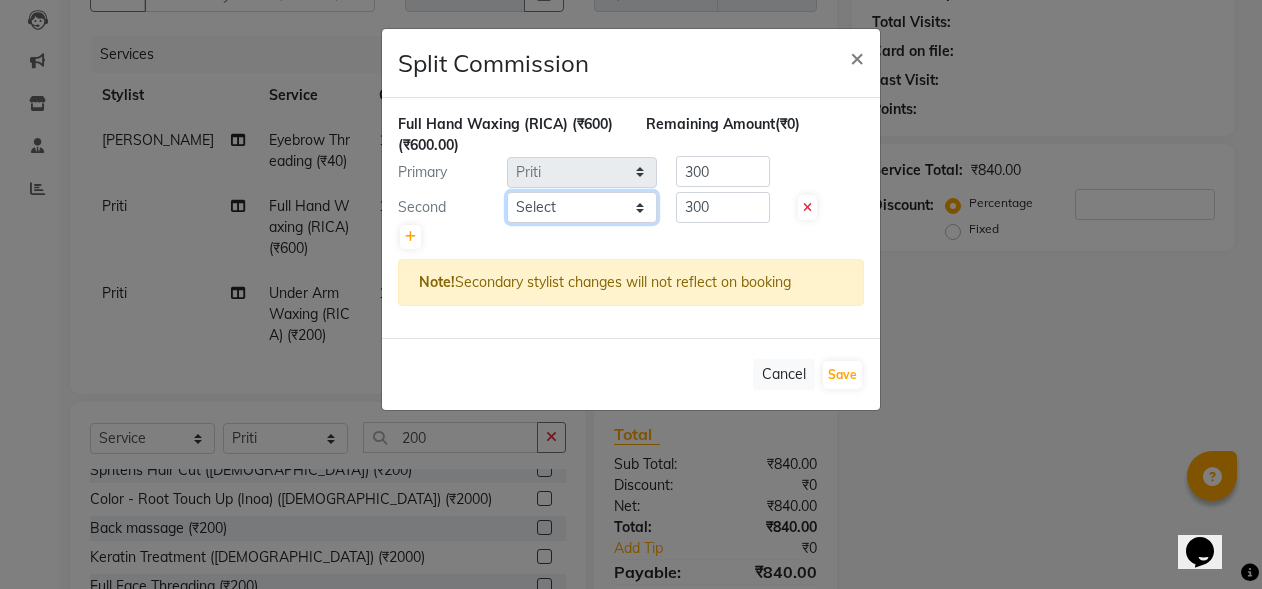 click on "Select  Abhi   Admin   Babu   Budhia   Monalisa    Priti   Taj" 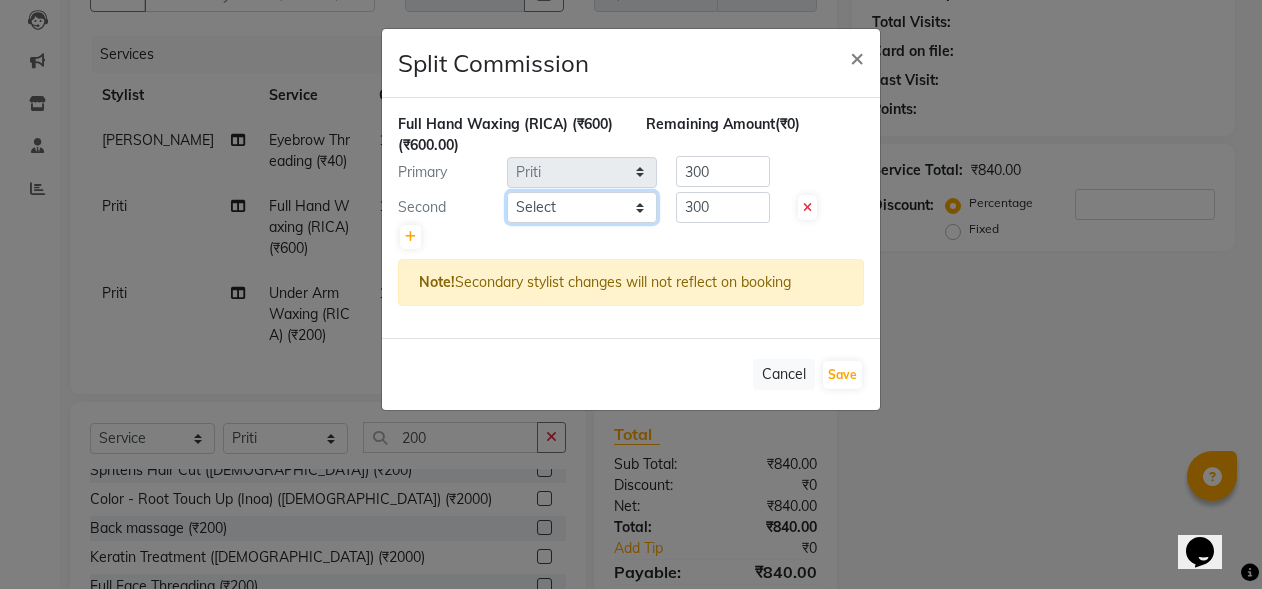 select on "80321" 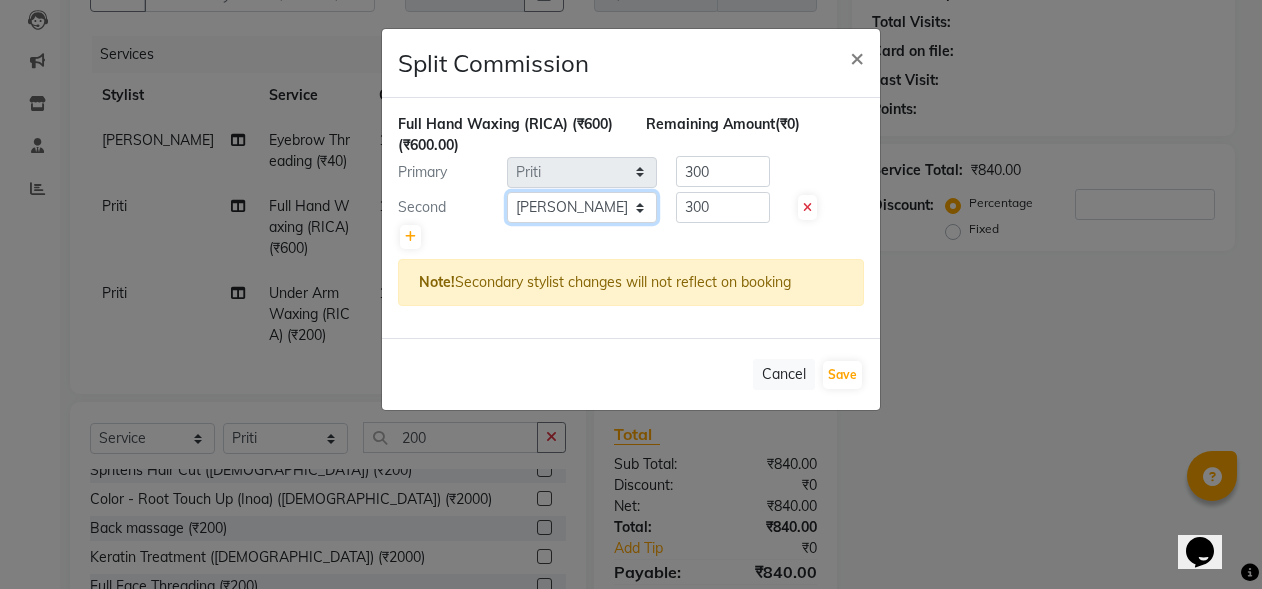 click on "Select  Abhi   Admin   Babu   Budhia   Monalisa    Priti   Taj" 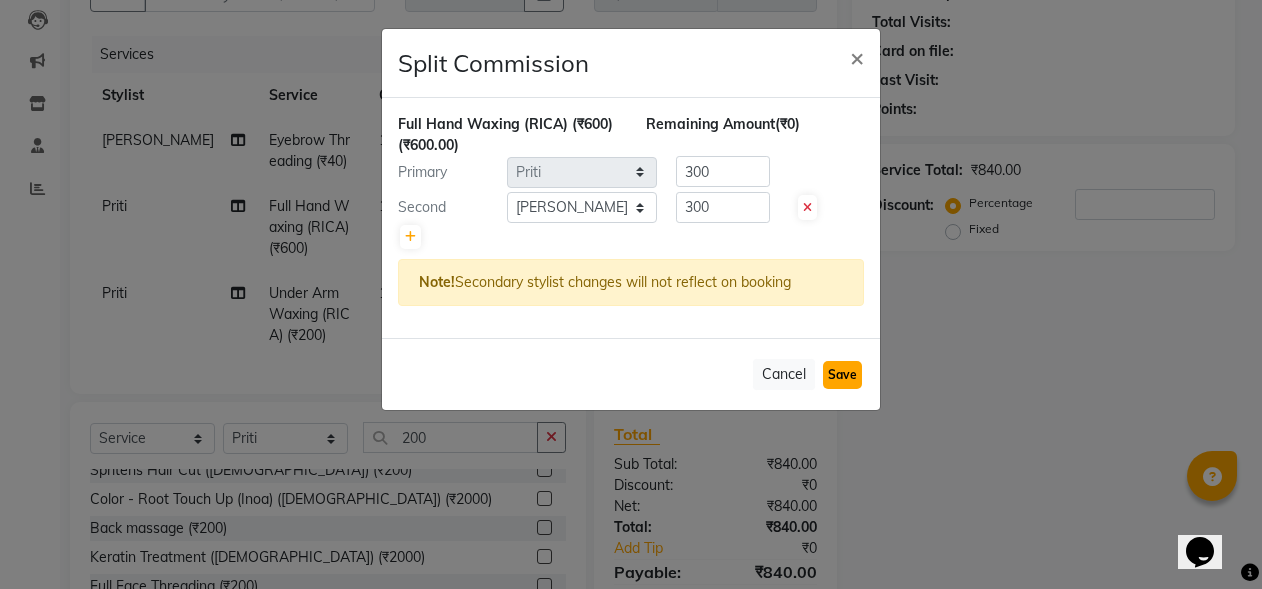 click on "Save" 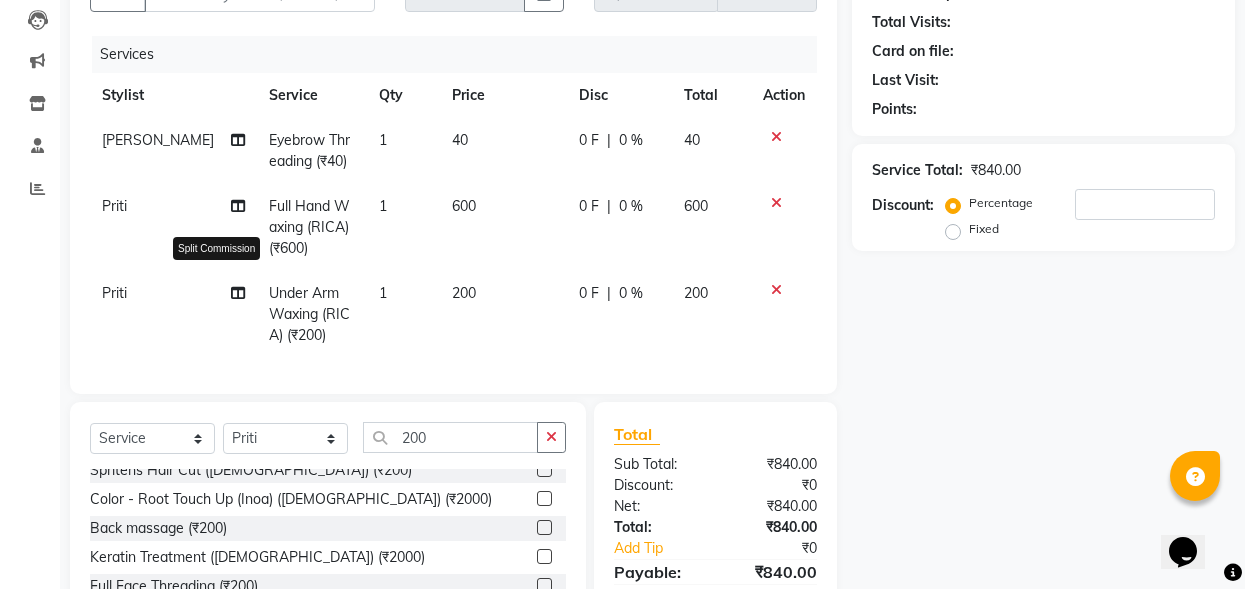 click 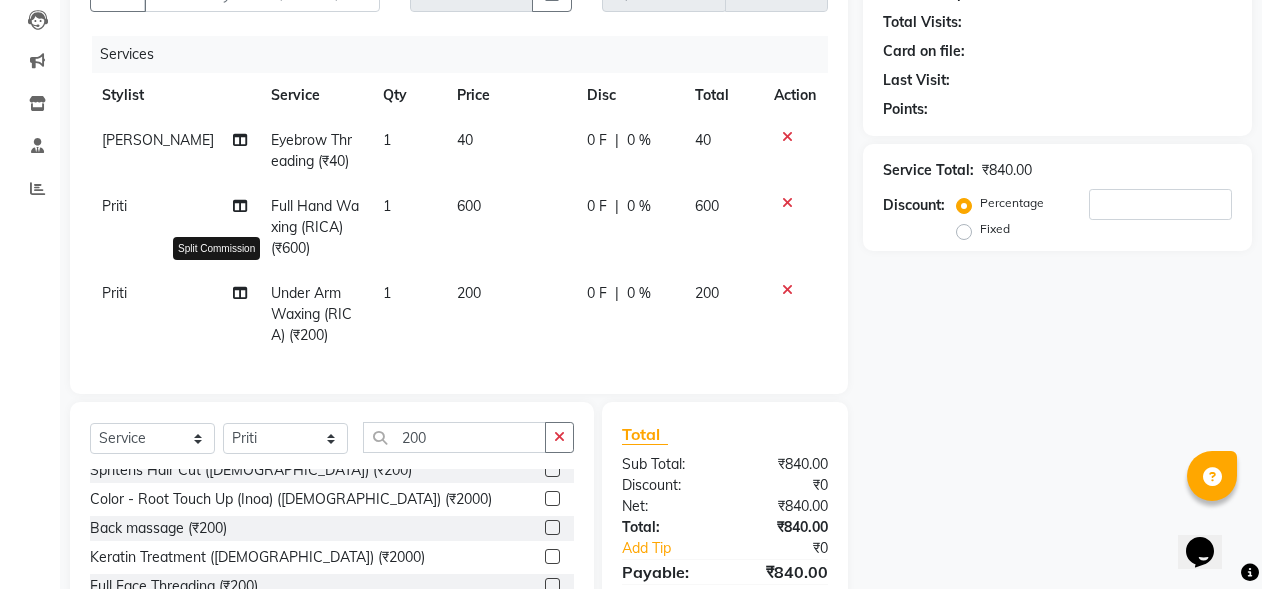 select on "21228" 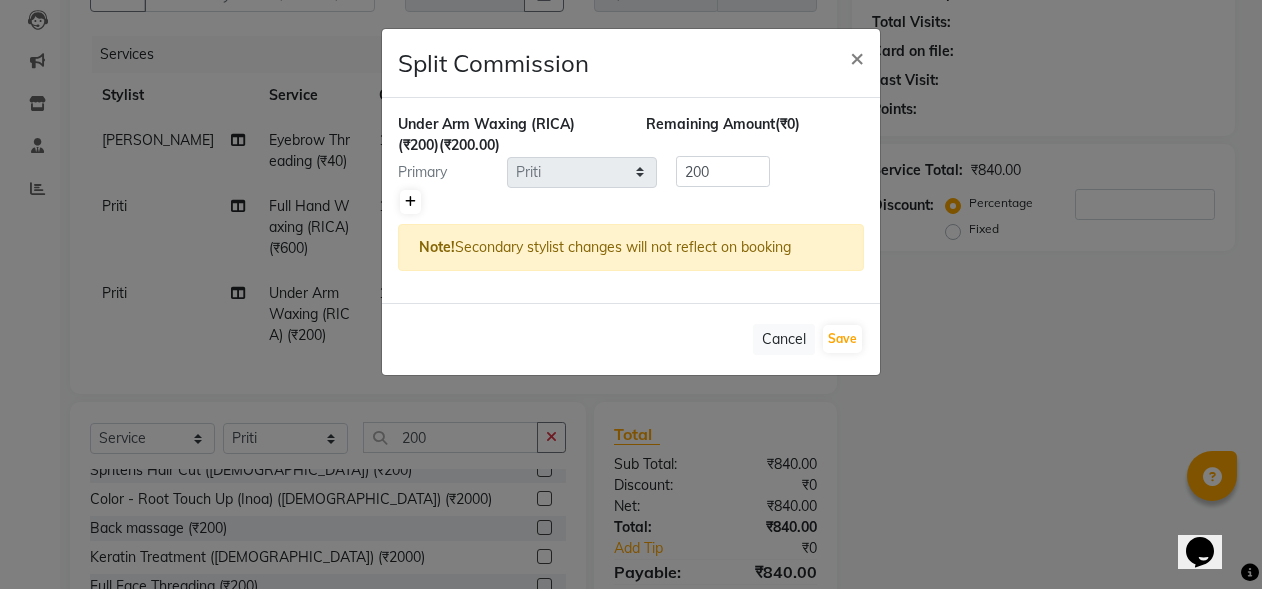 click 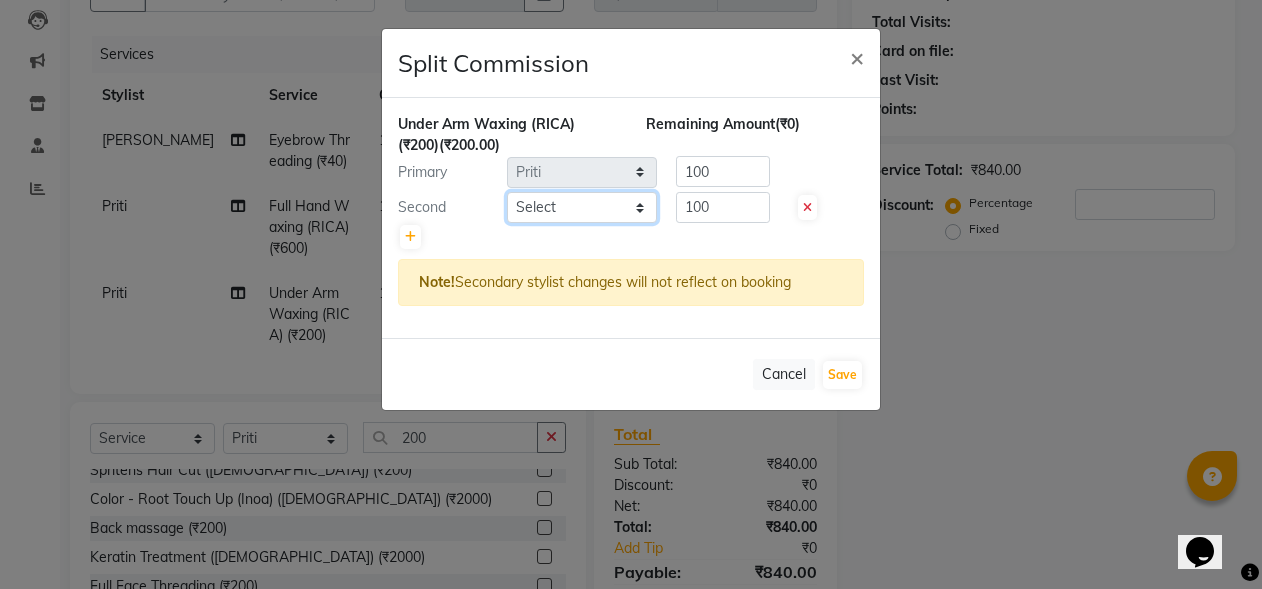 click on "Select  Abhi   Admin   Babu   Budhia   Monalisa    Priti   Taj" 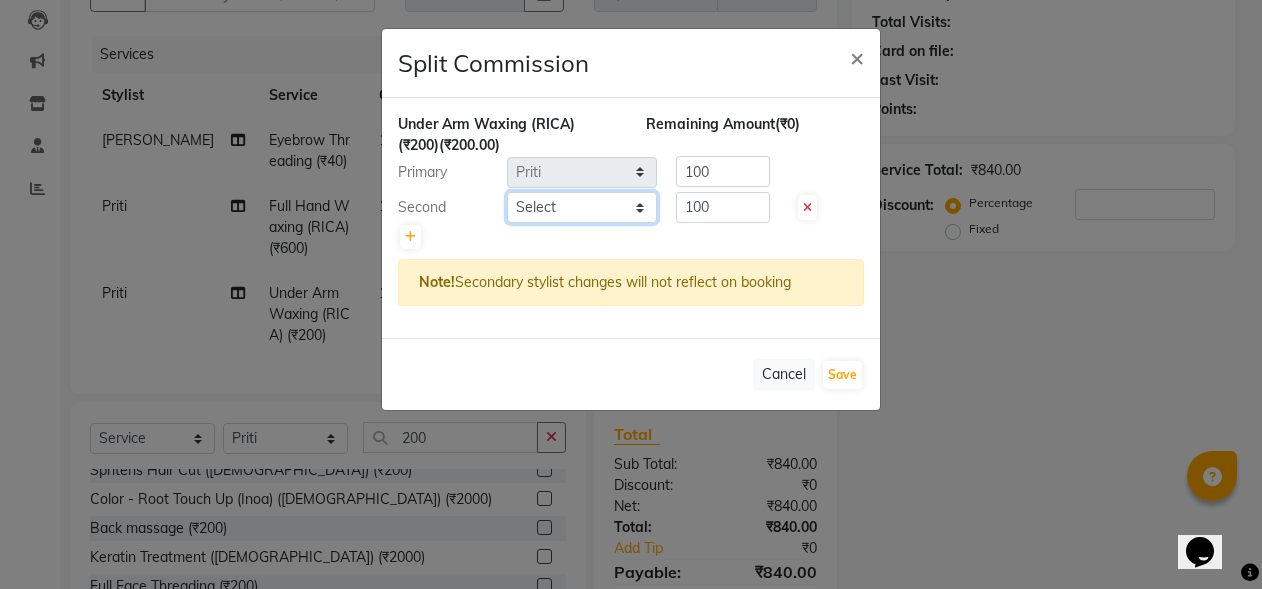 select on "80321" 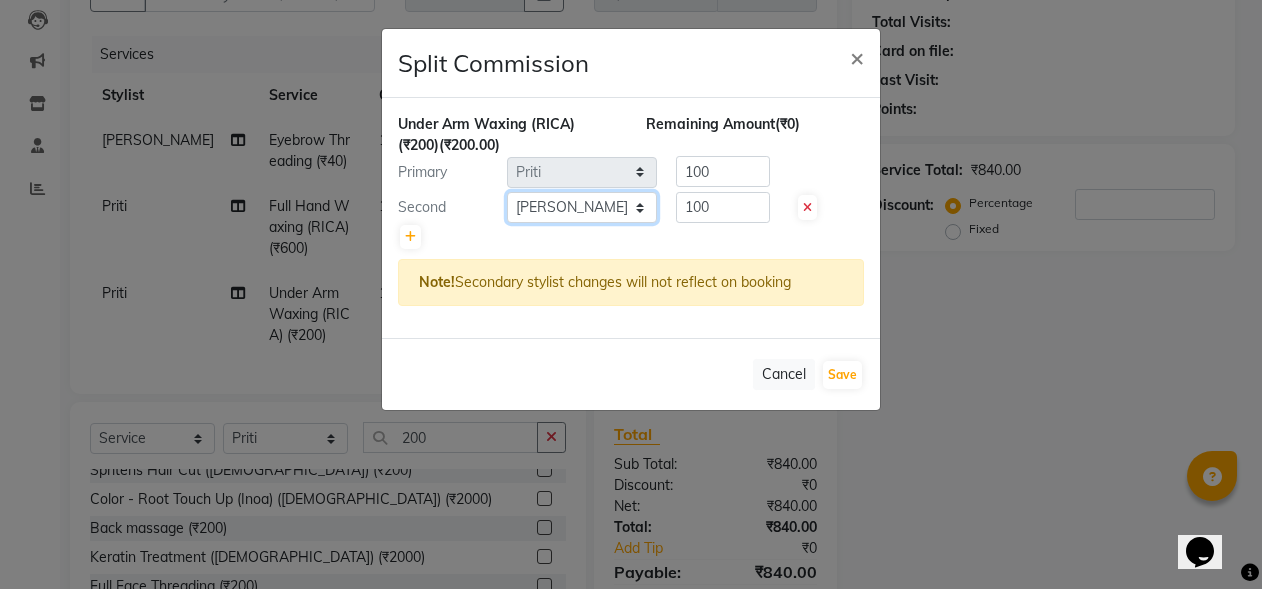 click on "Select  Abhi   Admin   Babu   Budhia   Monalisa    Priti   Taj" 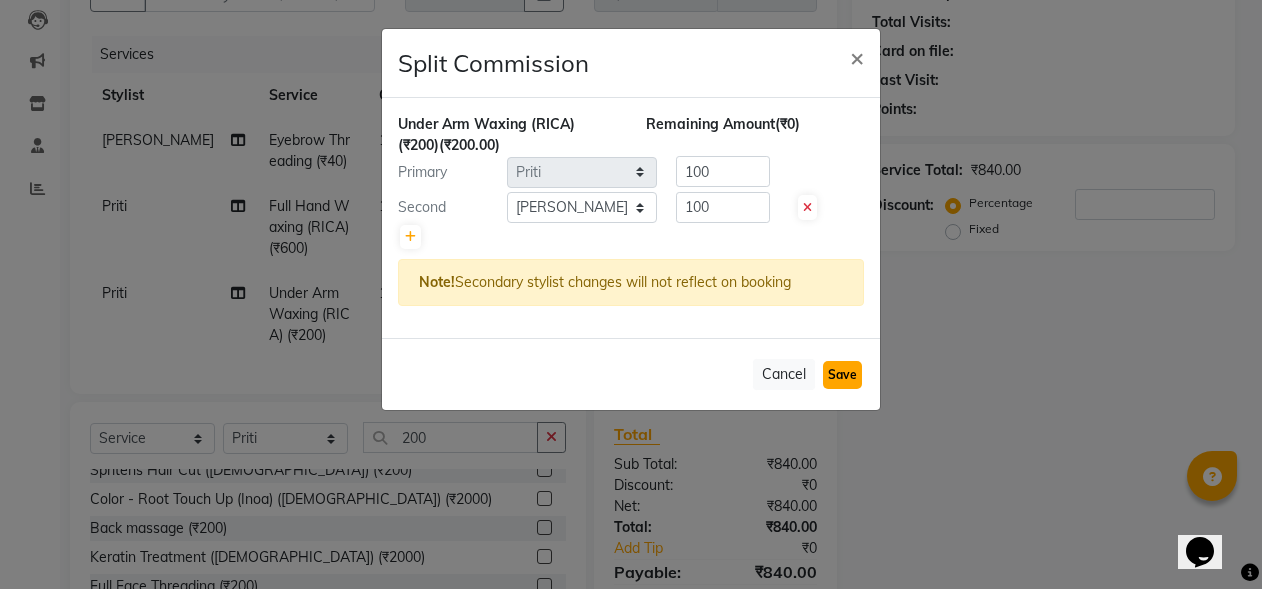 click on "Save" 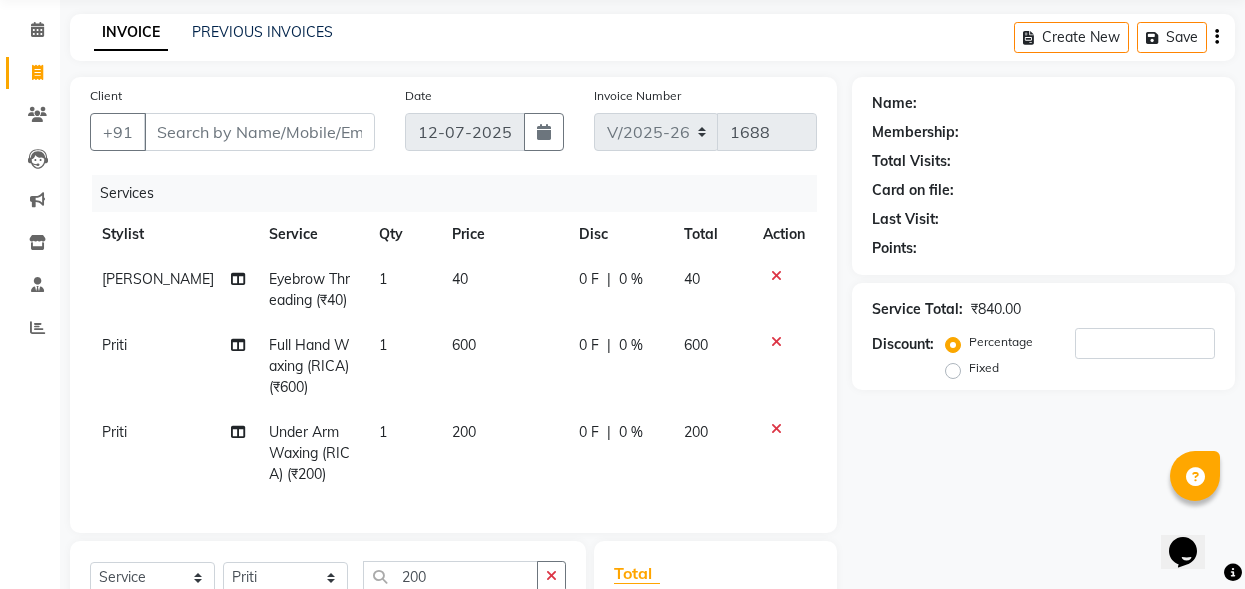 scroll, scrollTop: 0, scrollLeft: 0, axis: both 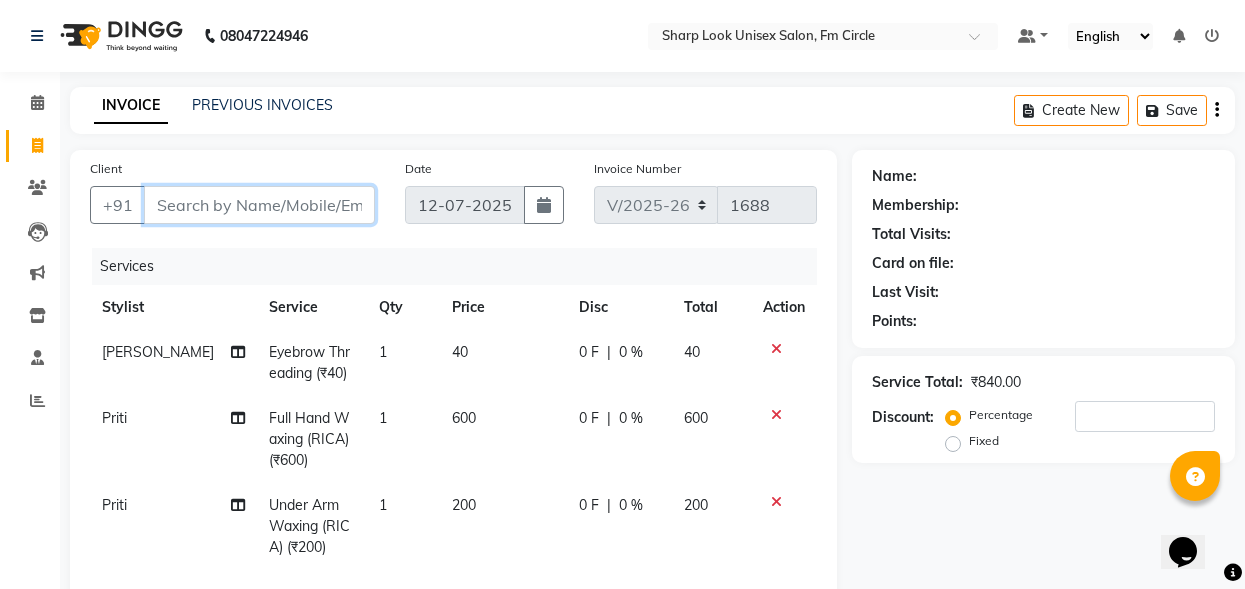 click on "Client" at bounding box center (259, 205) 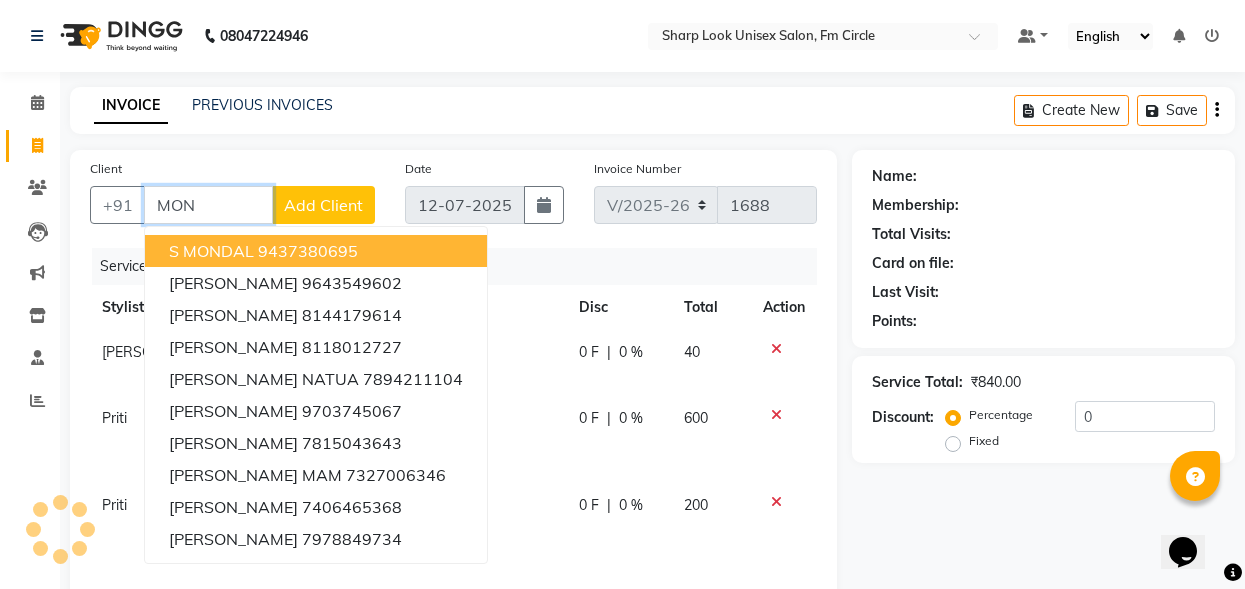 click on "MON" at bounding box center [208, 205] 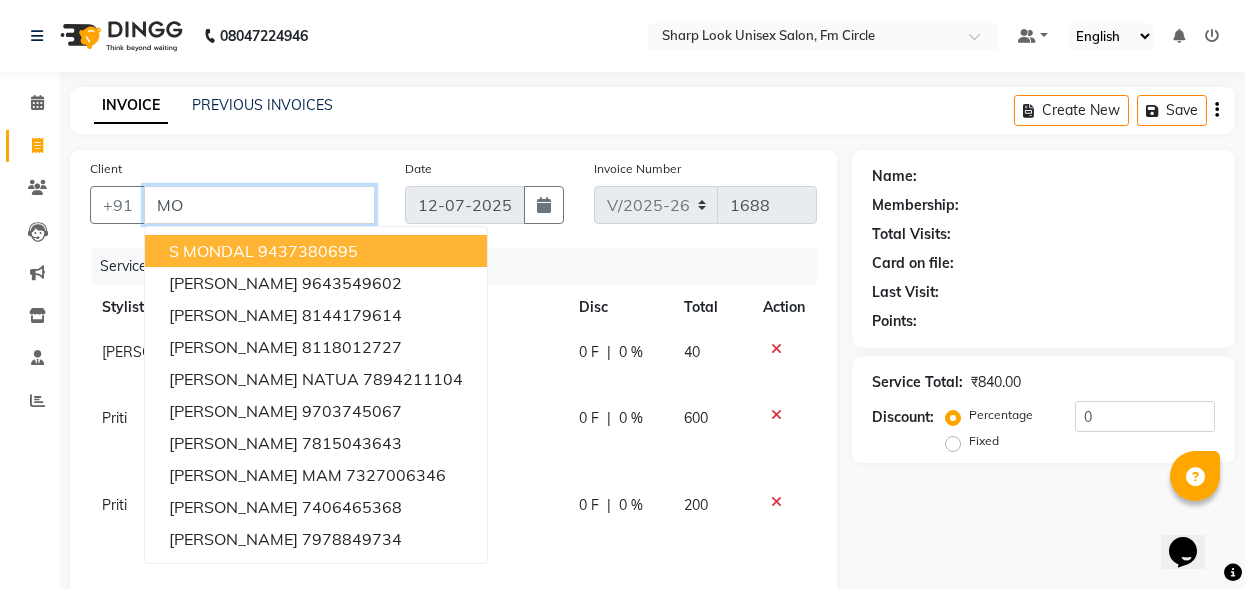 type on "M" 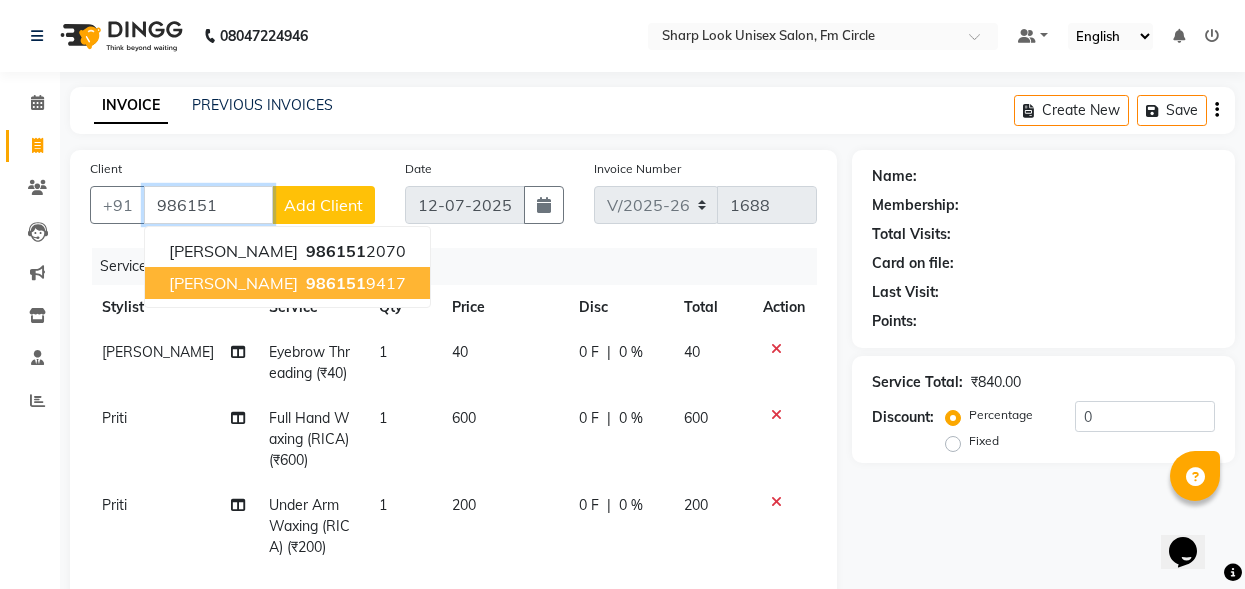 click on "MONALISHA MOHANTY" at bounding box center (233, 283) 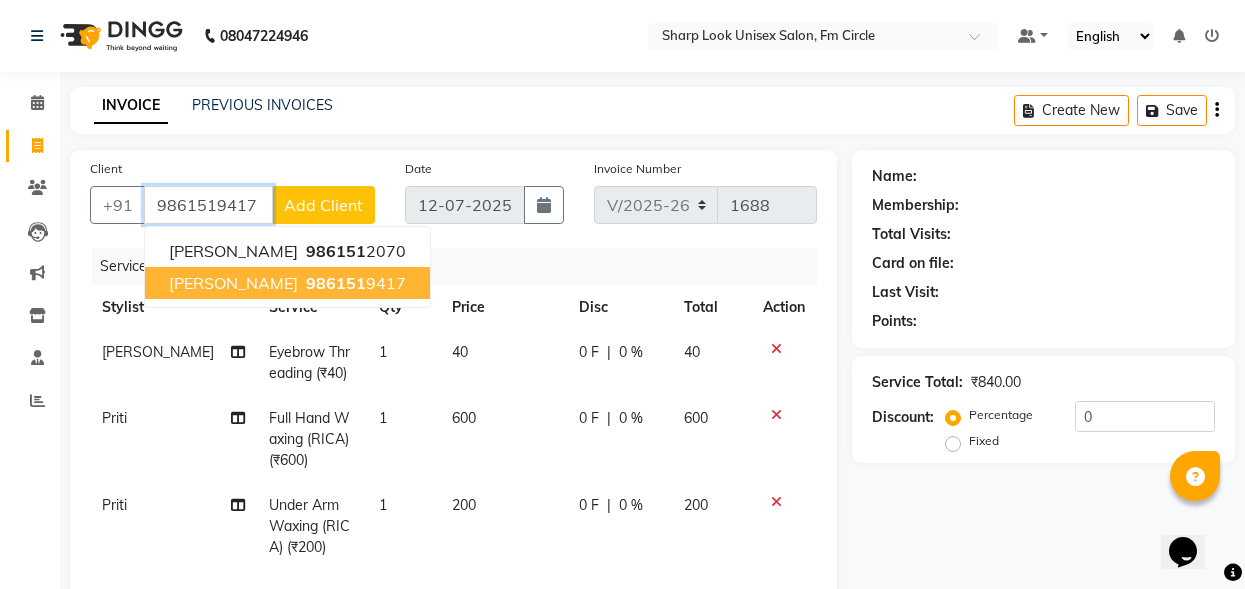 type on "9861519417" 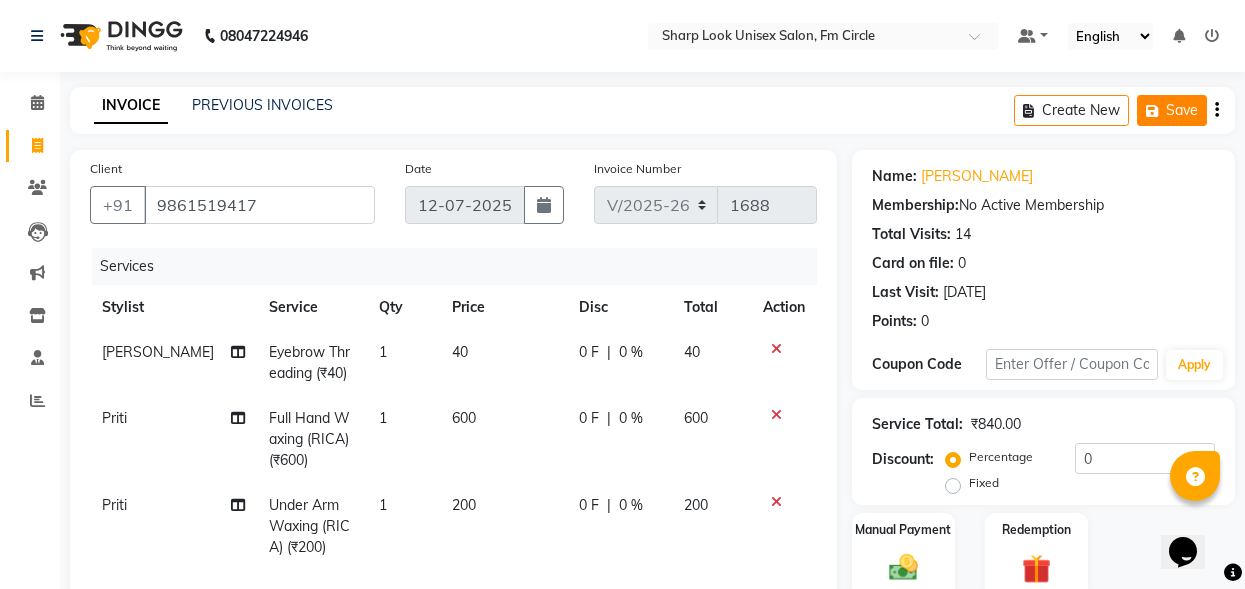 click on "Save" 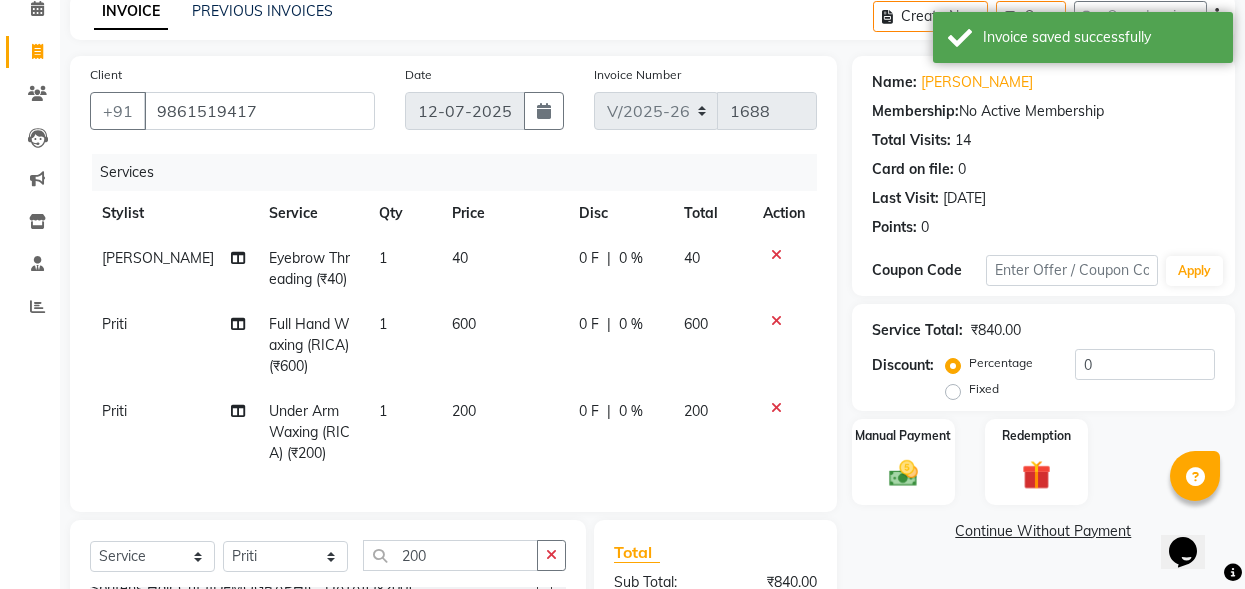 scroll, scrollTop: 0, scrollLeft: 0, axis: both 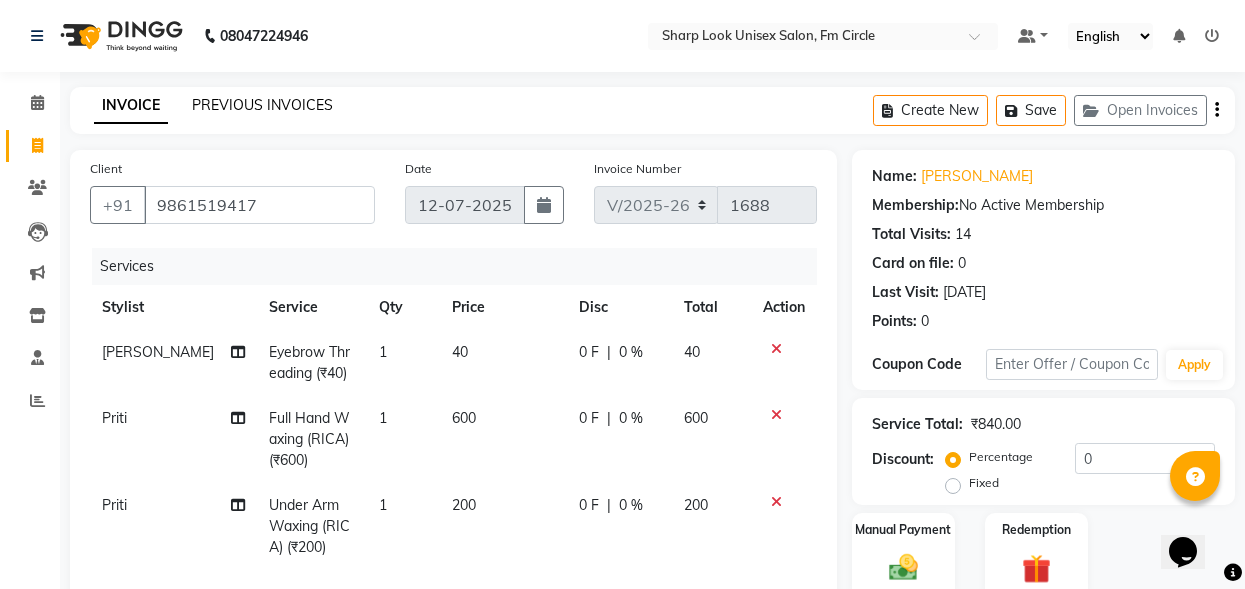 click on "PREVIOUS INVOICES" 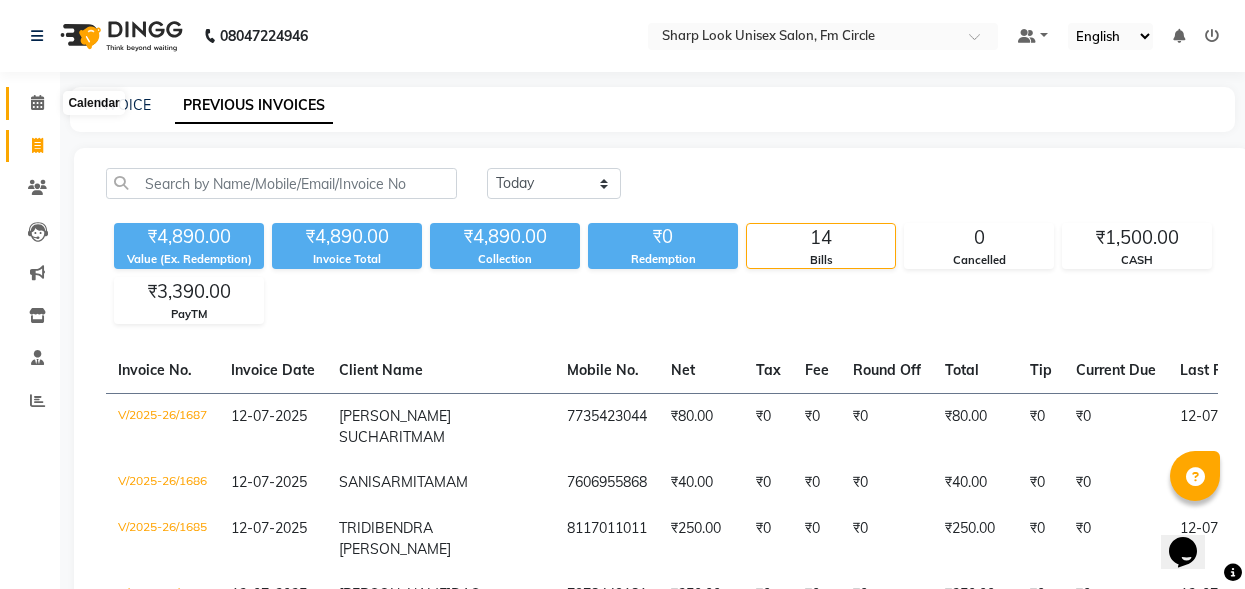 click 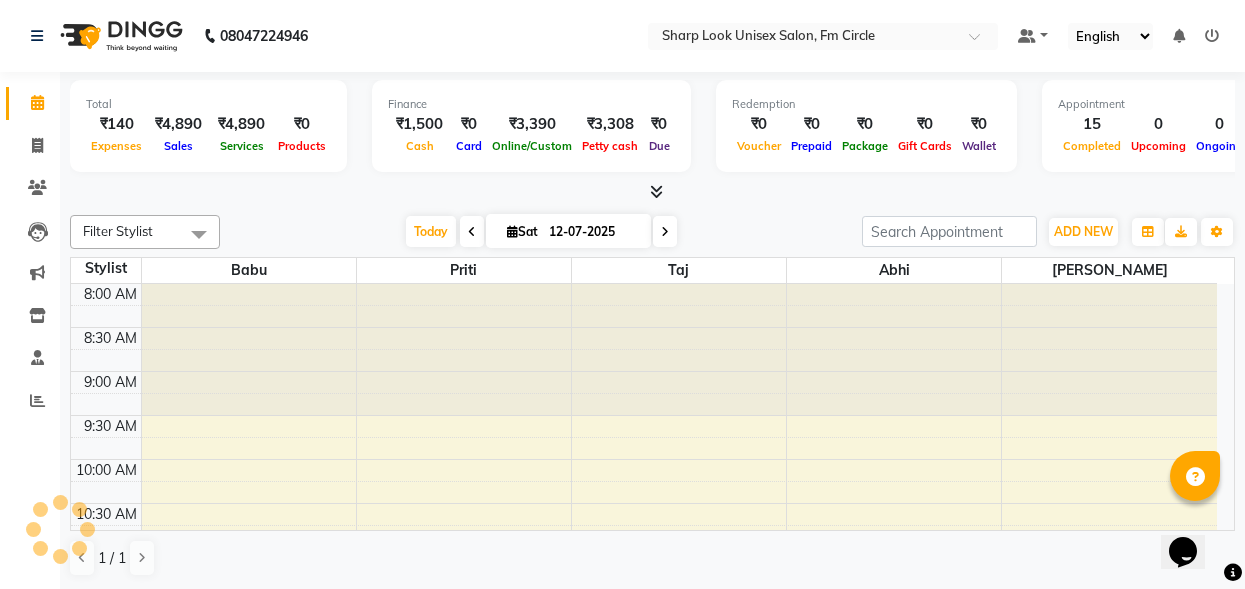scroll, scrollTop: 1057, scrollLeft: 0, axis: vertical 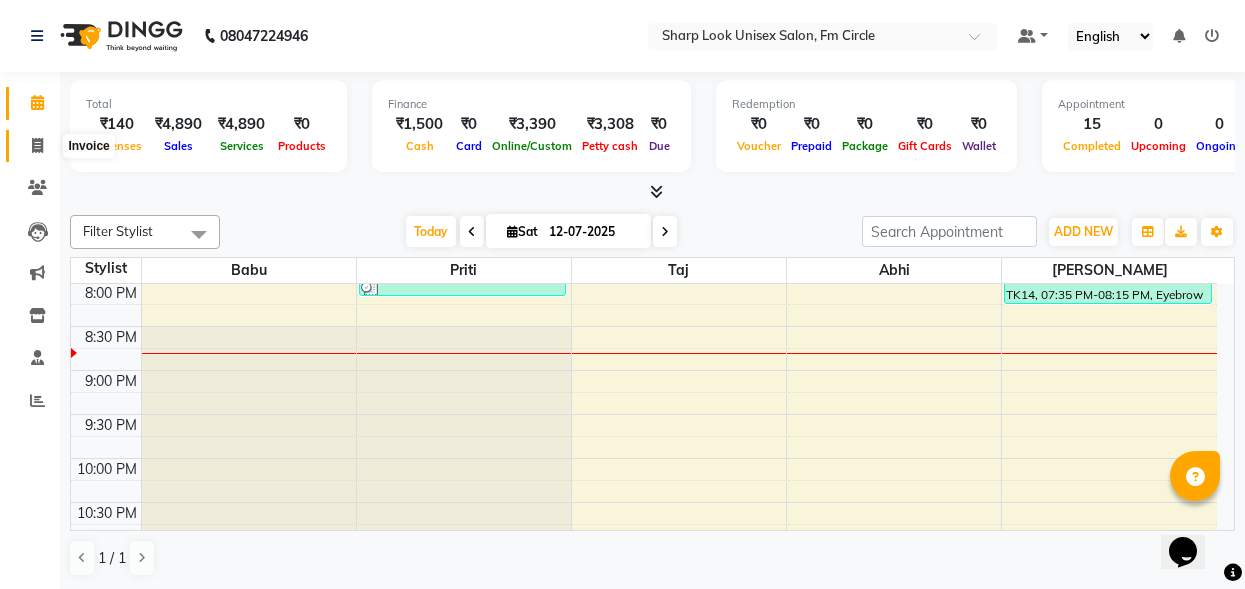 click 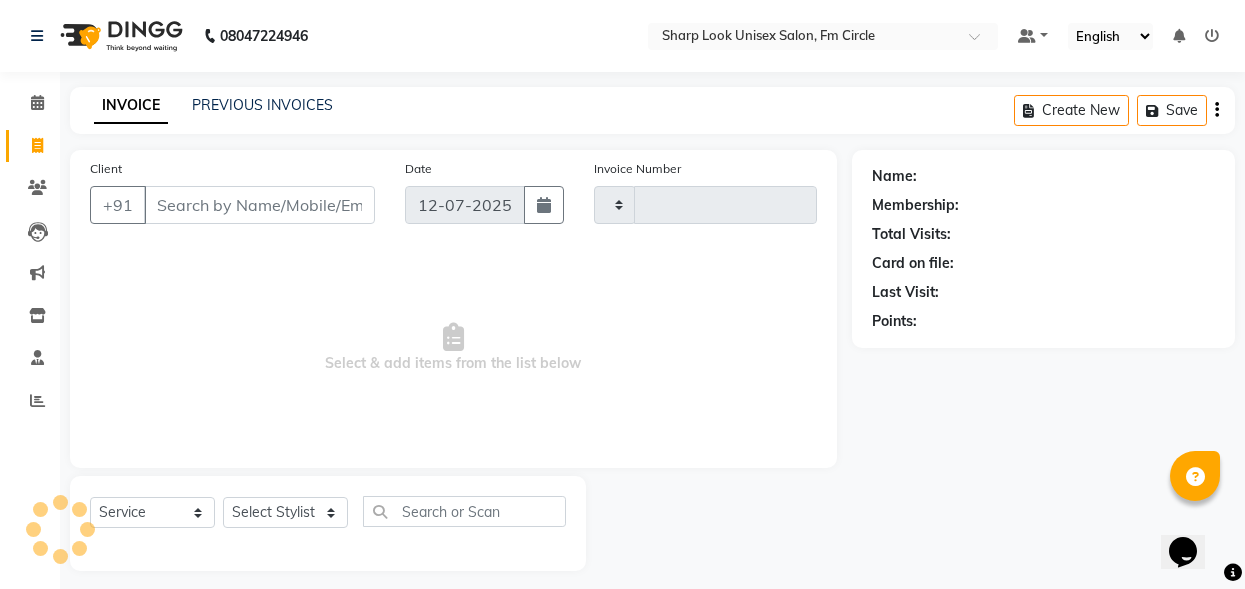 type on "1688" 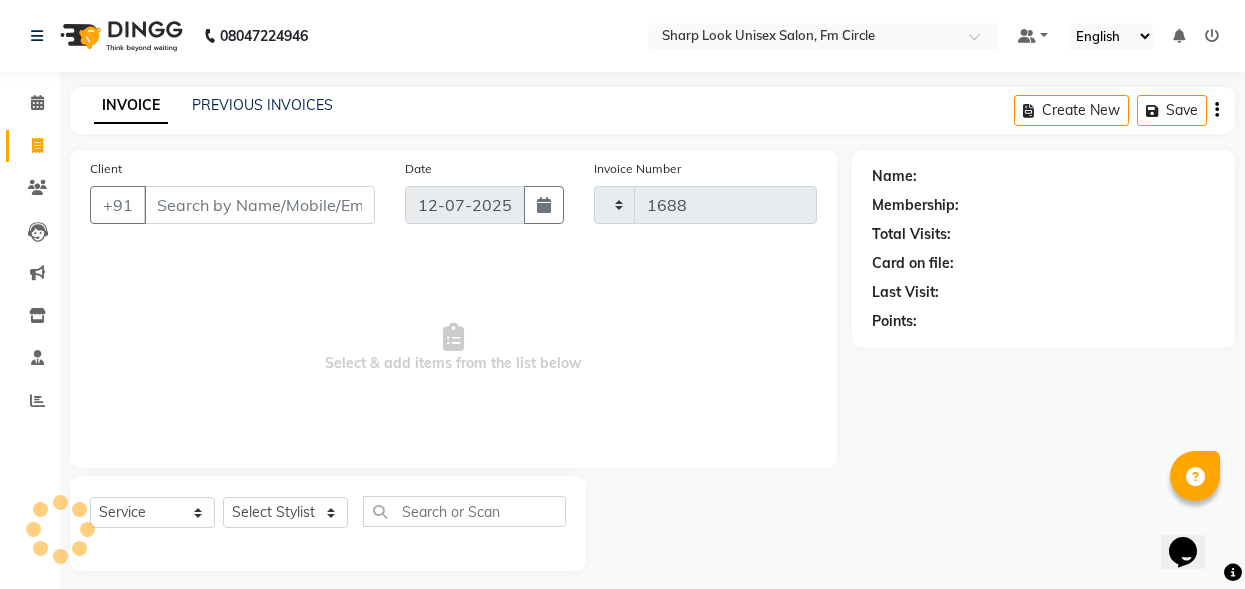 select on "804" 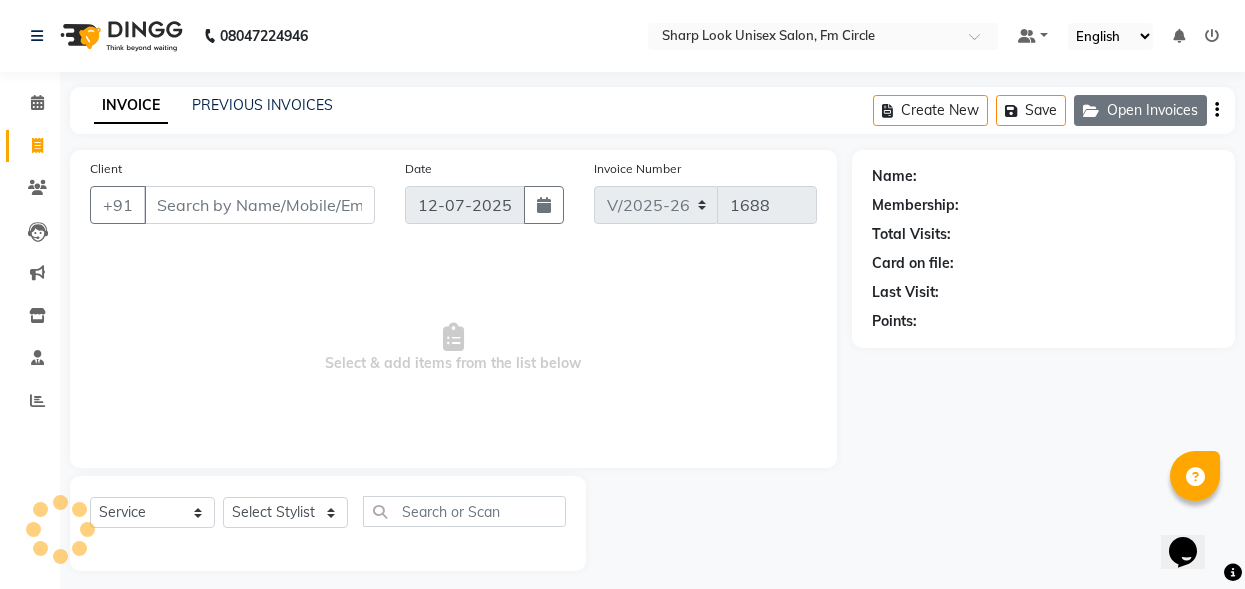 click on "Open Invoices" 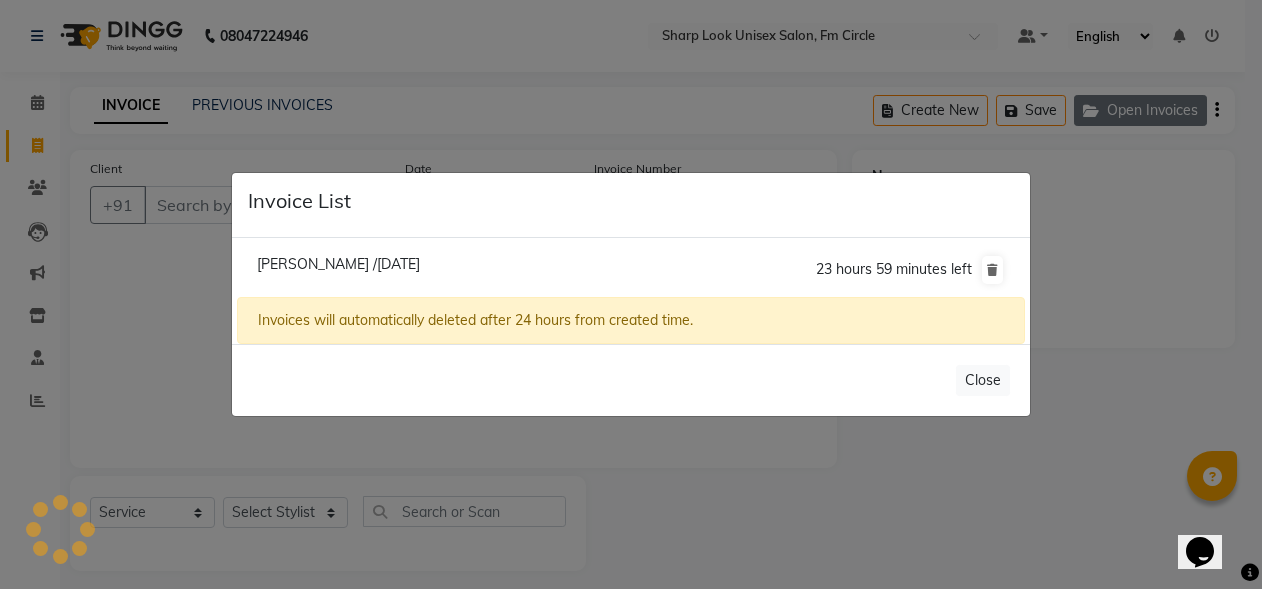 click on "Invoice List  Monalisha Mohanty /12 July 2025  23 hours 59 minutes left  Invoices will automatically deleted after 24 hours from created time.   Close" 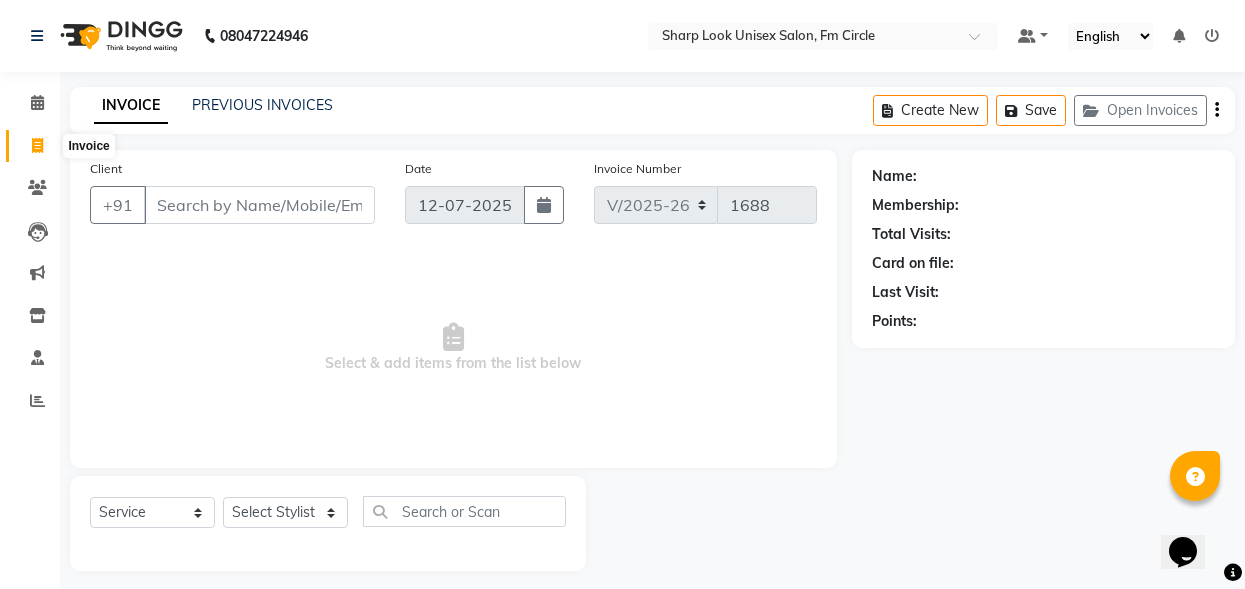 click 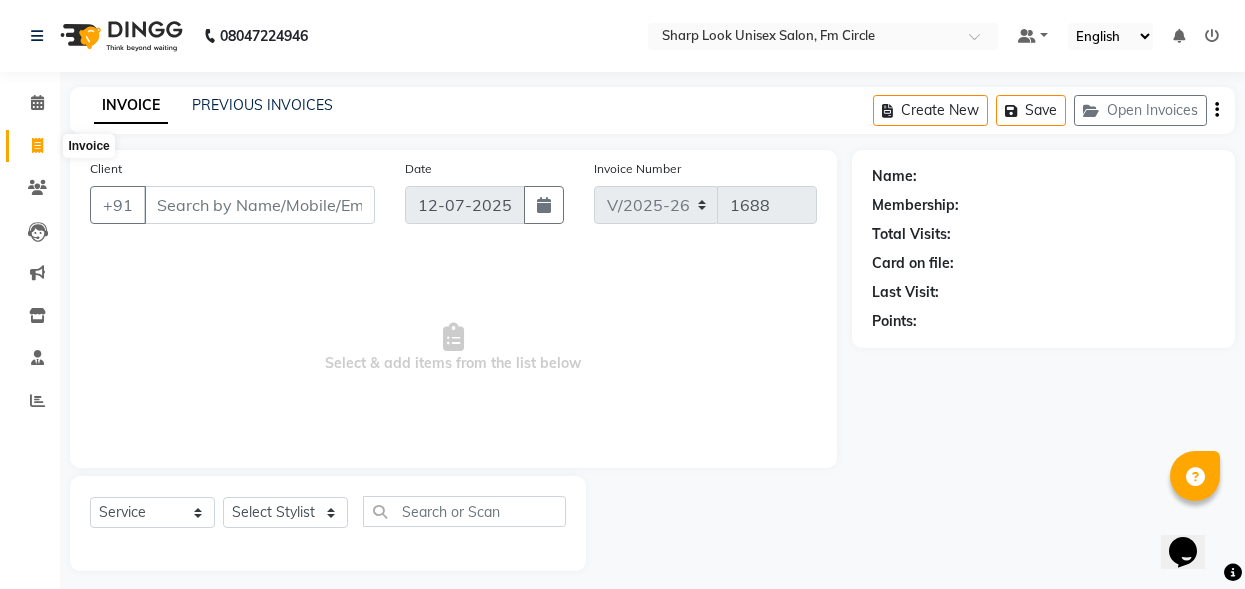 select on "service" 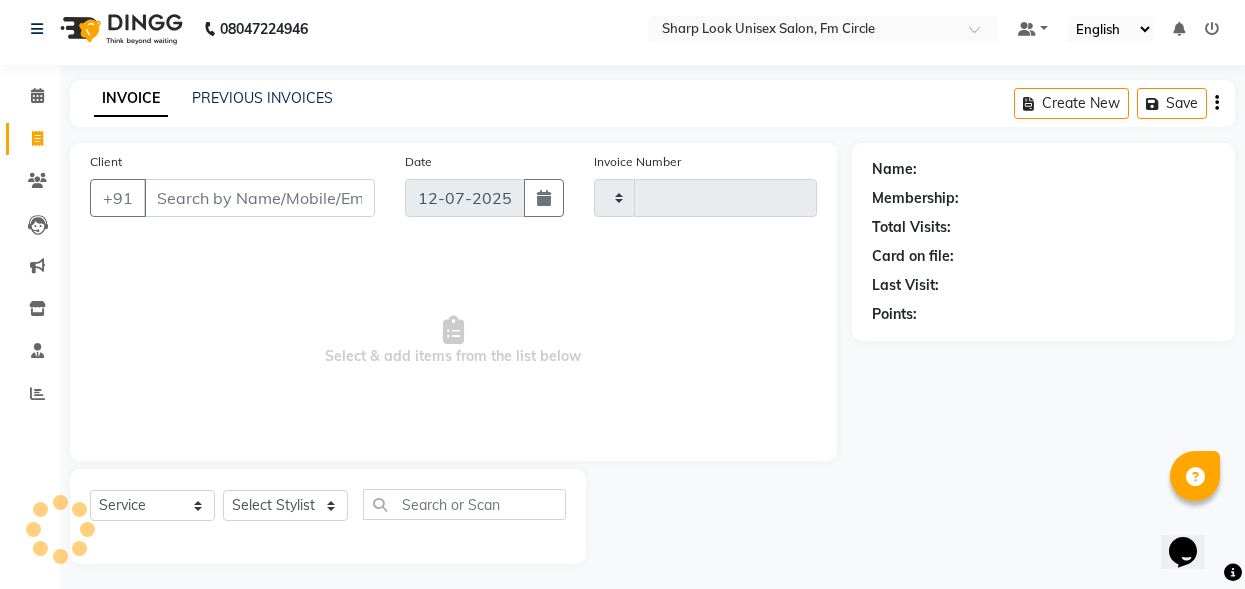 type on "1688" 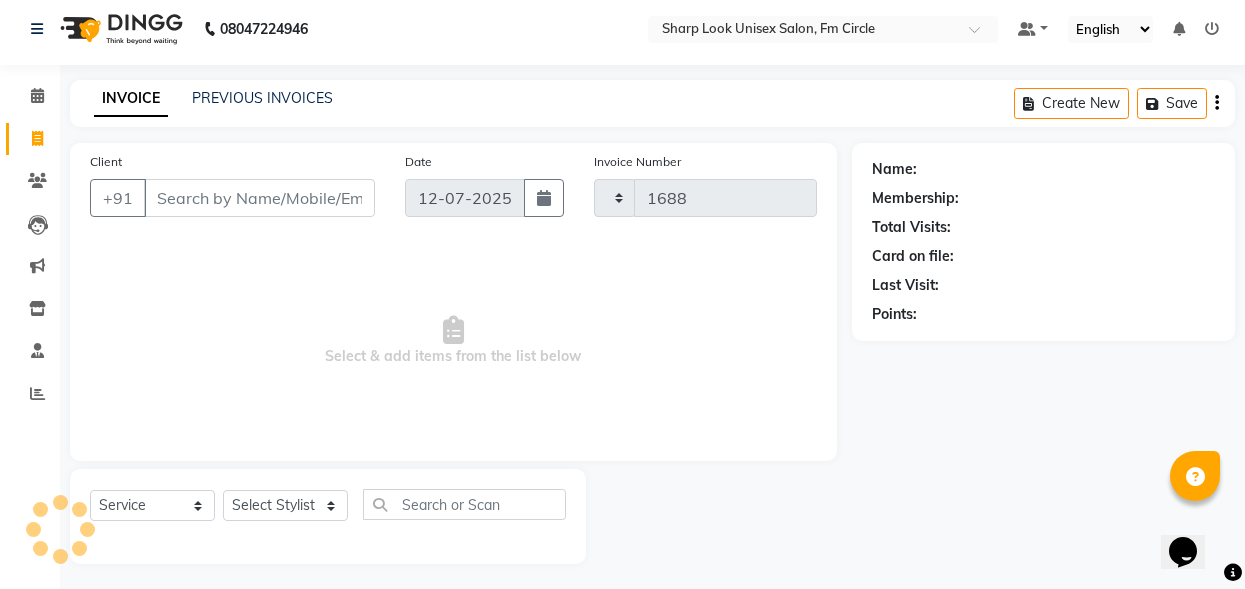 select on "804" 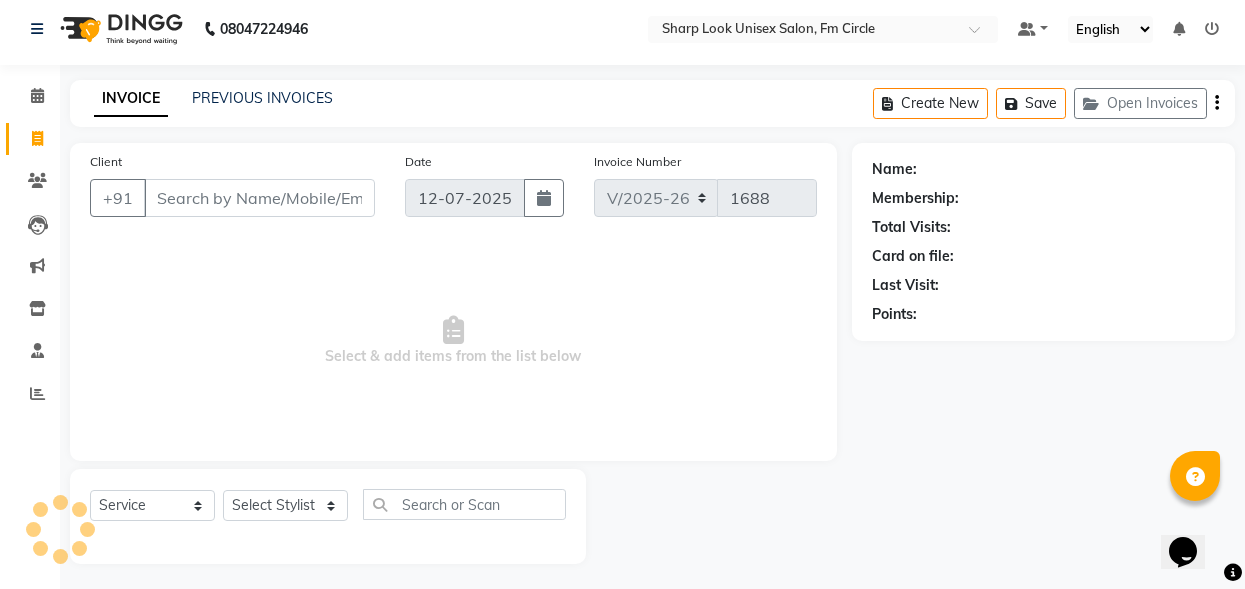 scroll, scrollTop: 12, scrollLeft: 0, axis: vertical 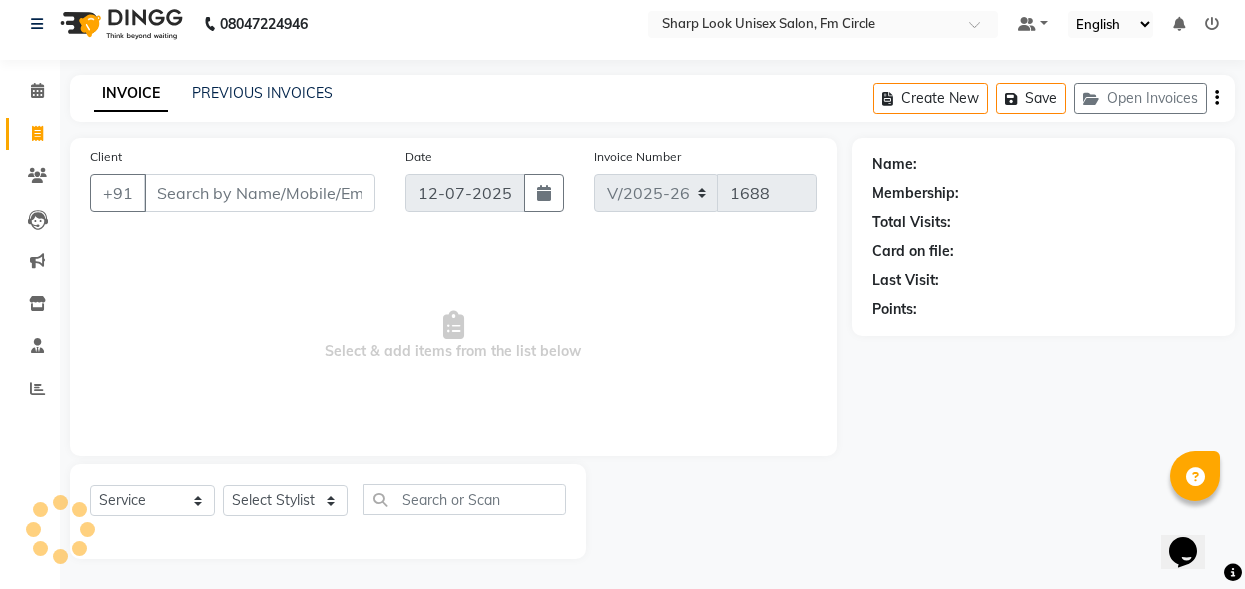 click on "Client" at bounding box center (259, 193) 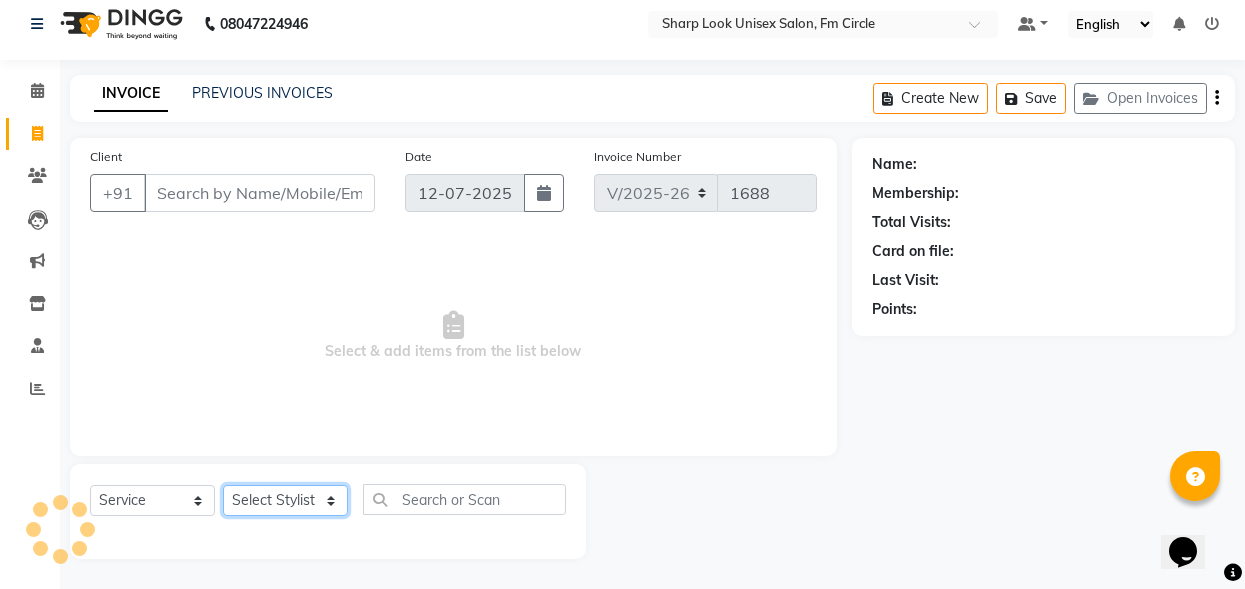 click on "Select Stylist Abhi Admin Babu Budhia Monalisa  Priti Taj" 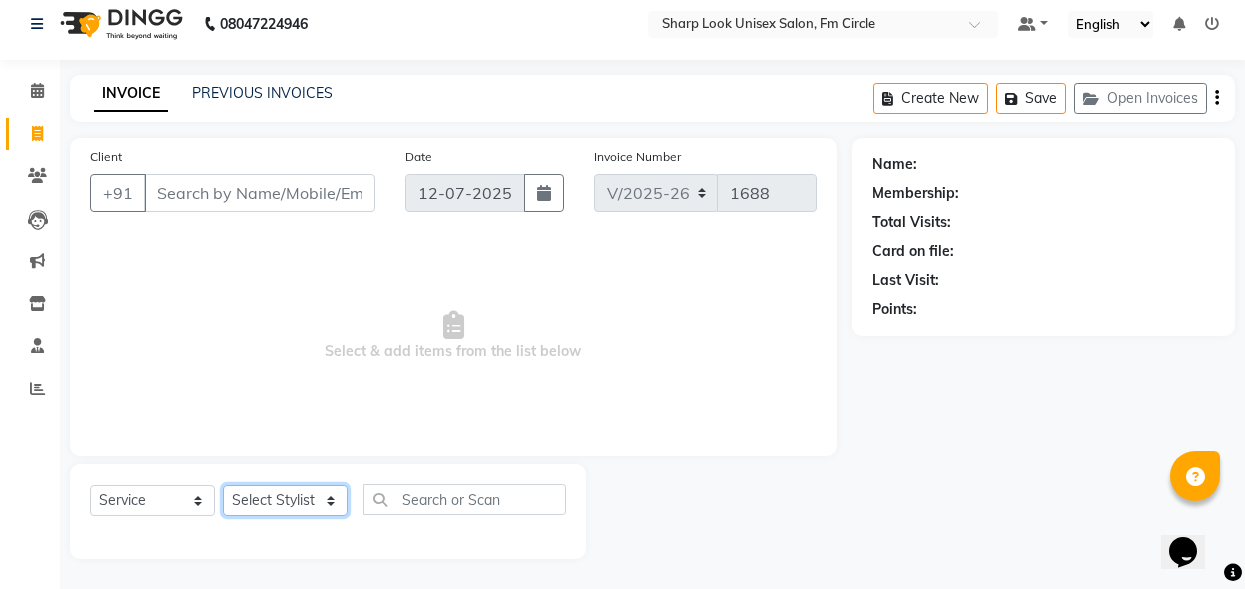 select on "70642" 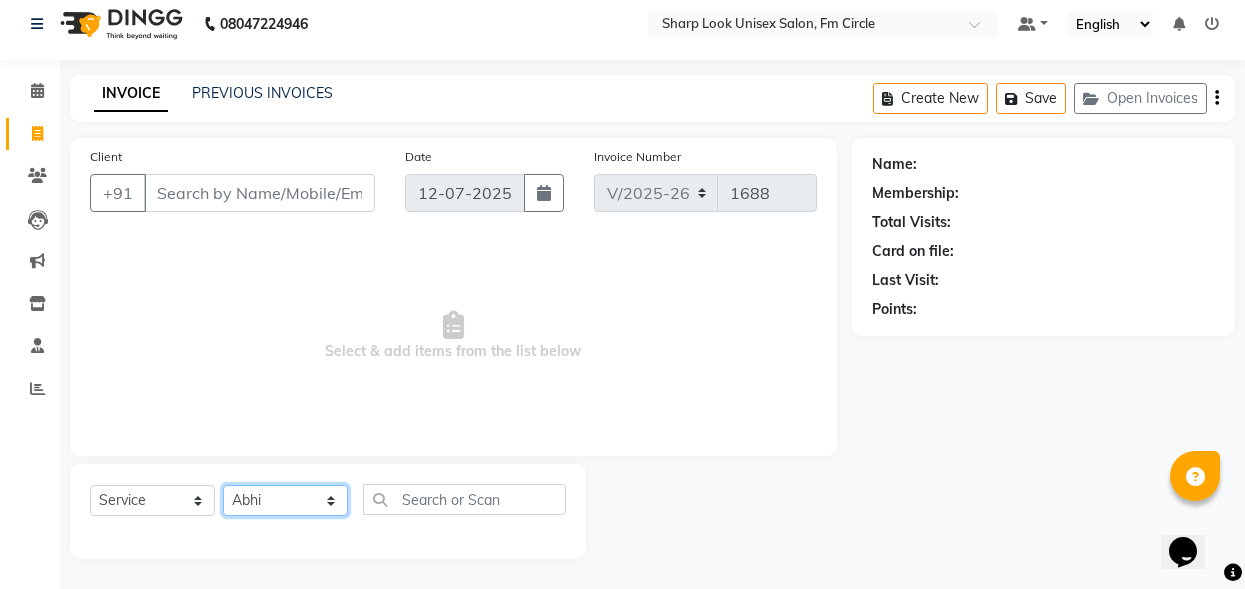 click on "Select Stylist Abhi Admin Babu Budhia Monalisa  Priti Taj" 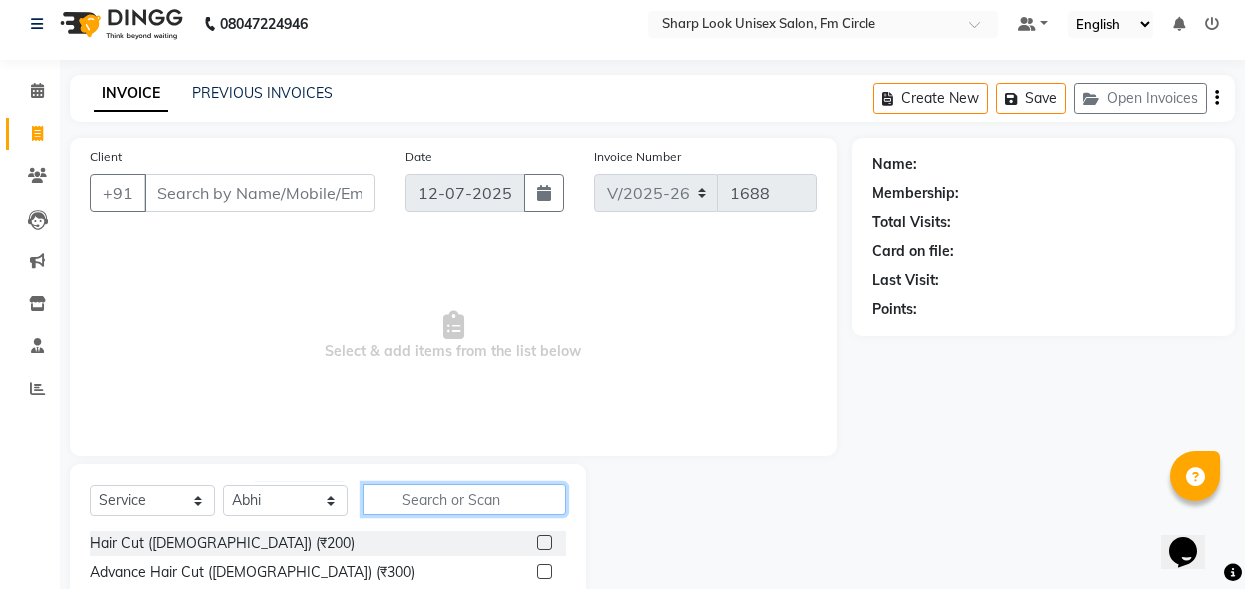 click 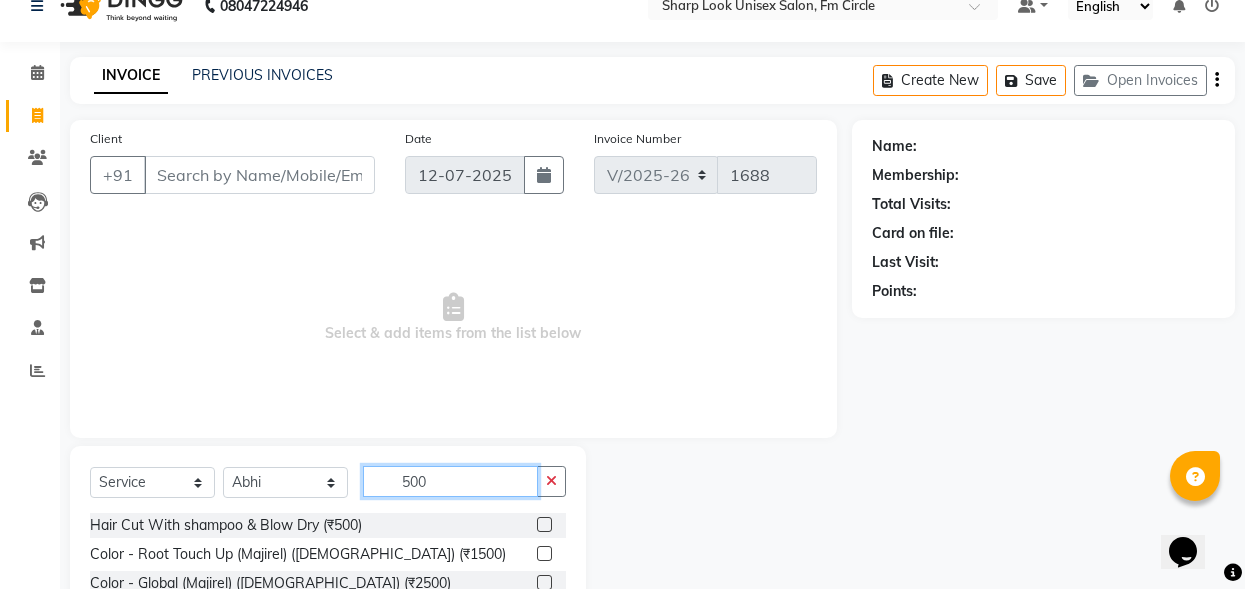 scroll, scrollTop: 212, scrollLeft: 0, axis: vertical 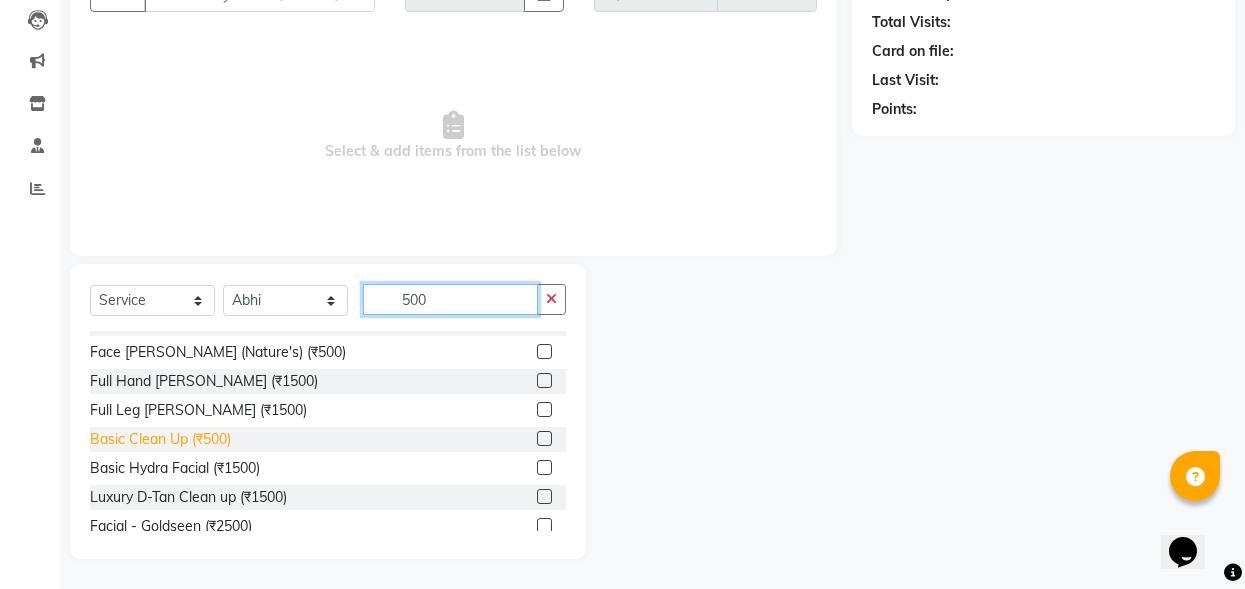 type on "500" 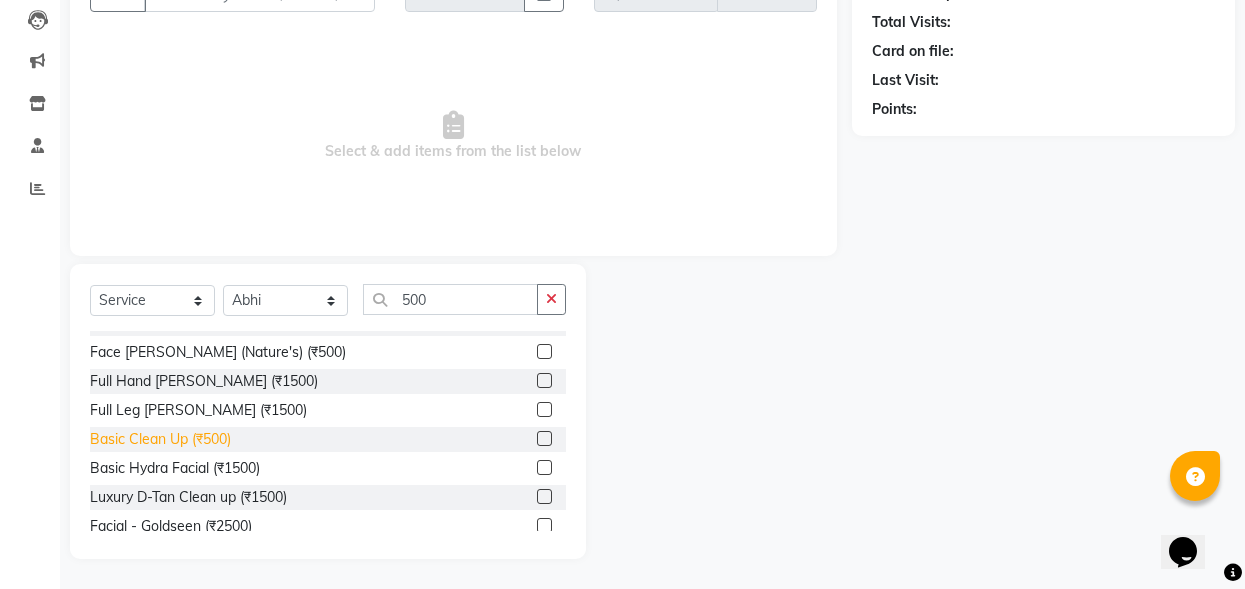 click on "Basic Clean Up (₹500)" 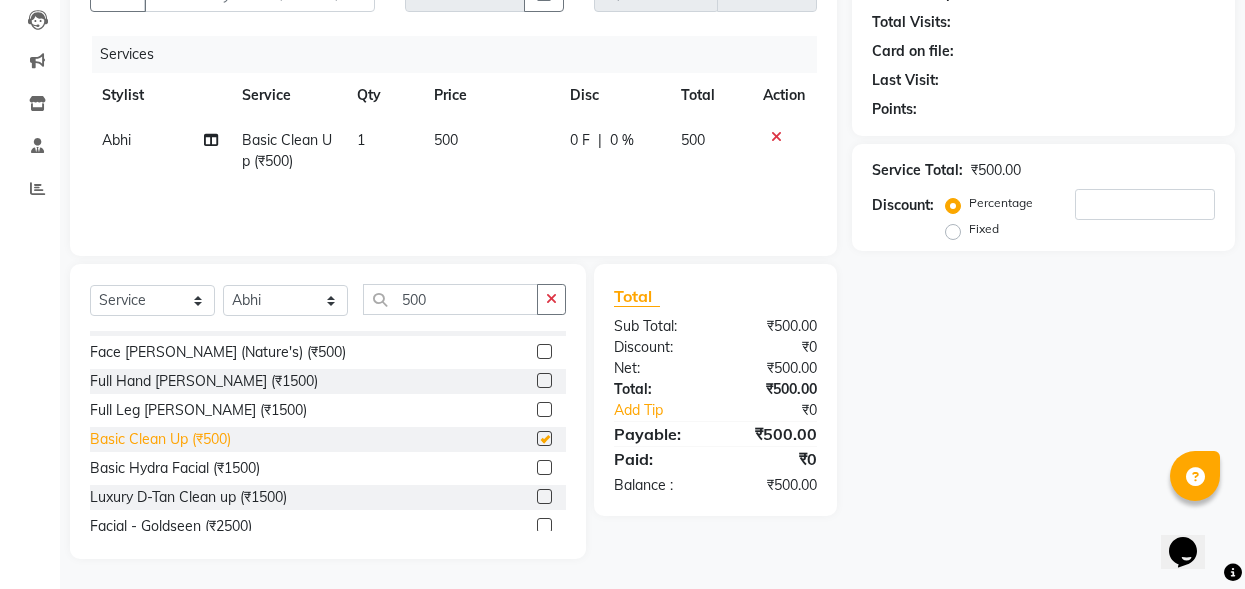 checkbox on "false" 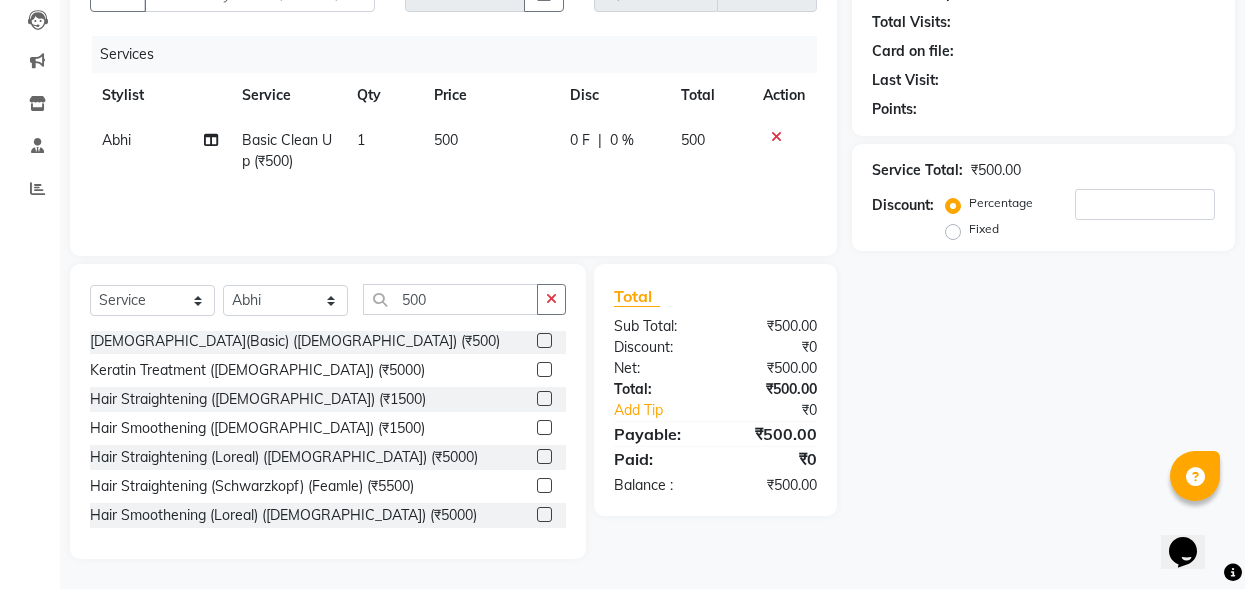 scroll, scrollTop: 200, scrollLeft: 0, axis: vertical 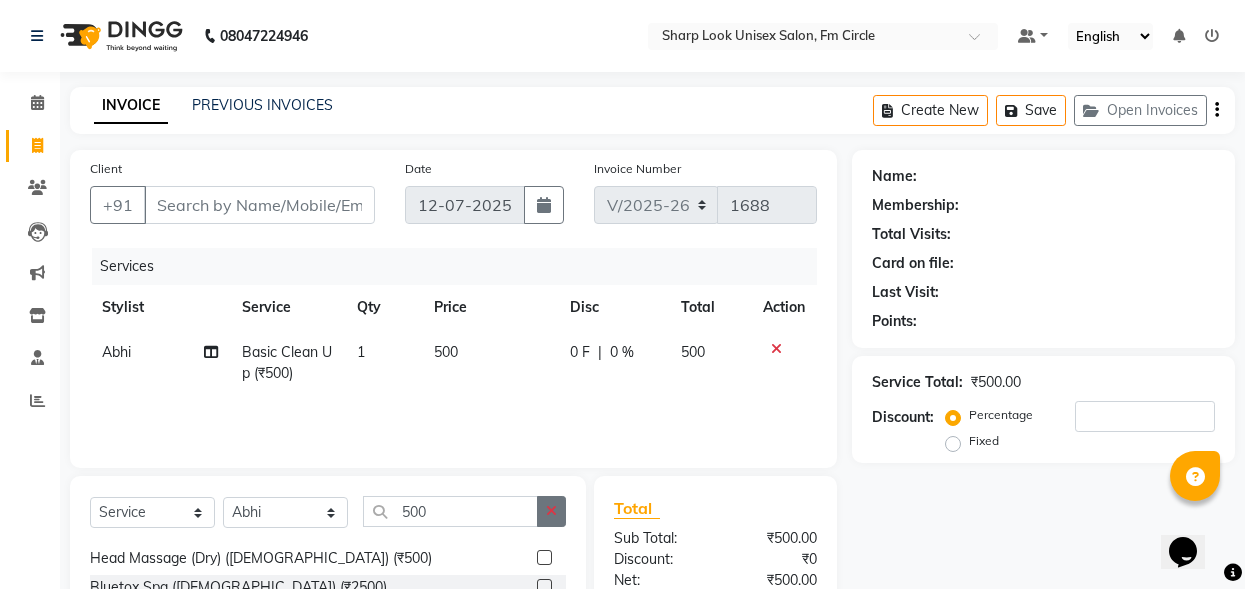 click 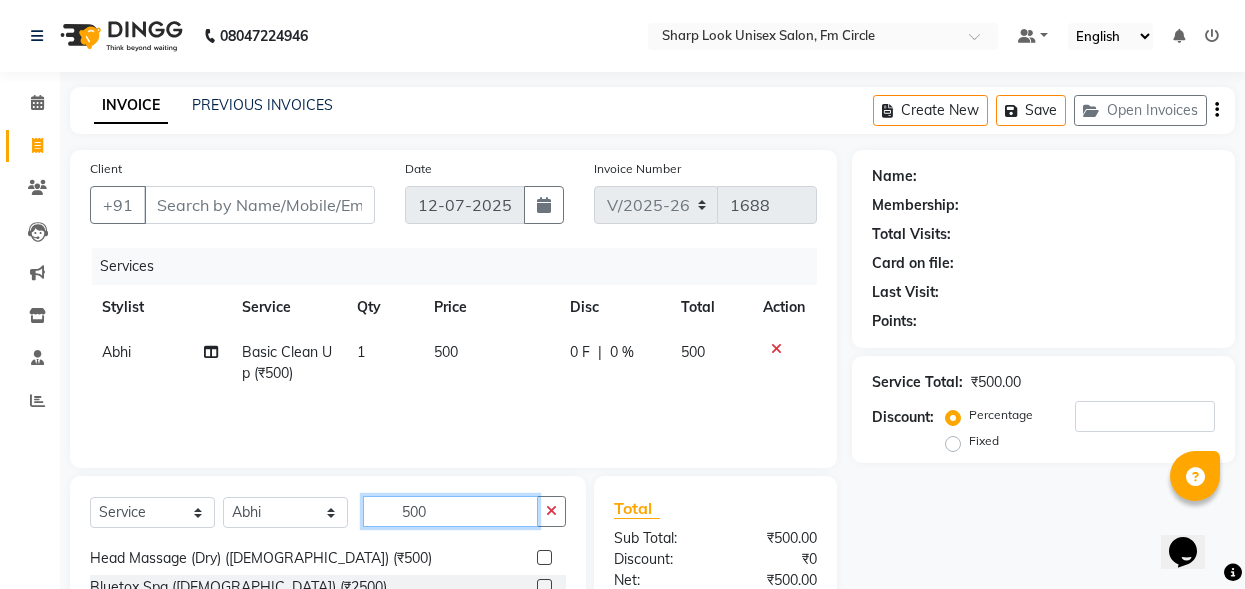 type 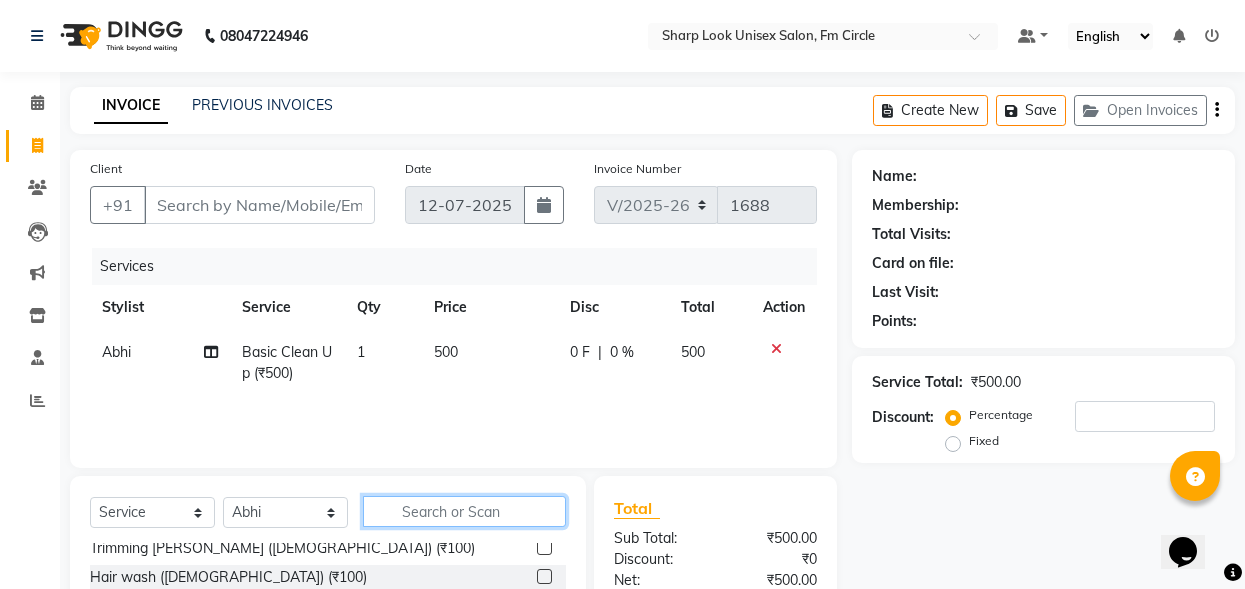 scroll, scrollTop: 0, scrollLeft: 0, axis: both 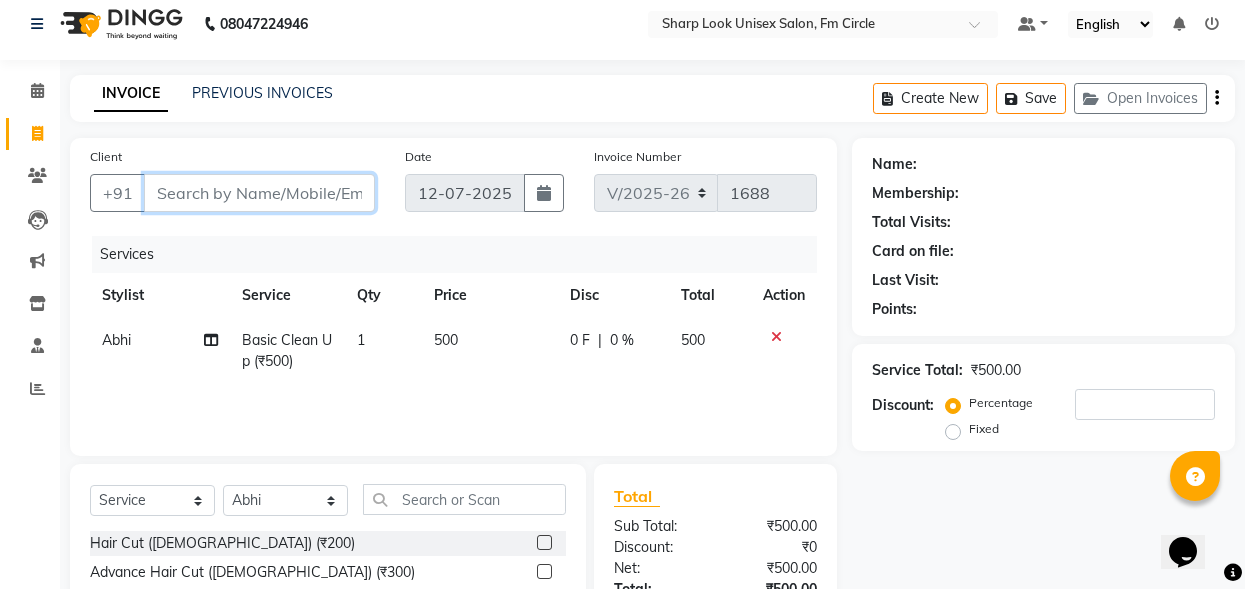 click on "Client" at bounding box center (259, 193) 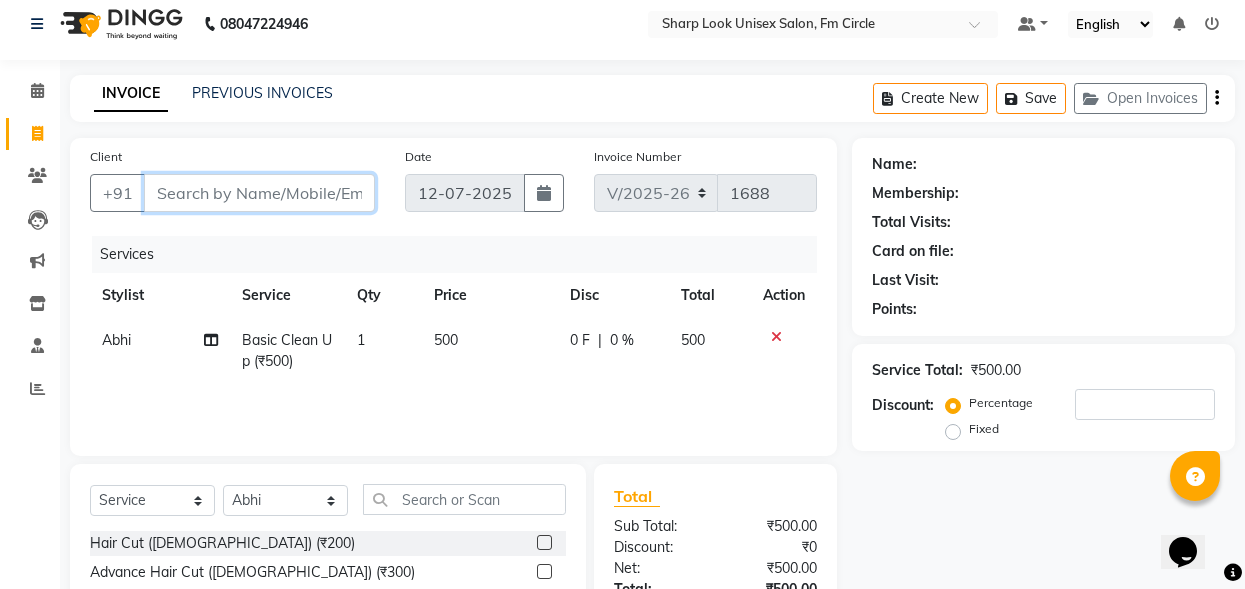 type on "9" 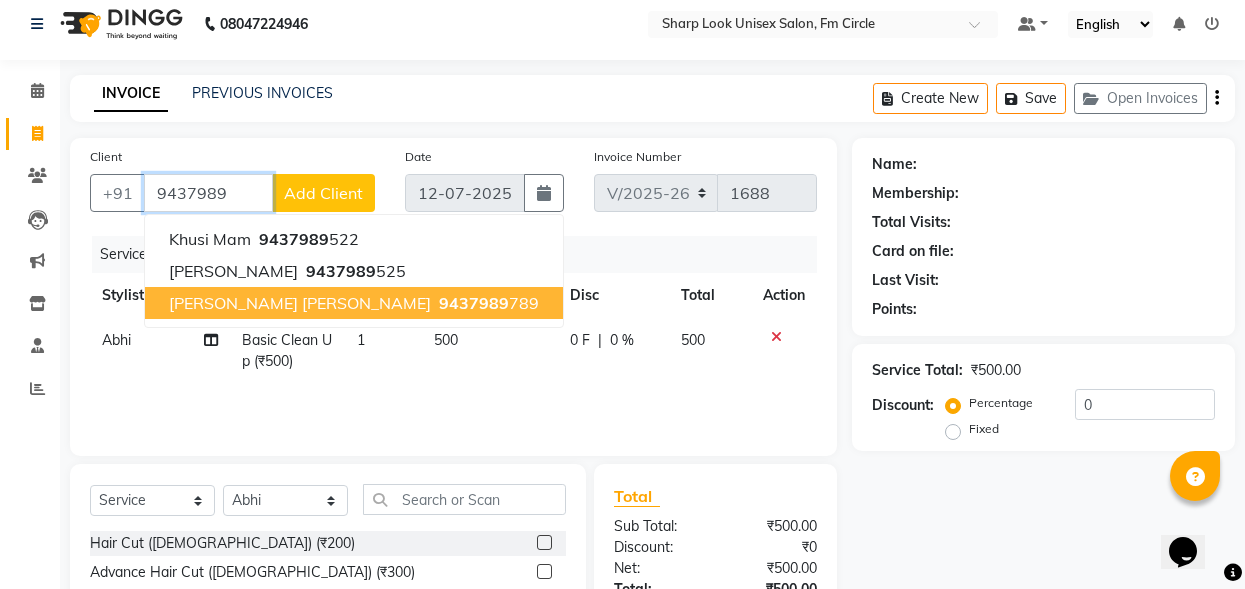 click on "9437989" at bounding box center [474, 303] 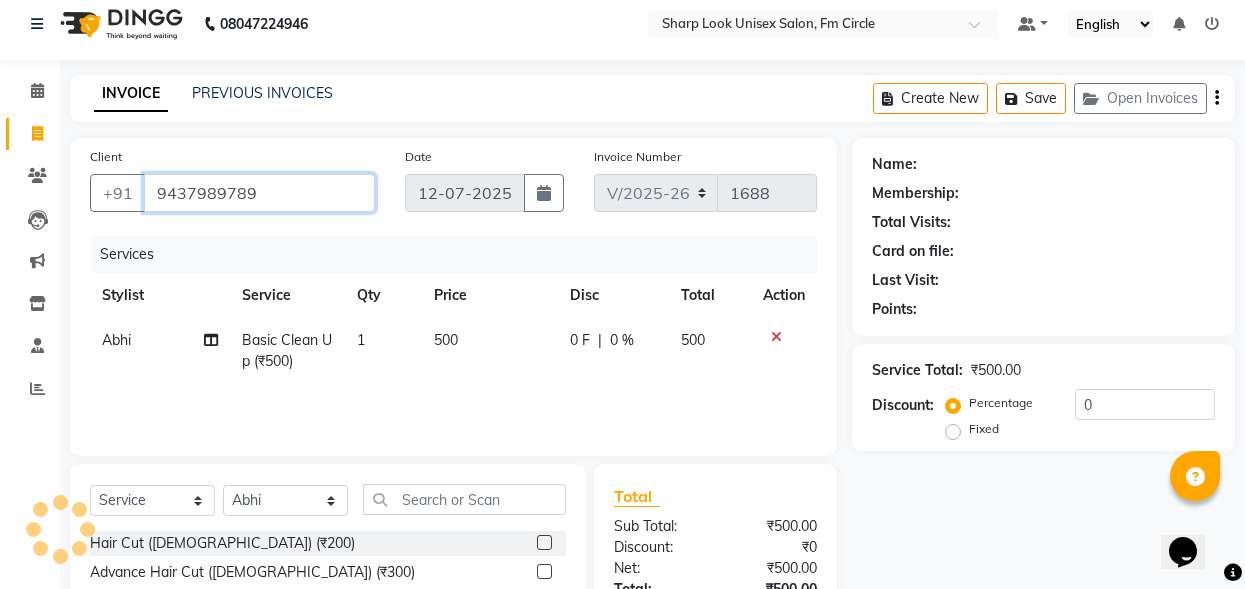 type on "9437989789" 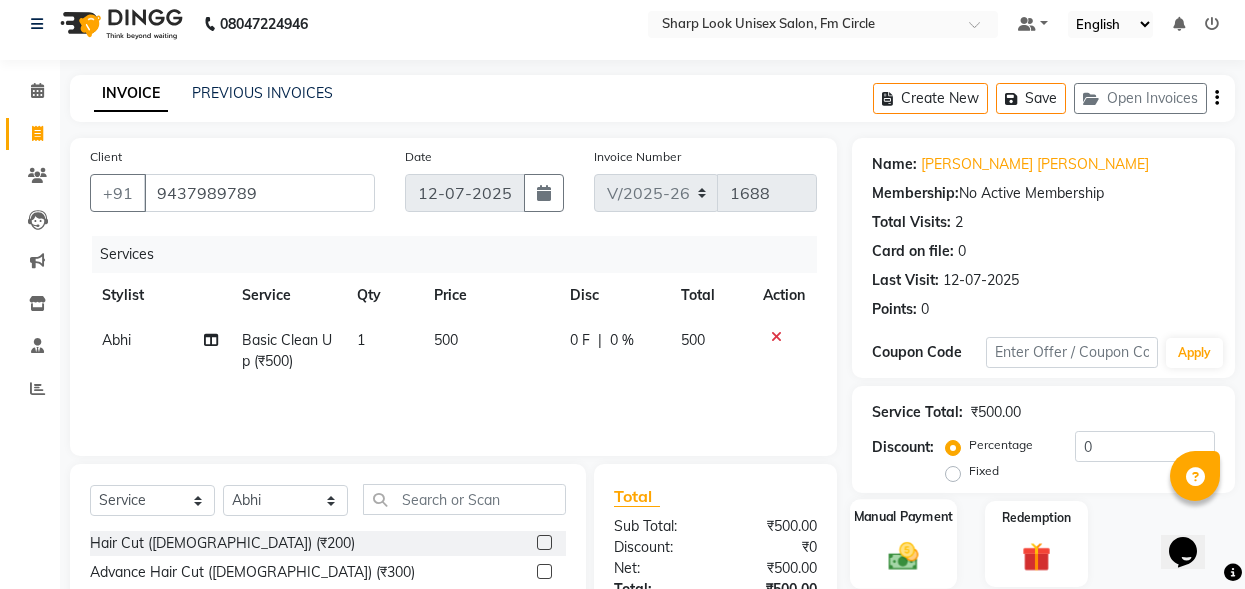 click 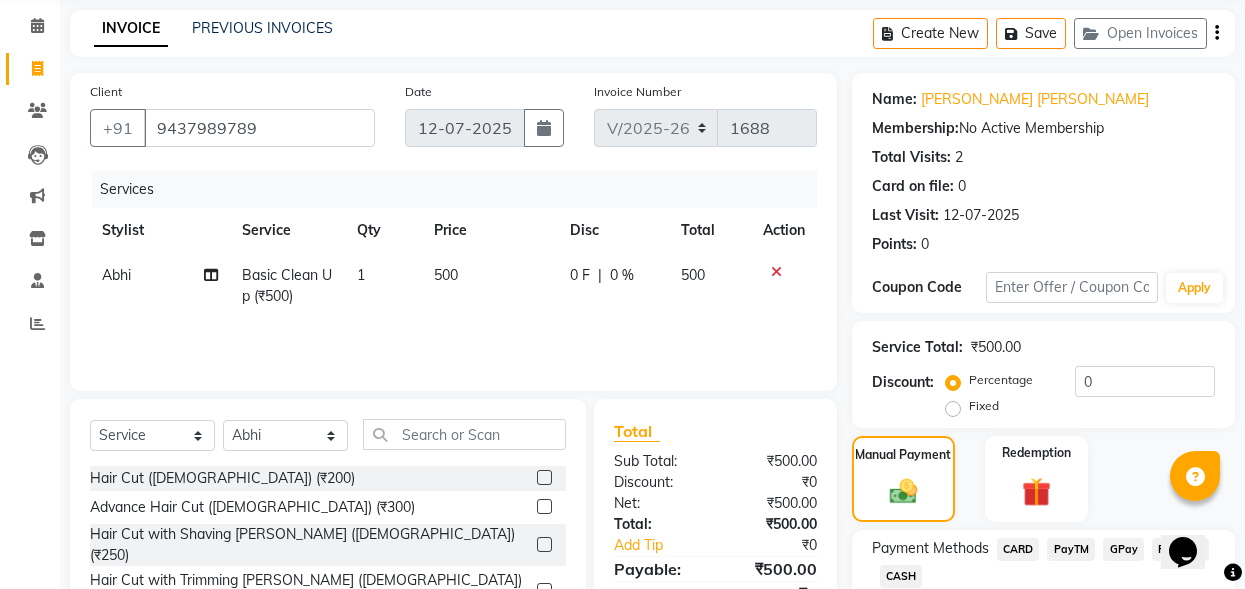 scroll, scrollTop: 112, scrollLeft: 0, axis: vertical 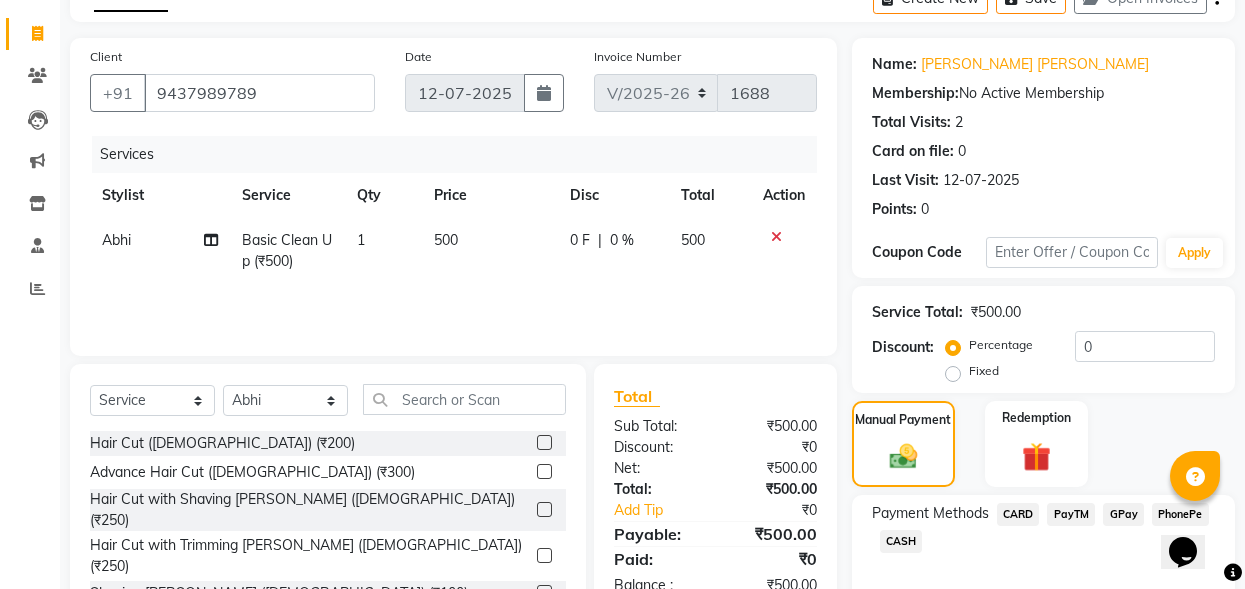 click on "CASH" 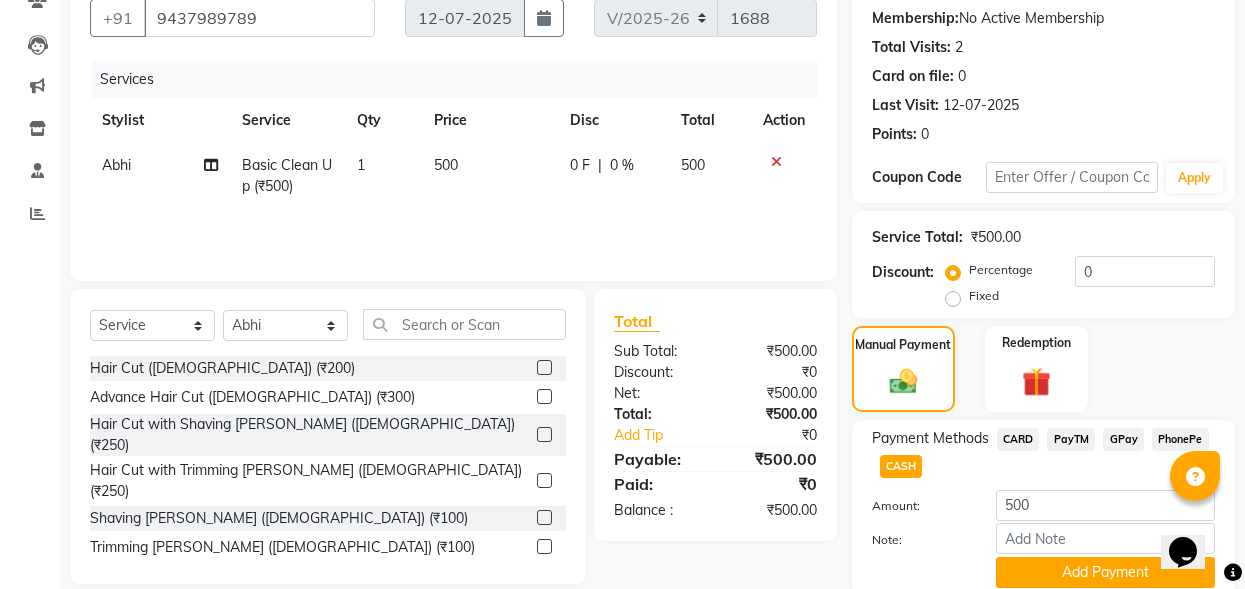 scroll, scrollTop: 265, scrollLeft: 0, axis: vertical 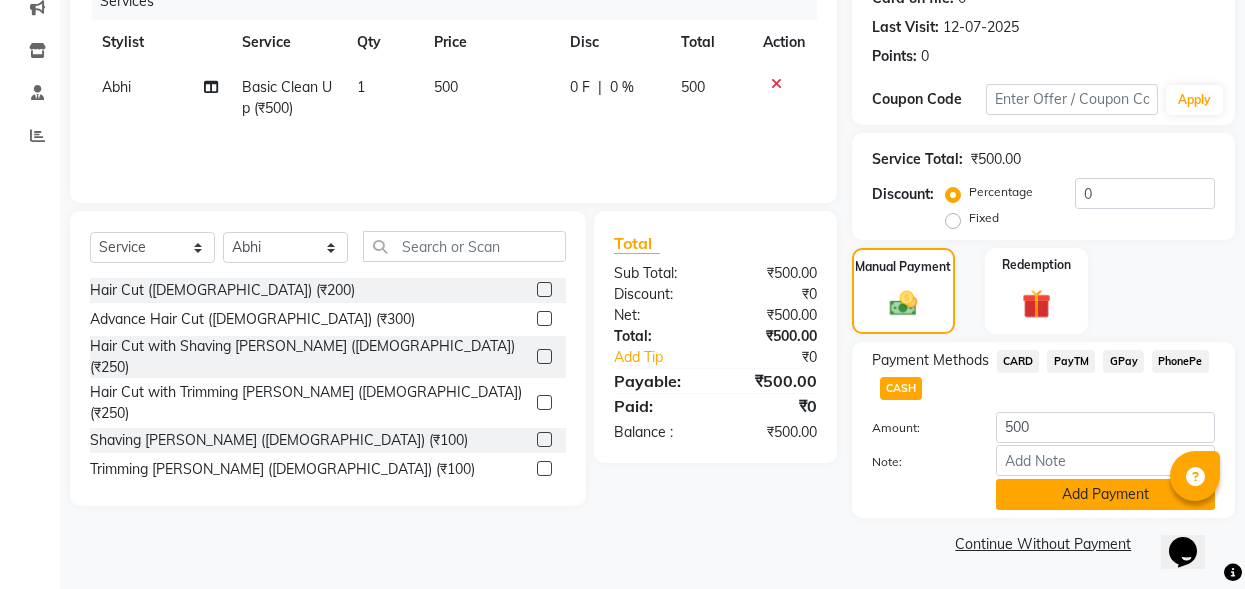 click on "Add Payment" 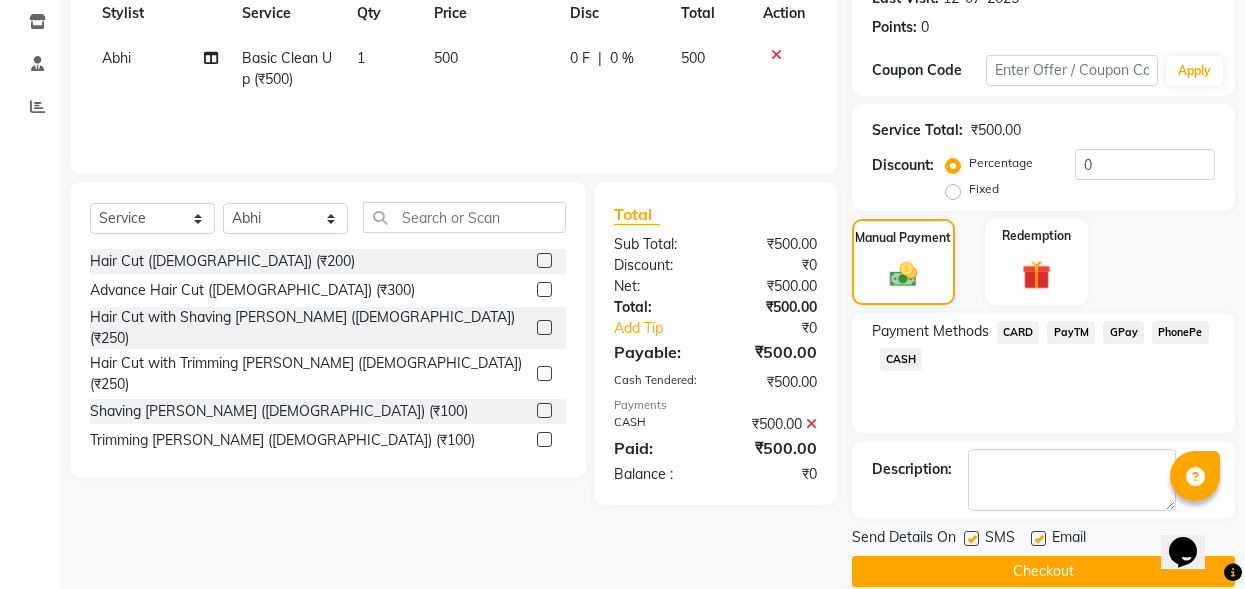 scroll, scrollTop: 322, scrollLeft: 0, axis: vertical 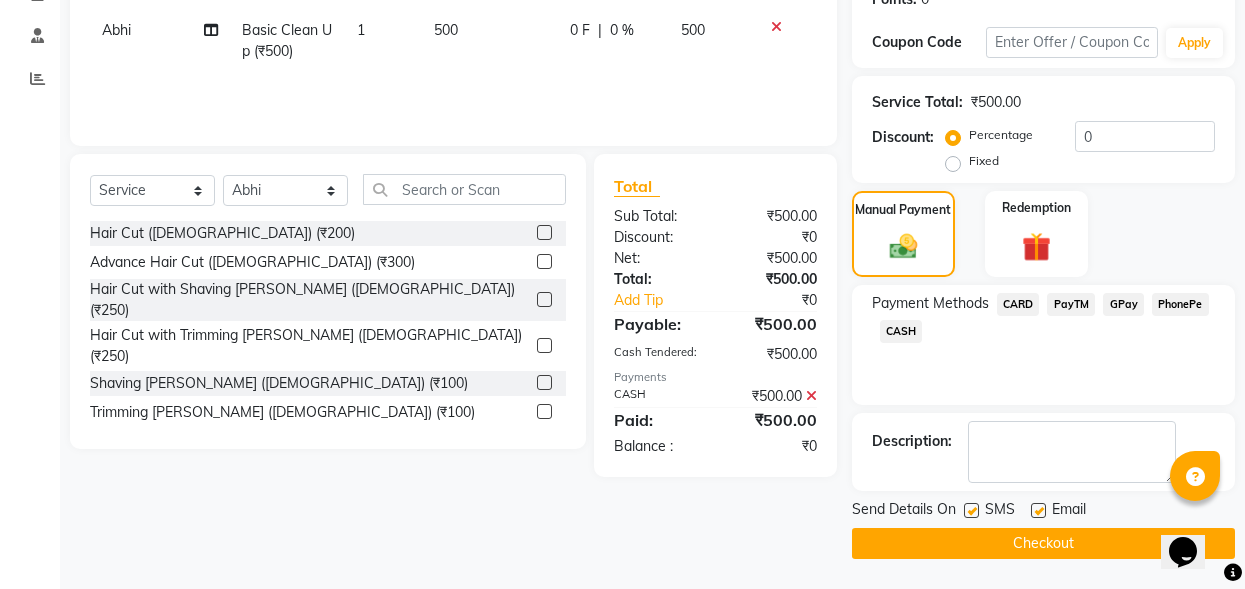 click 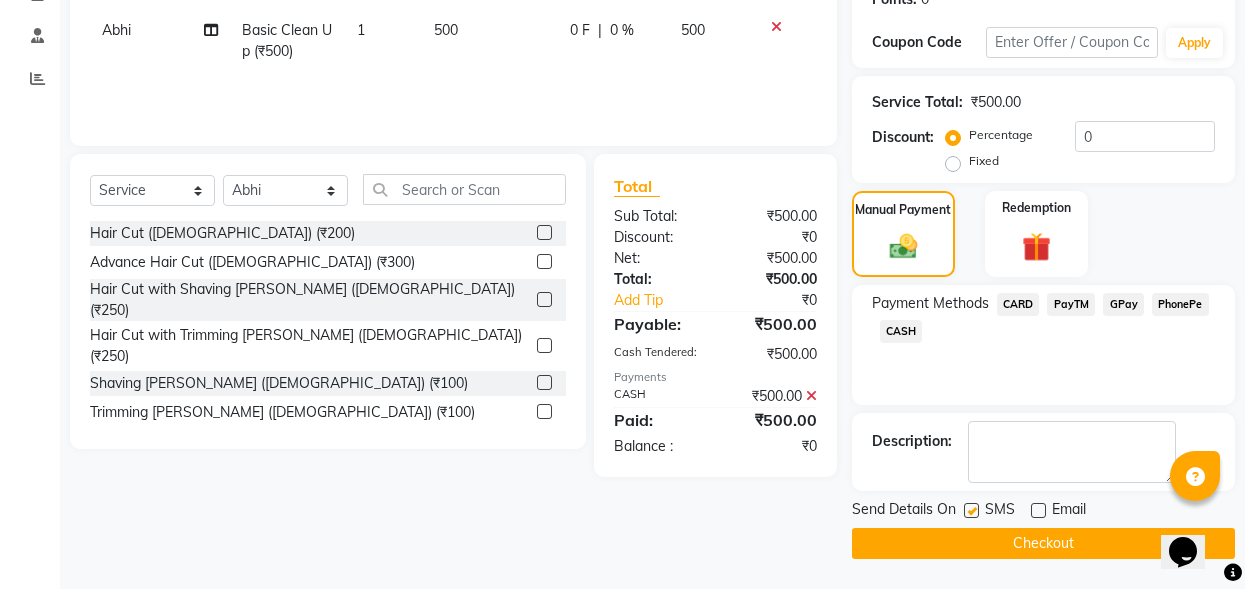 click on "Checkout" 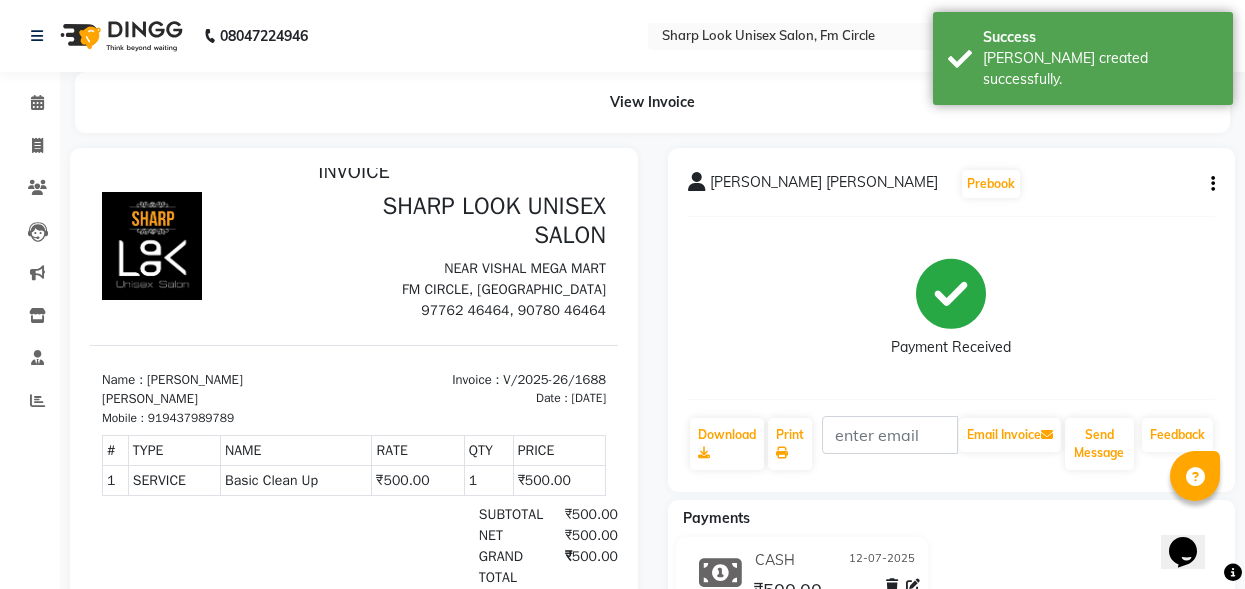 scroll, scrollTop: 0, scrollLeft: 0, axis: both 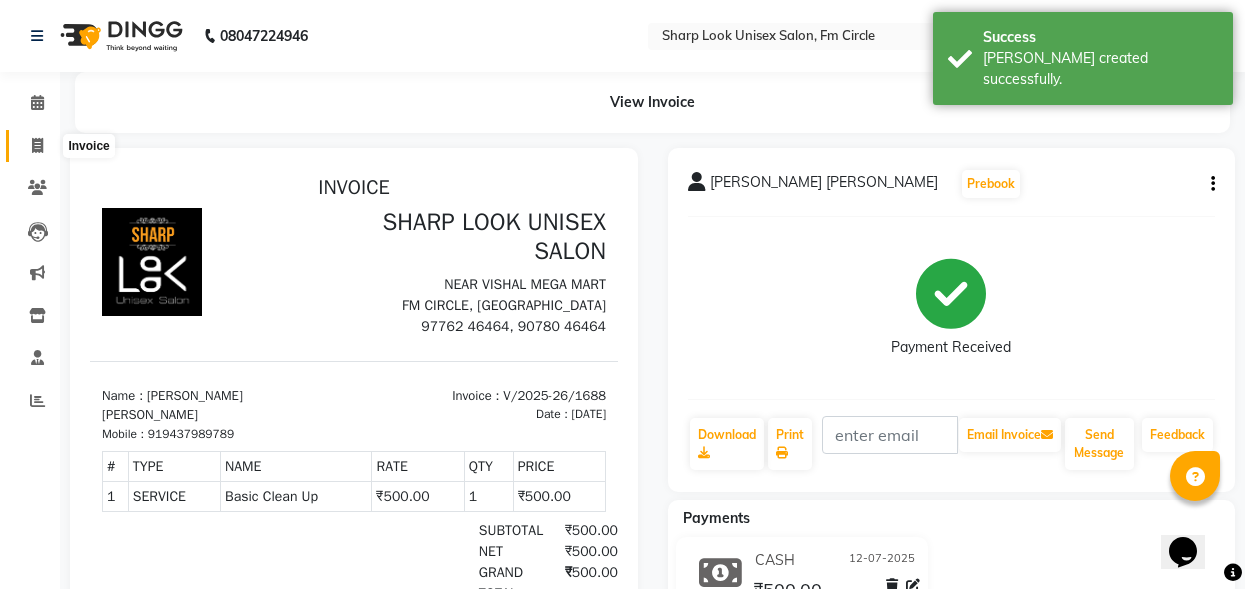 click 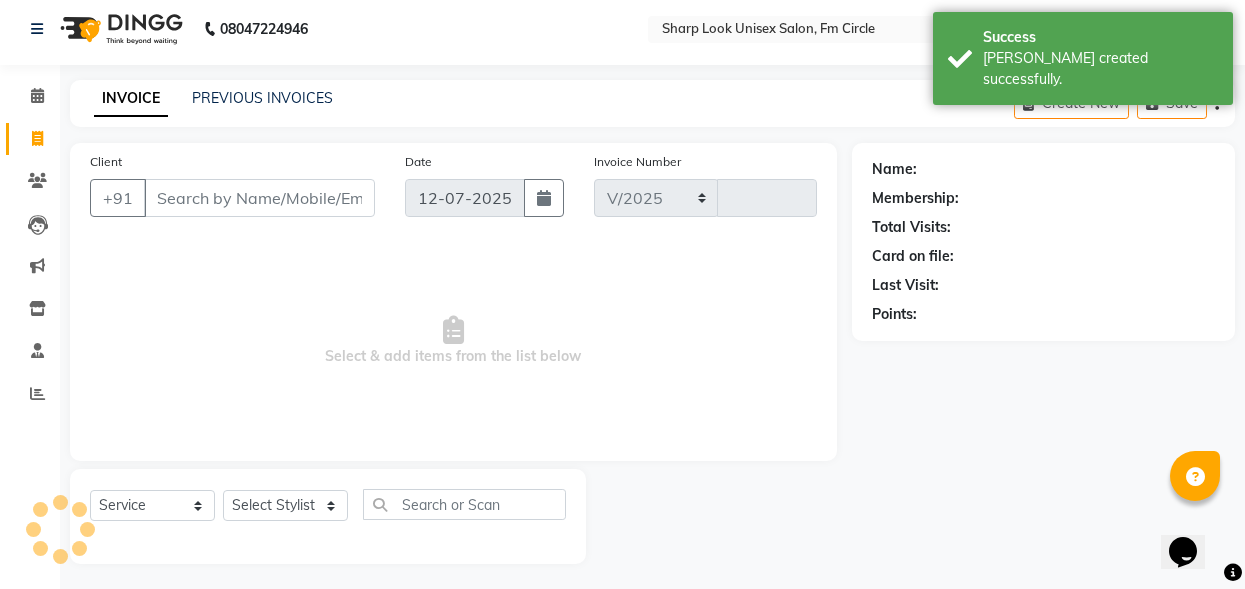 select on "804" 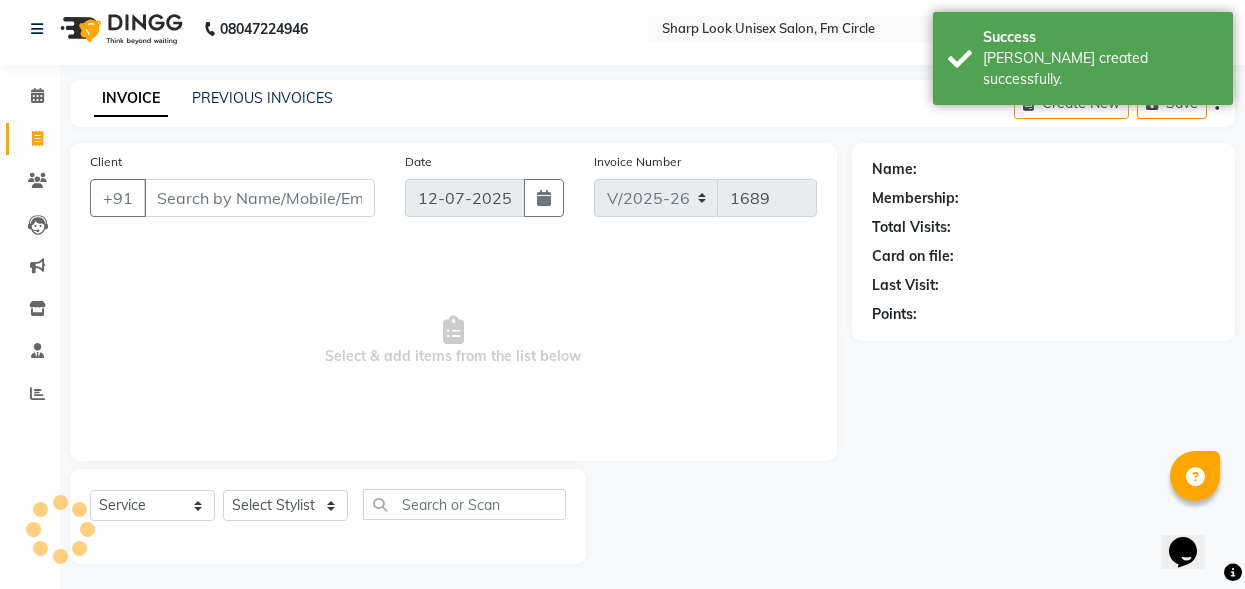 scroll, scrollTop: 12, scrollLeft: 0, axis: vertical 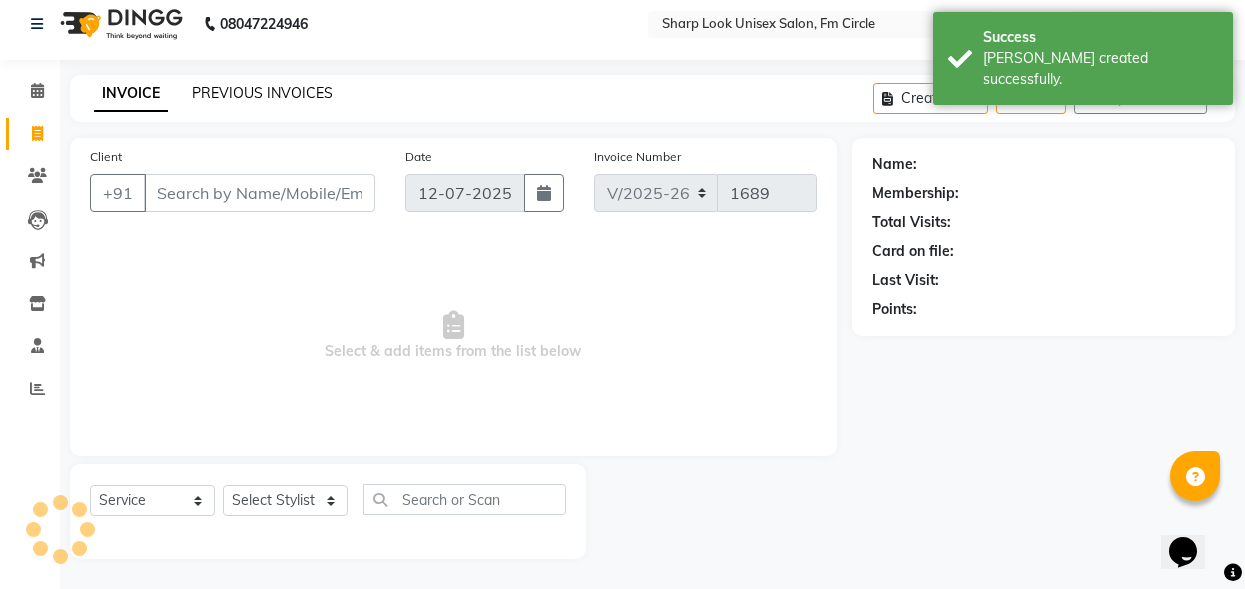 click on "PREVIOUS INVOICES" 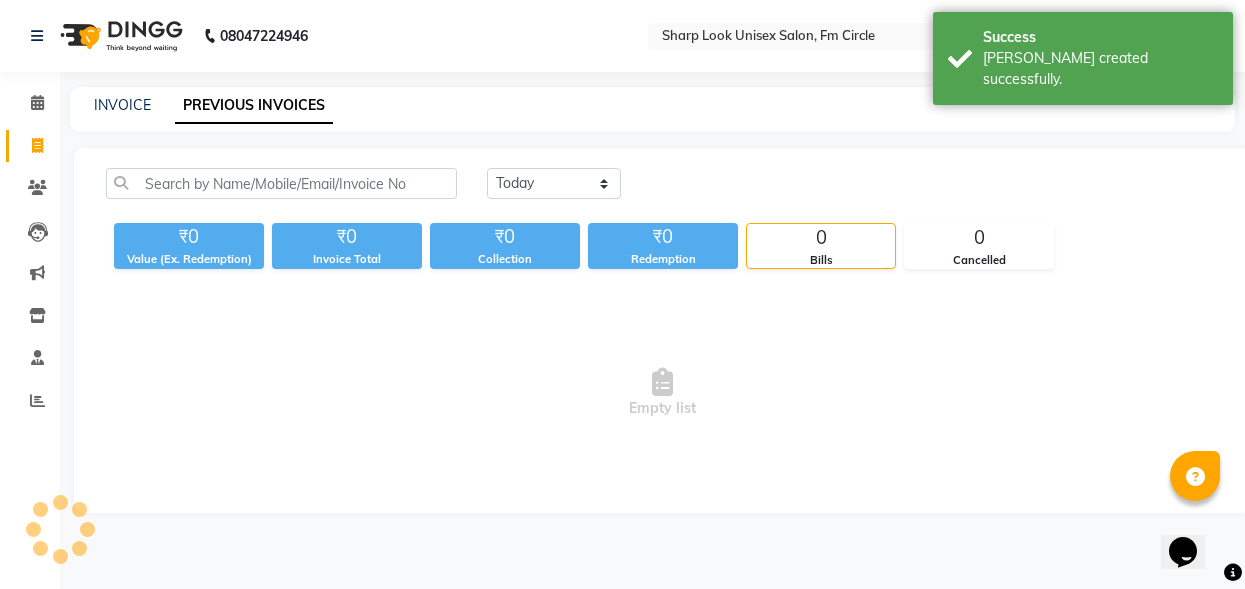 scroll, scrollTop: 0, scrollLeft: 0, axis: both 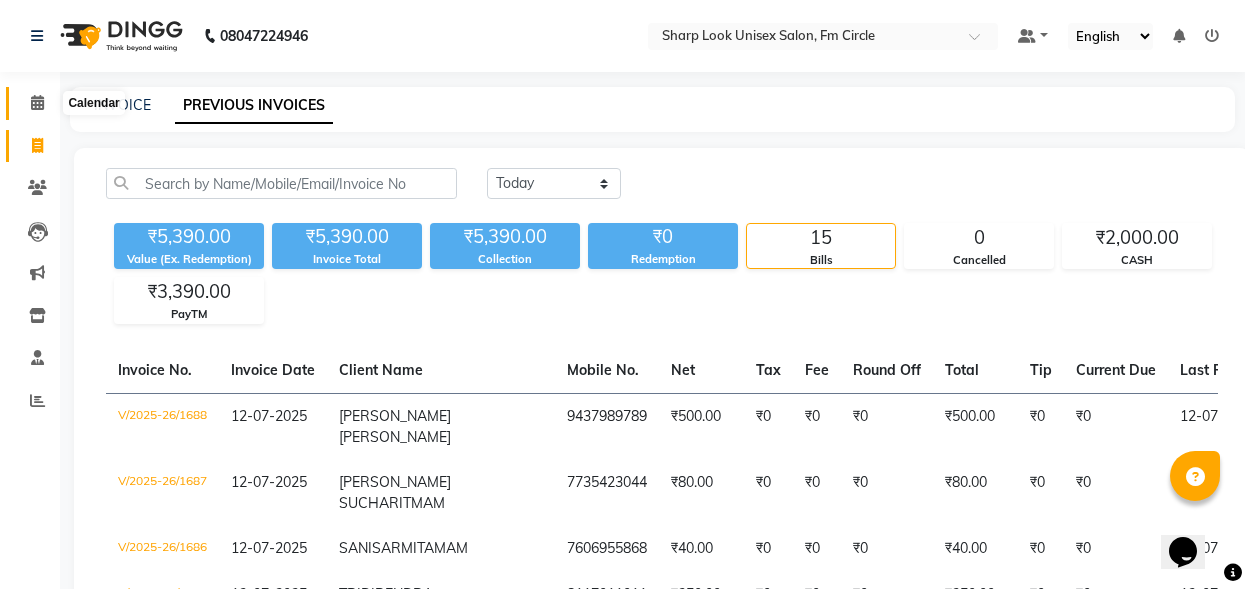 click 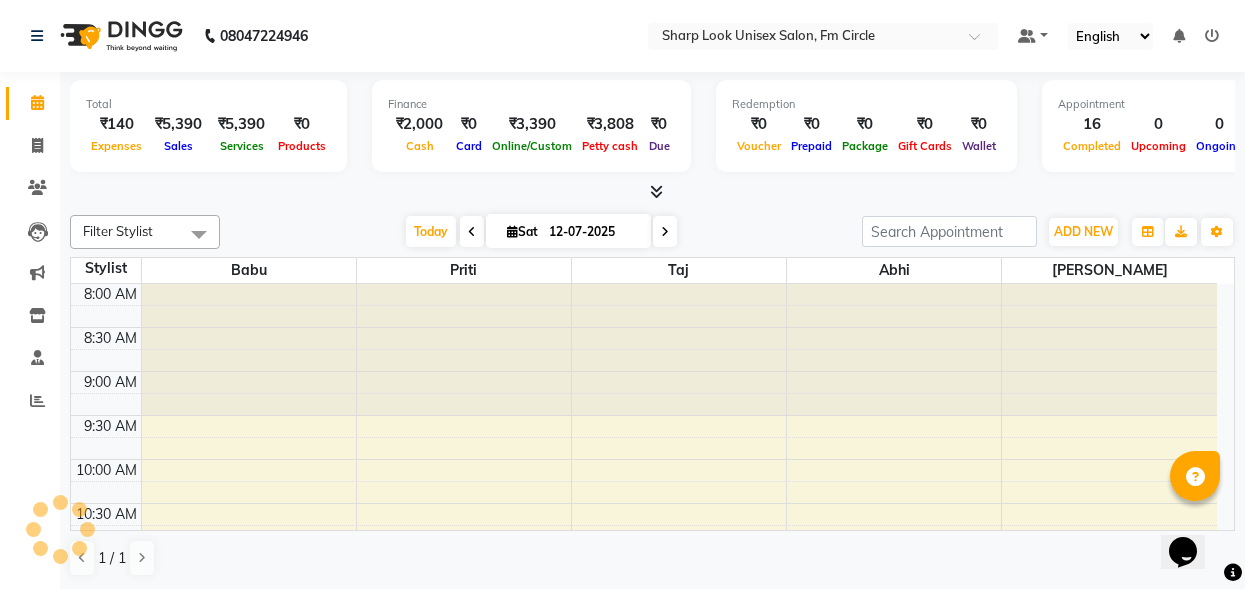 scroll, scrollTop: 0, scrollLeft: 0, axis: both 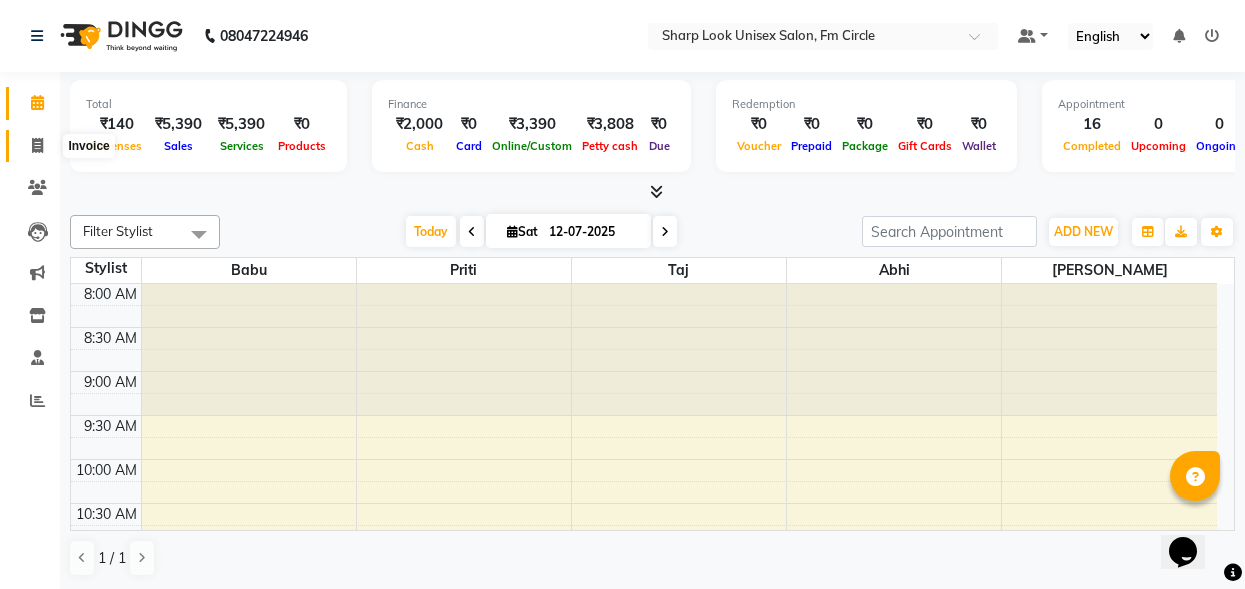 click 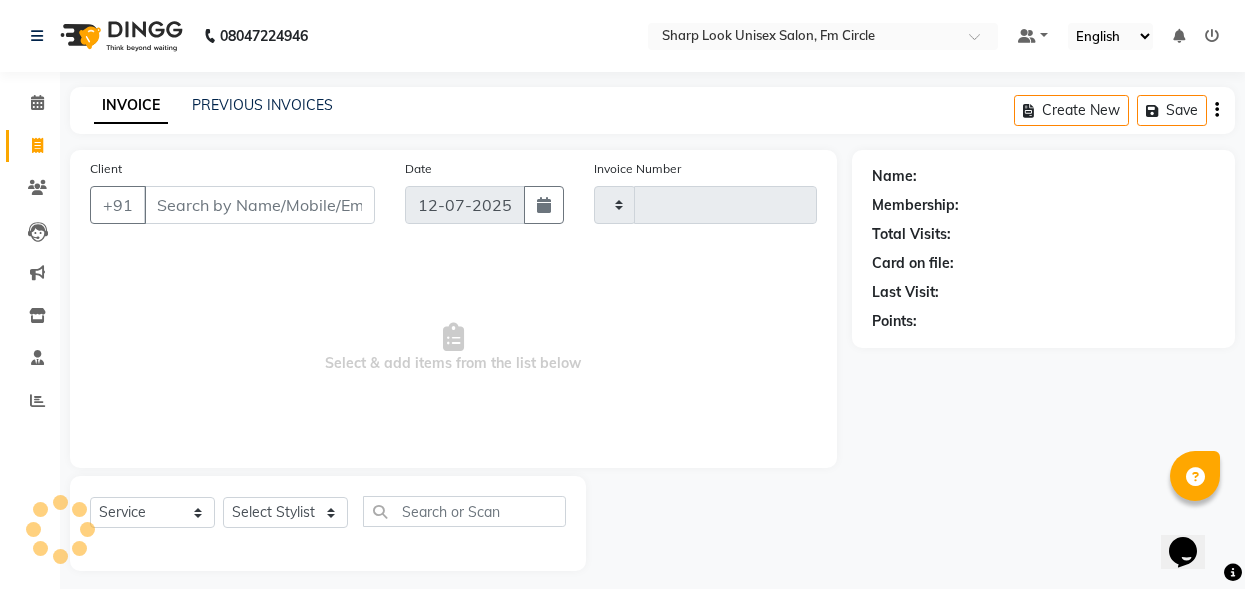type on "1689" 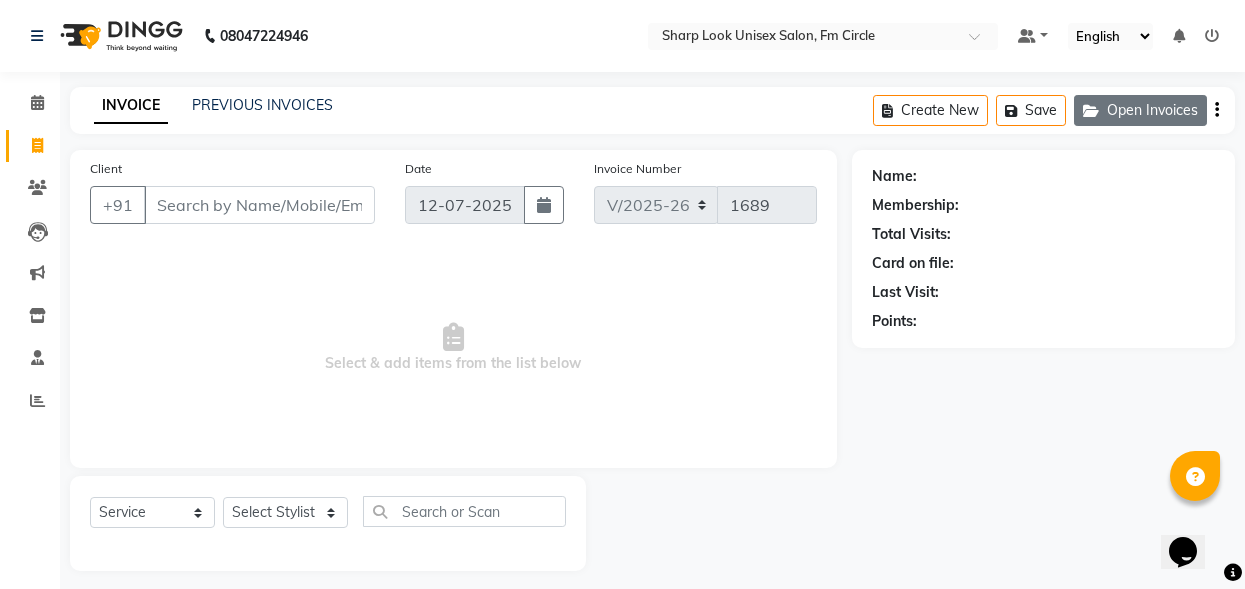 click on "Open Invoices" 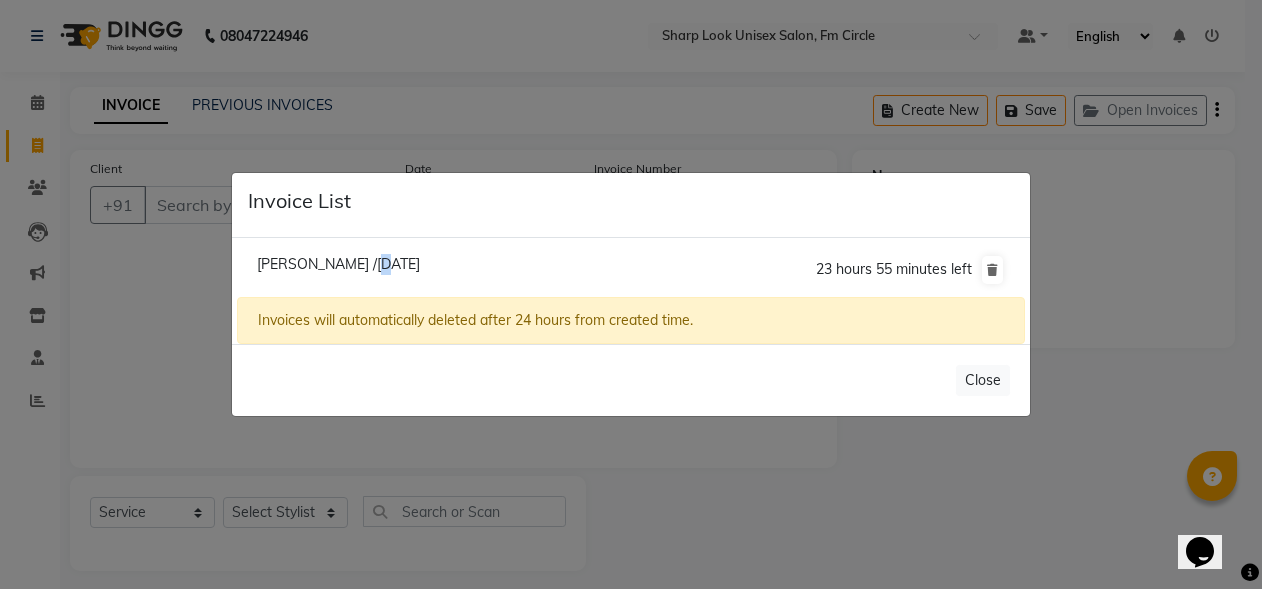 click on "Monalisha Mohanty /12 July 2025  23 hours 55 minutes left" 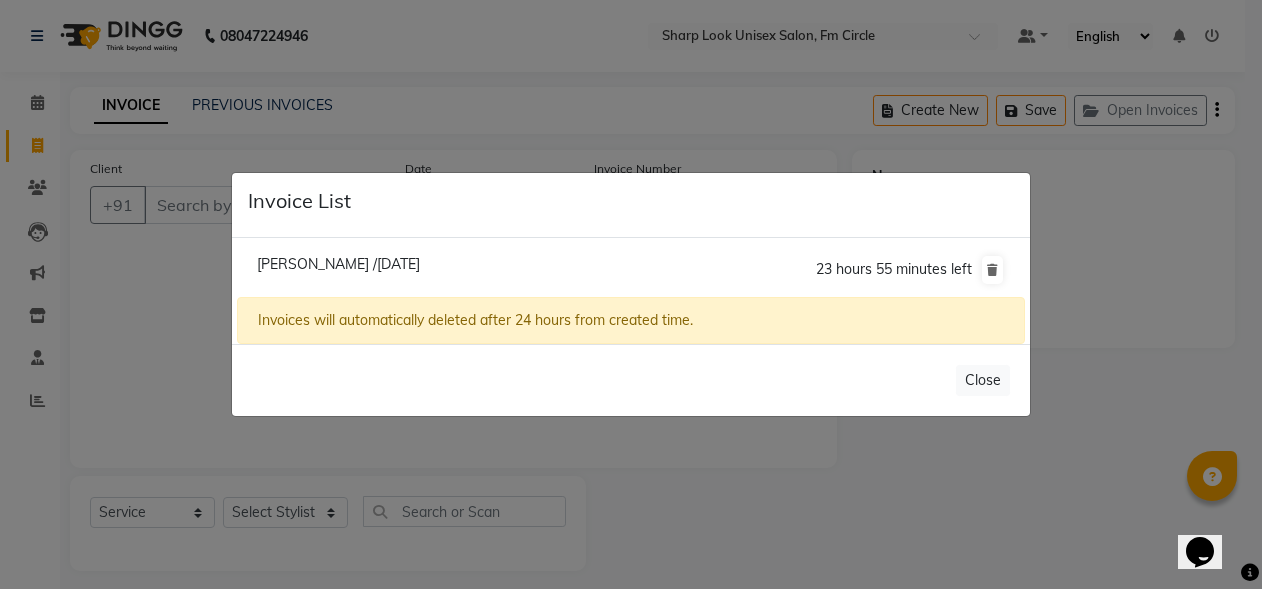 click on "23 hours 55 minutes left" 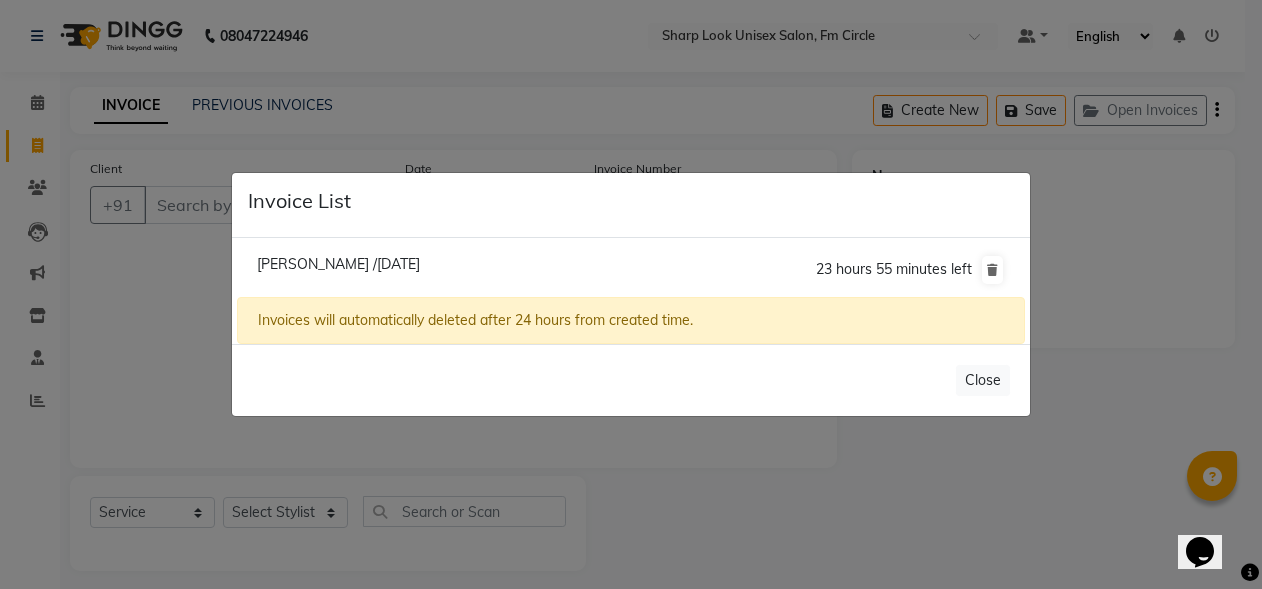 click on "Monalisha Mohanty /12 July 2025" 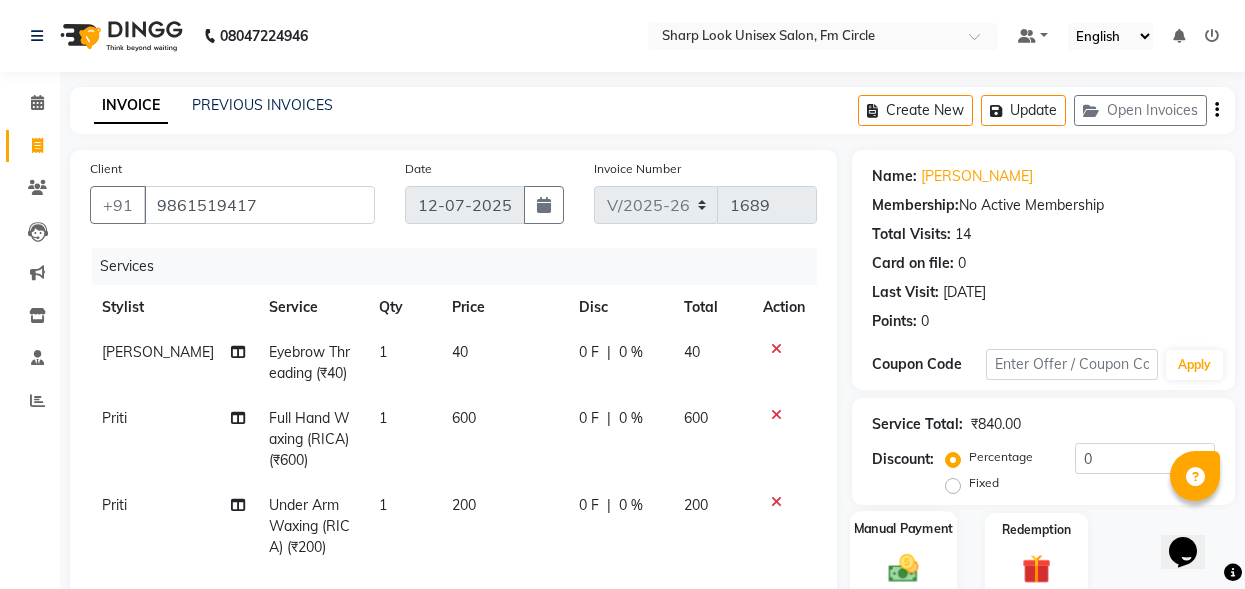 click on "Manual Payment" 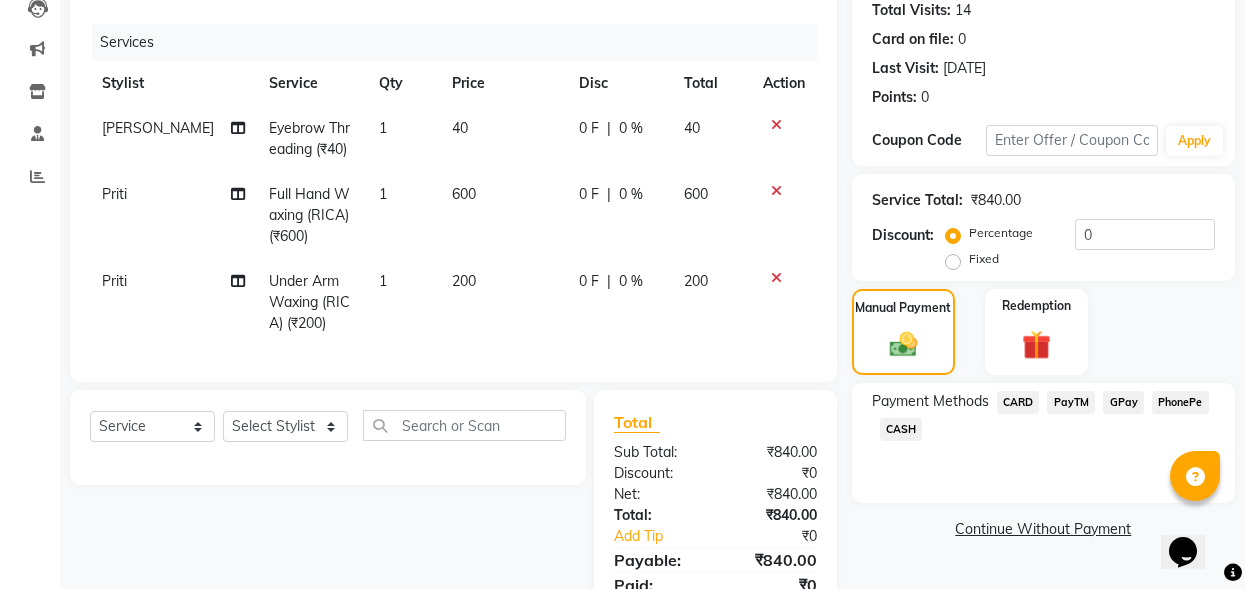 scroll, scrollTop: 300, scrollLeft: 0, axis: vertical 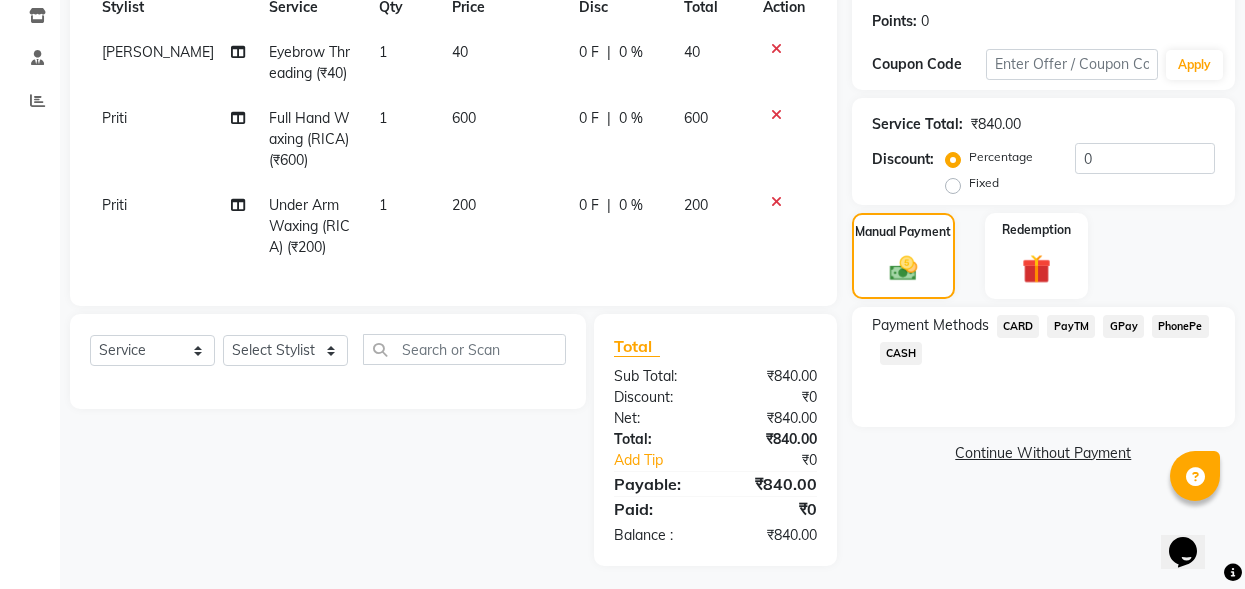 click on "Continue Without Payment" 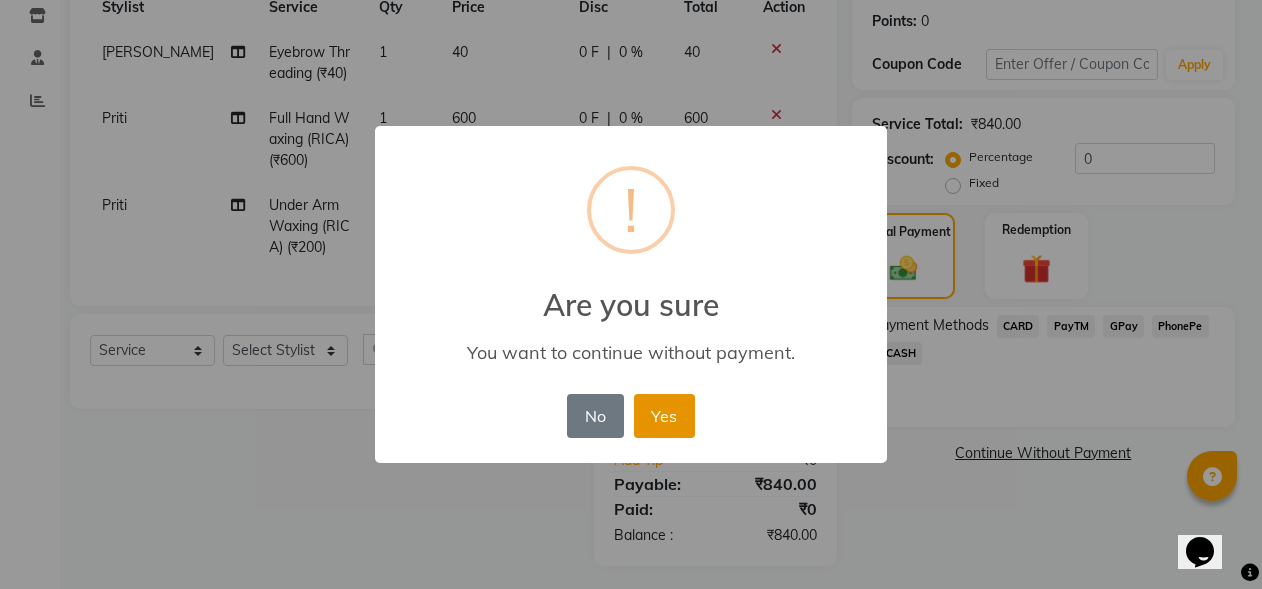 click on "Yes" at bounding box center (664, 416) 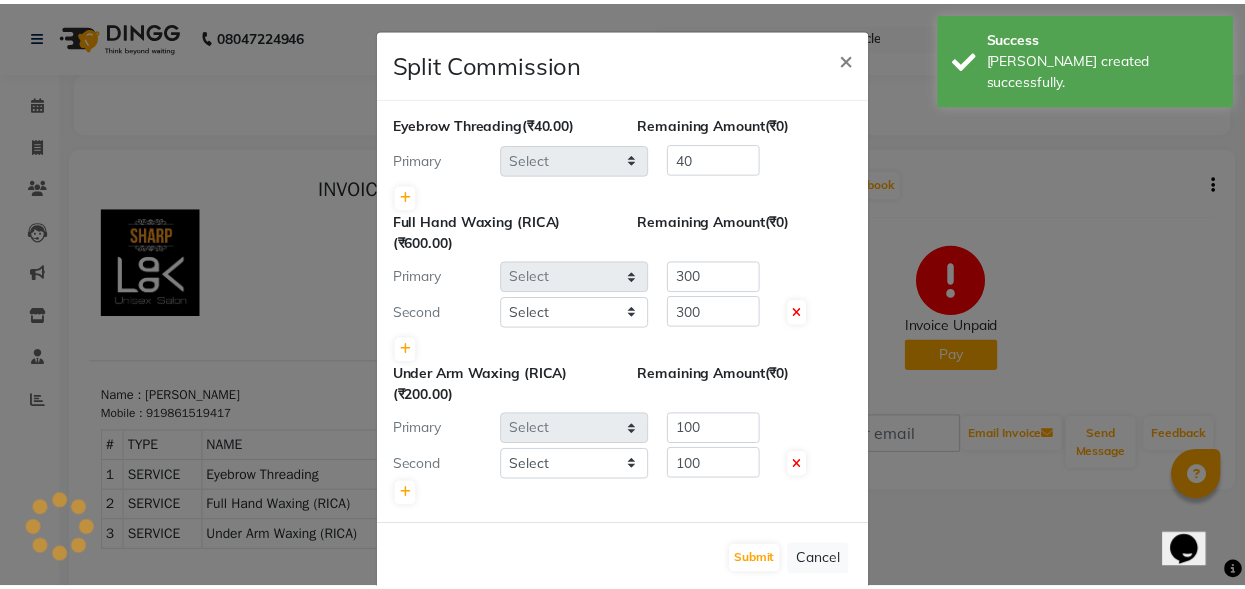 scroll, scrollTop: 0, scrollLeft: 0, axis: both 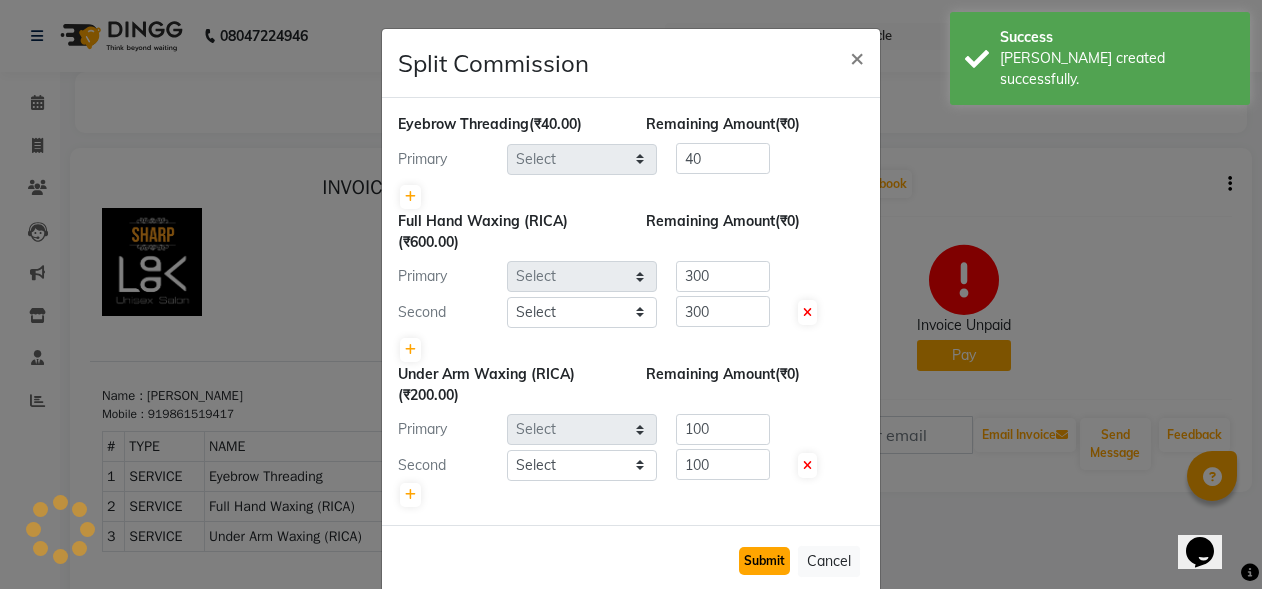 click on "Submit" 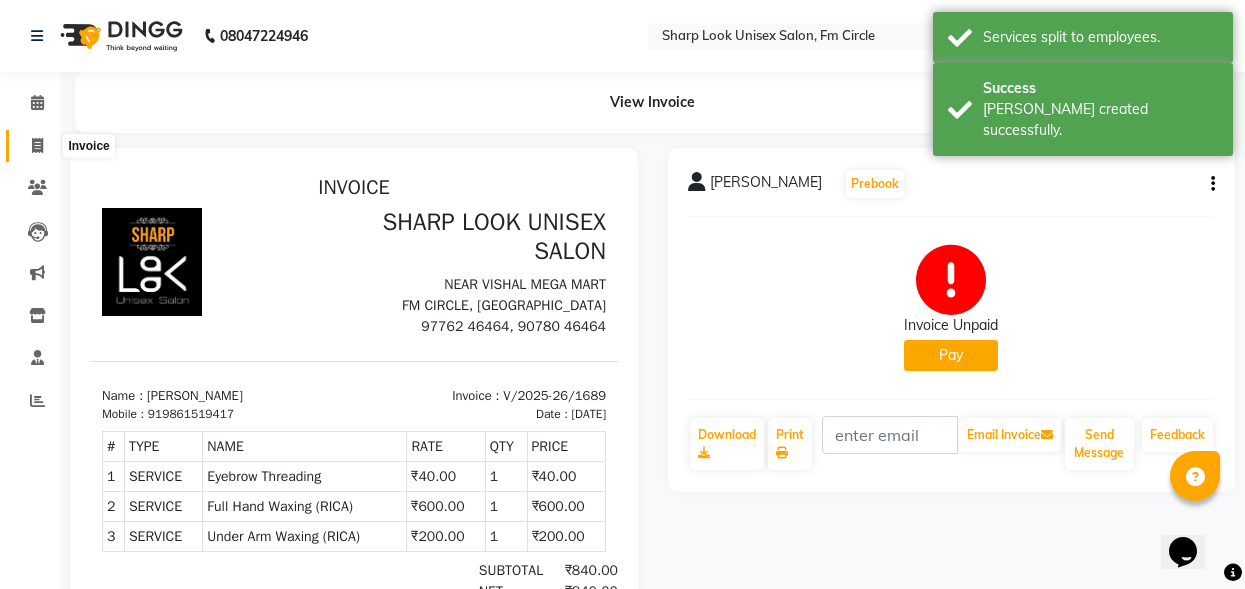click 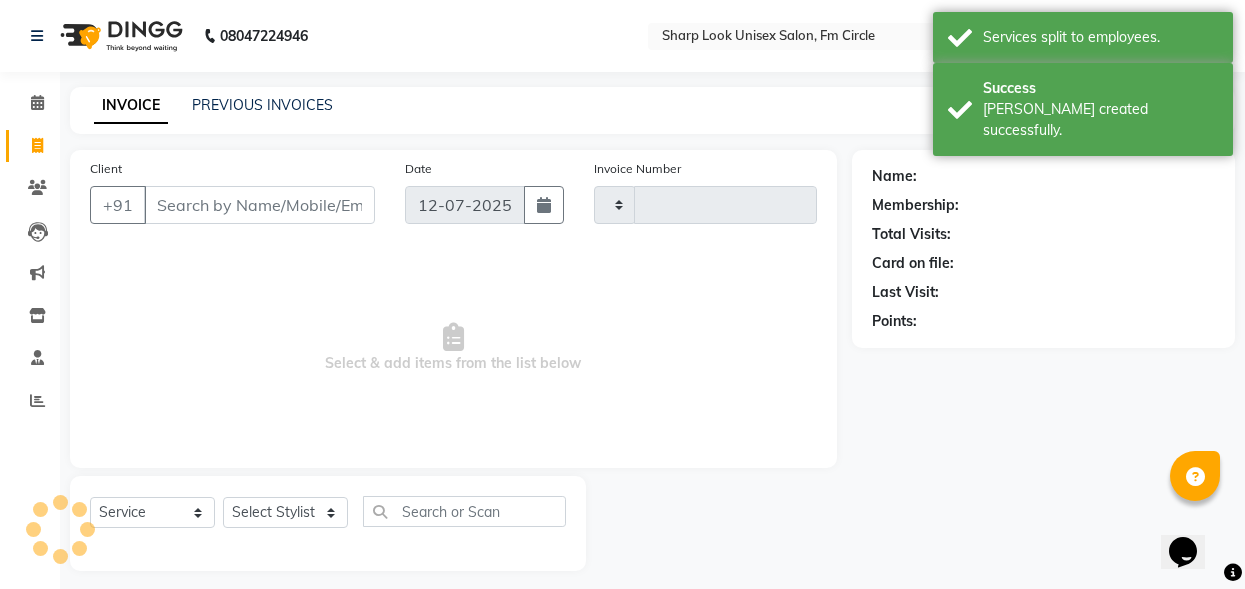 scroll, scrollTop: 12, scrollLeft: 0, axis: vertical 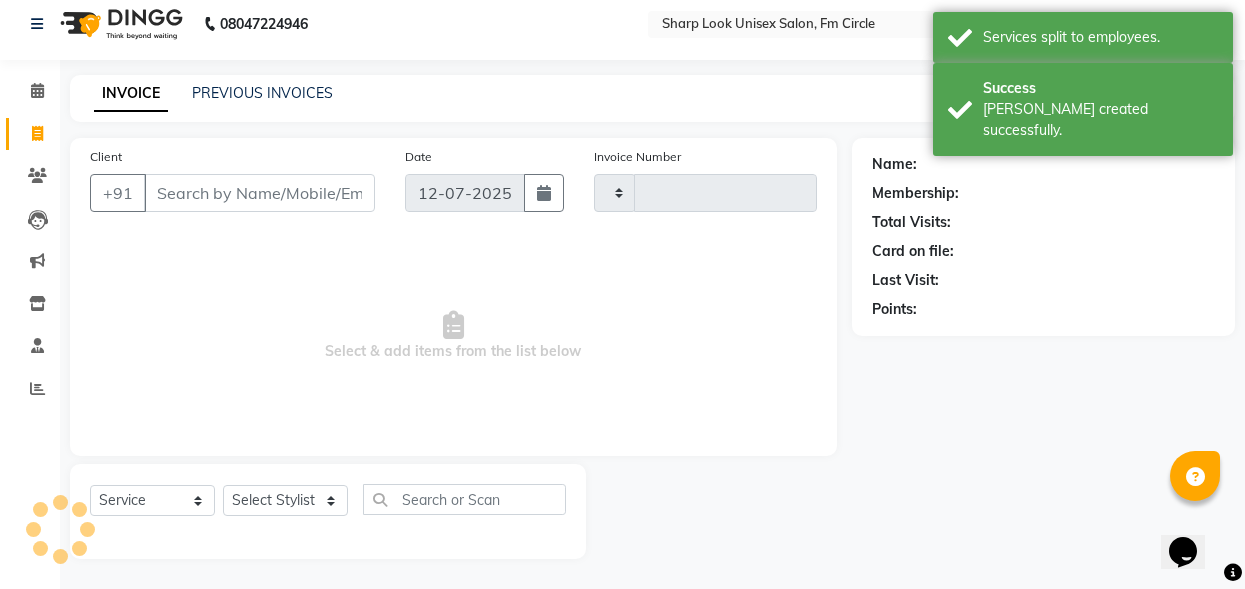 type on "1690" 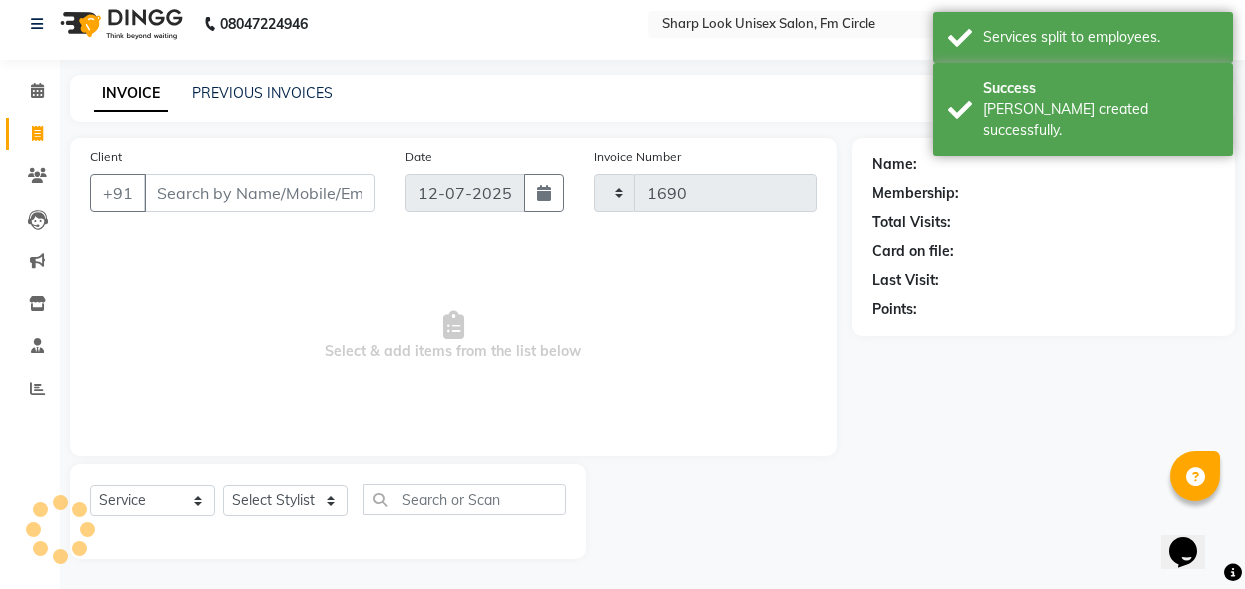 select on "804" 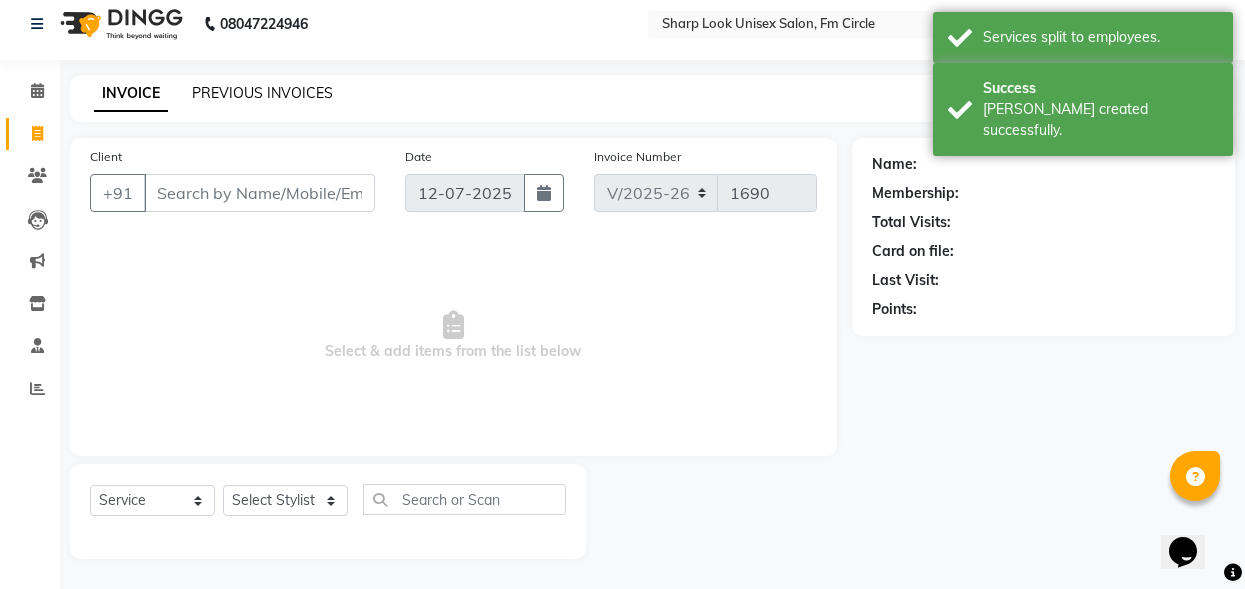 click on "PREVIOUS INVOICES" 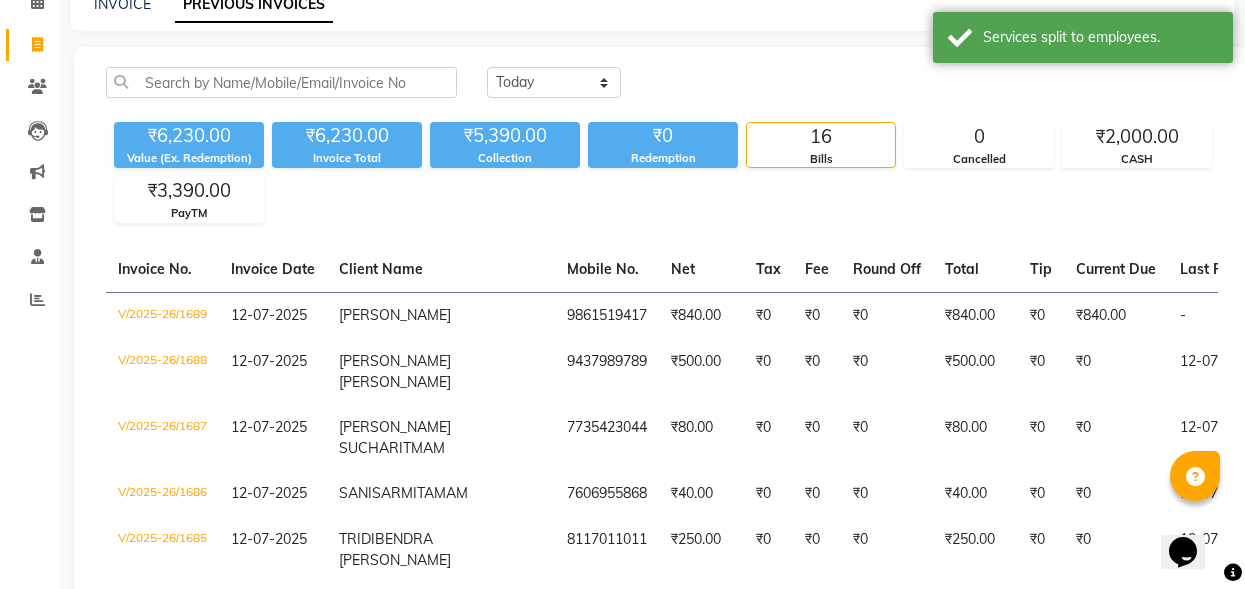 scroll, scrollTop: 0, scrollLeft: 0, axis: both 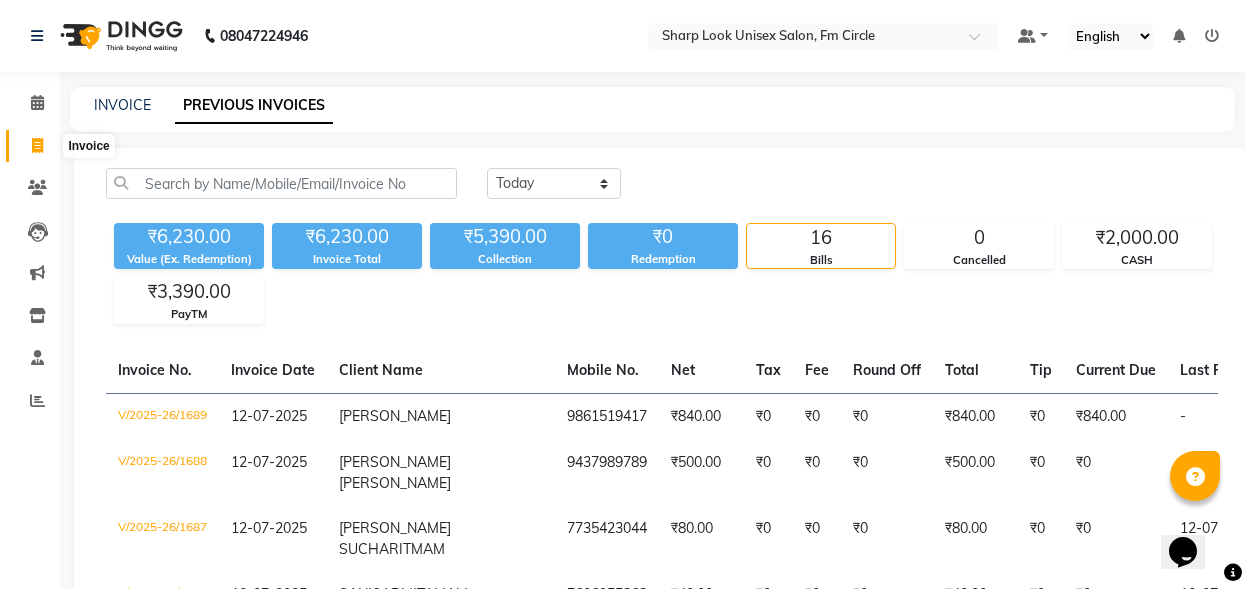 click 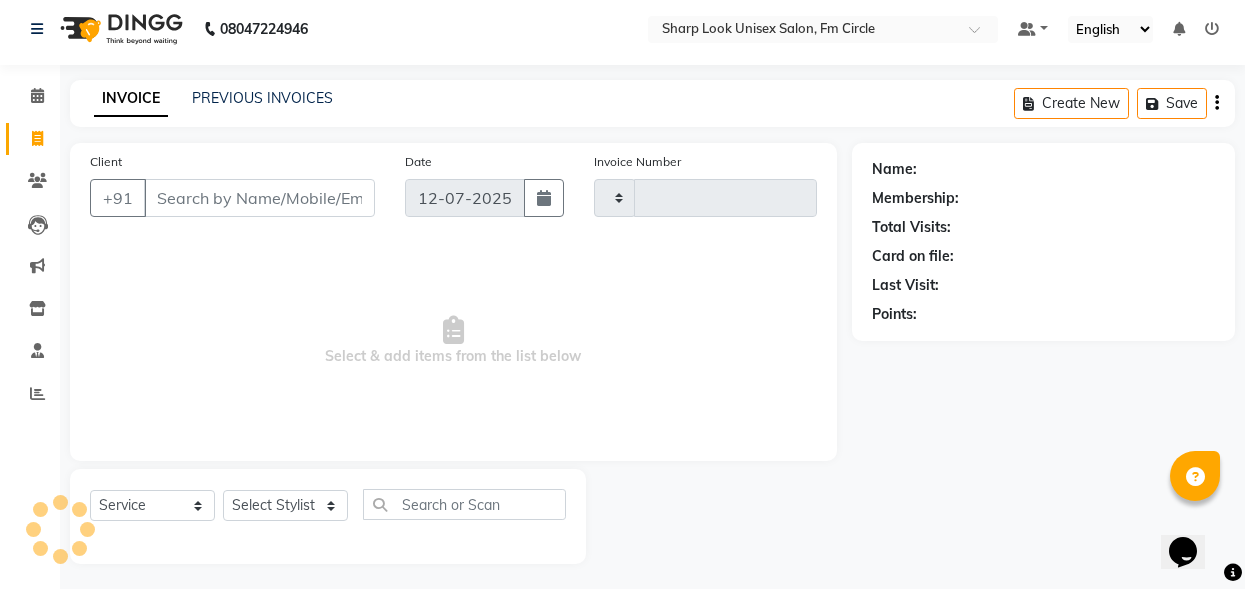 scroll, scrollTop: 12, scrollLeft: 0, axis: vertical 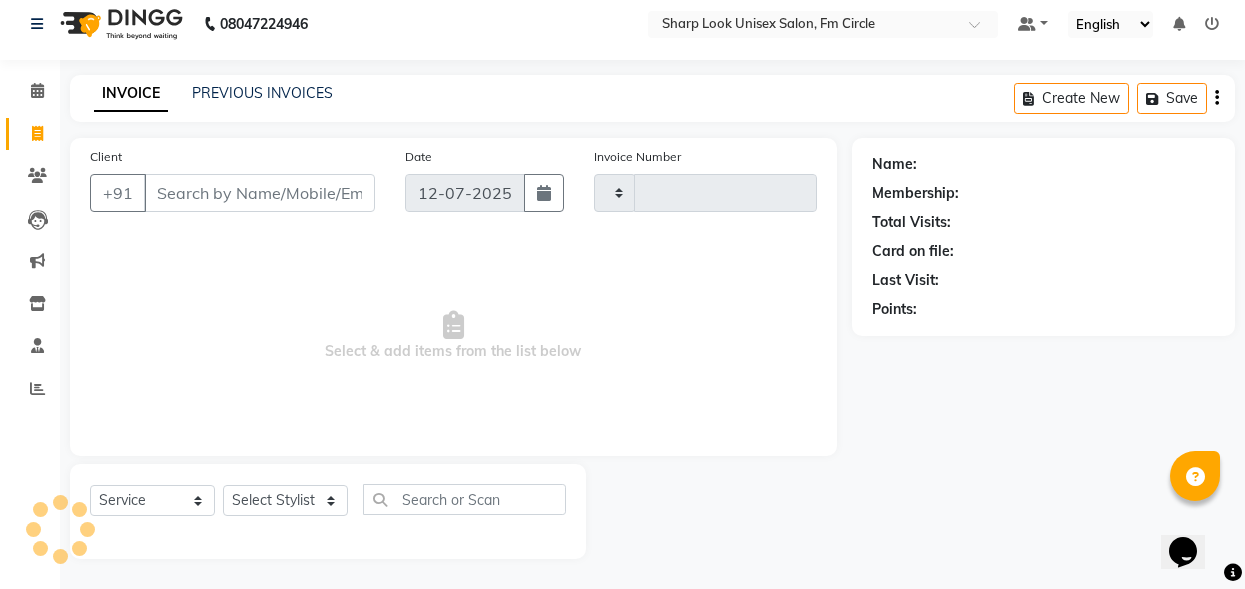 type on "1690" 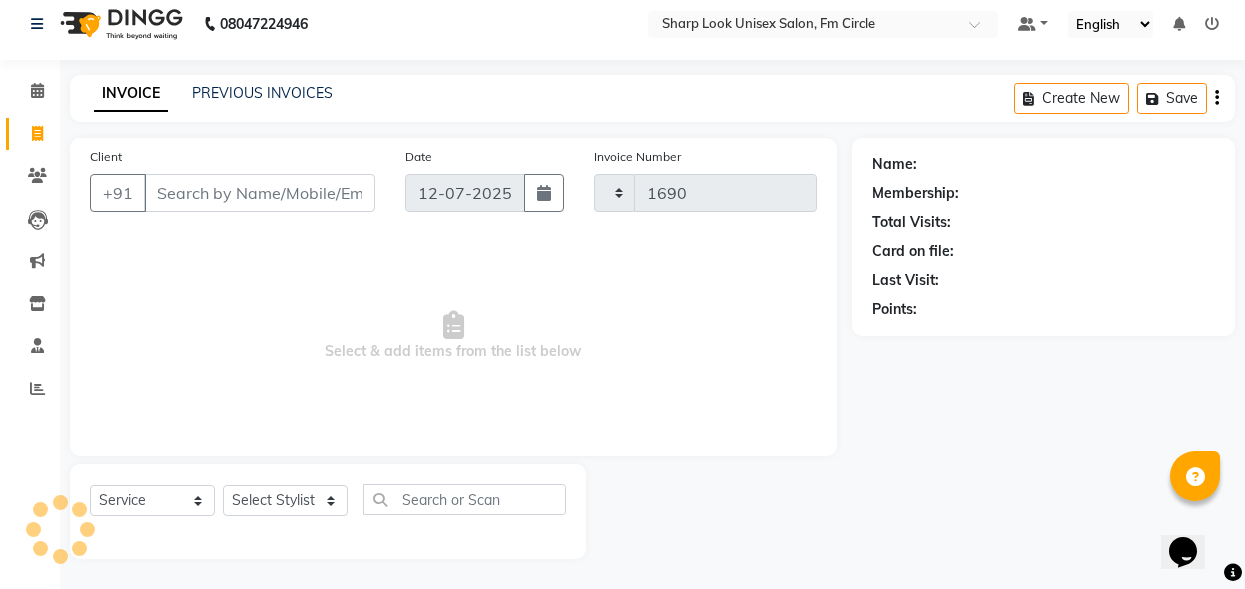 select on "804" 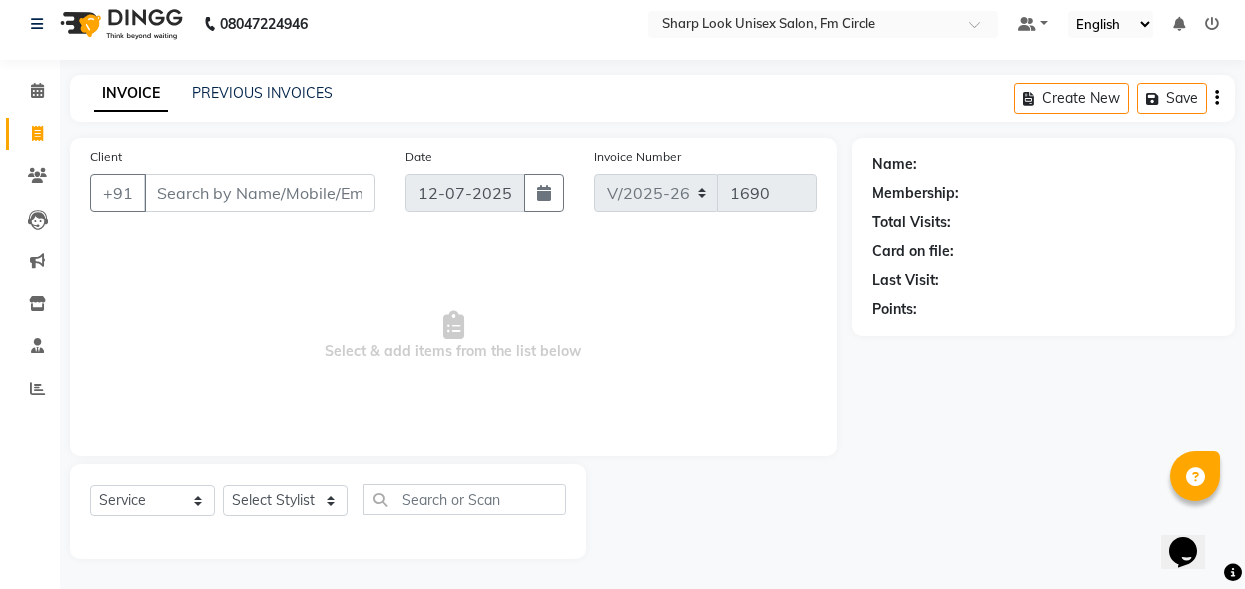 click on "PREVIOUS INVOICES" 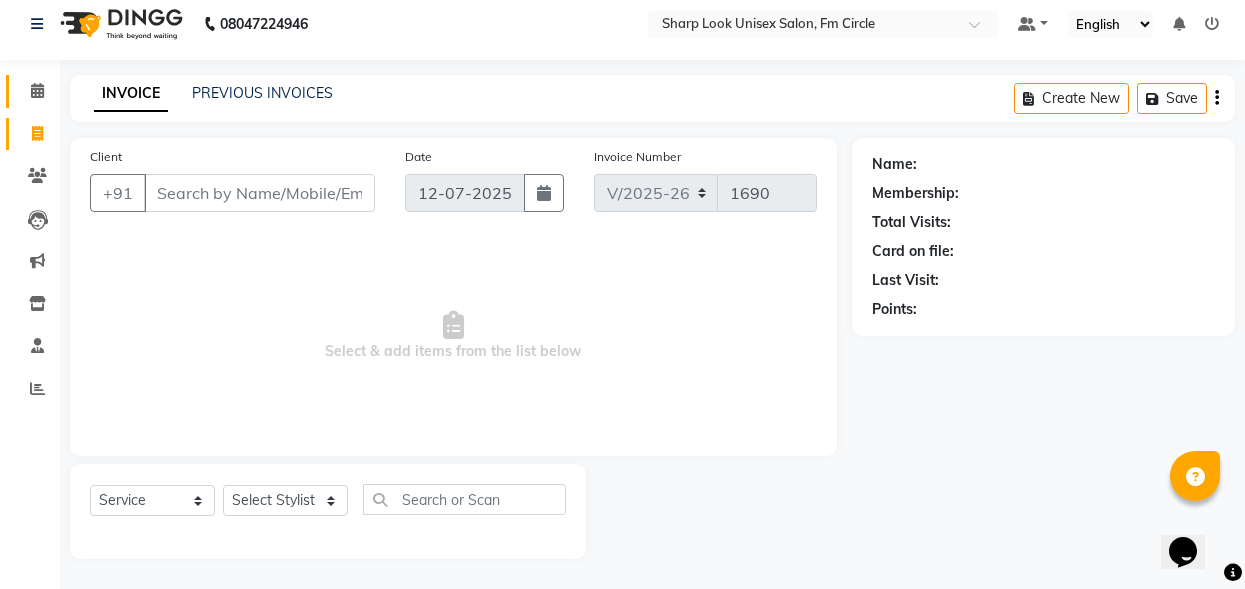 click on "Calendar" 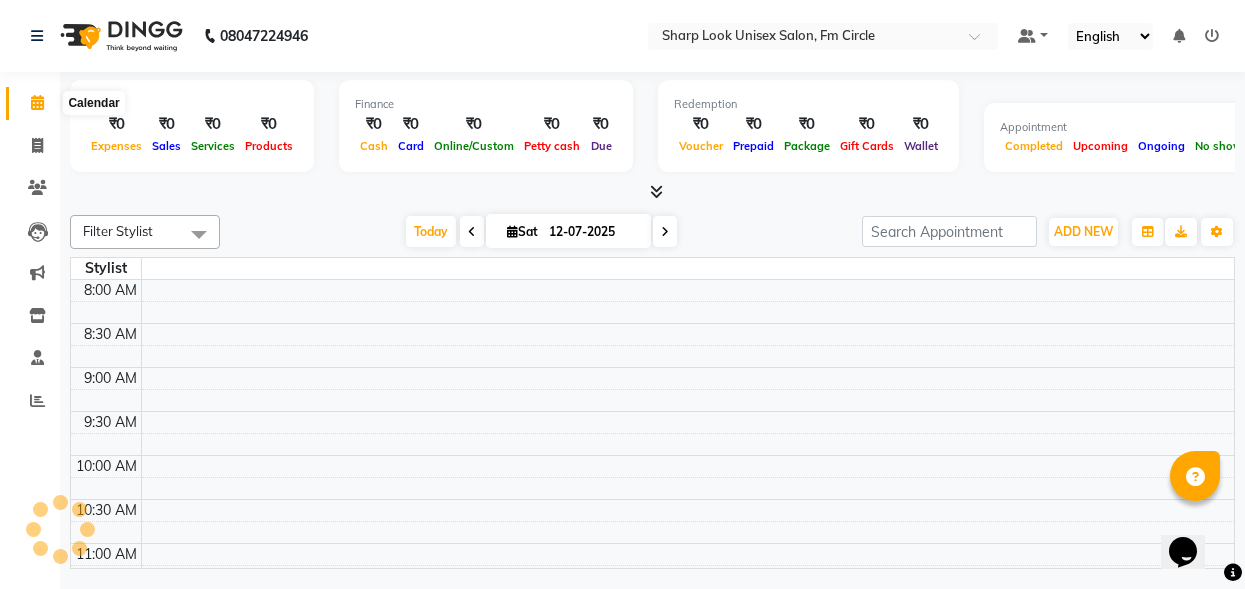 scroll, scrollTop: 0, scrollLeft: 0, axis: both 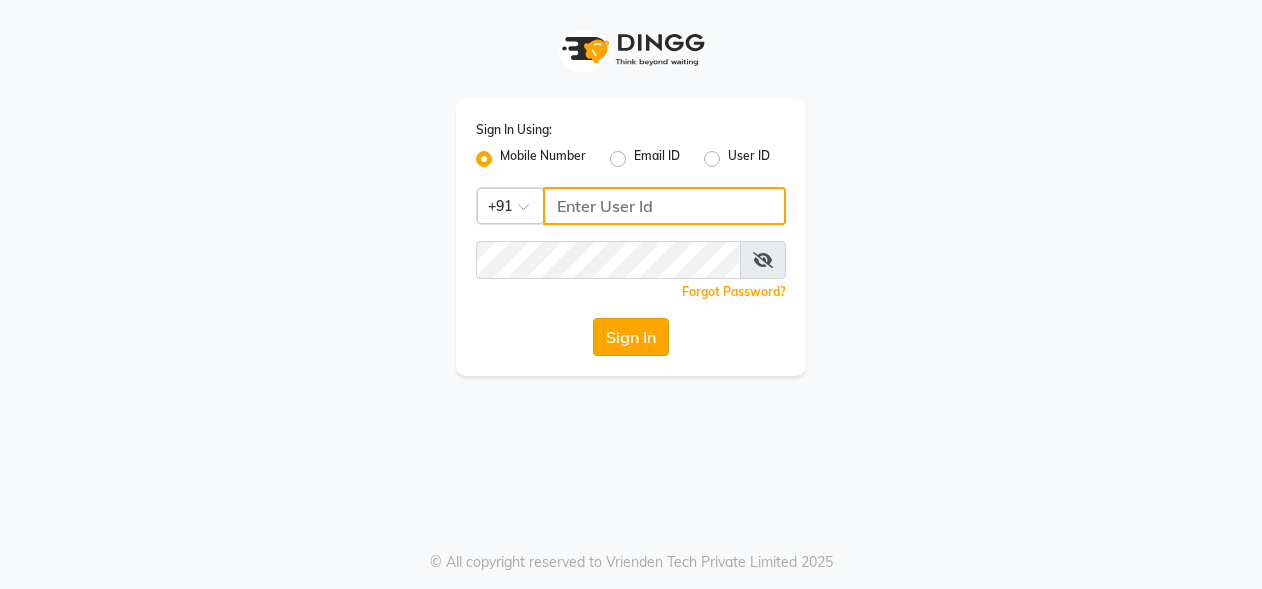 type on "8637218181" 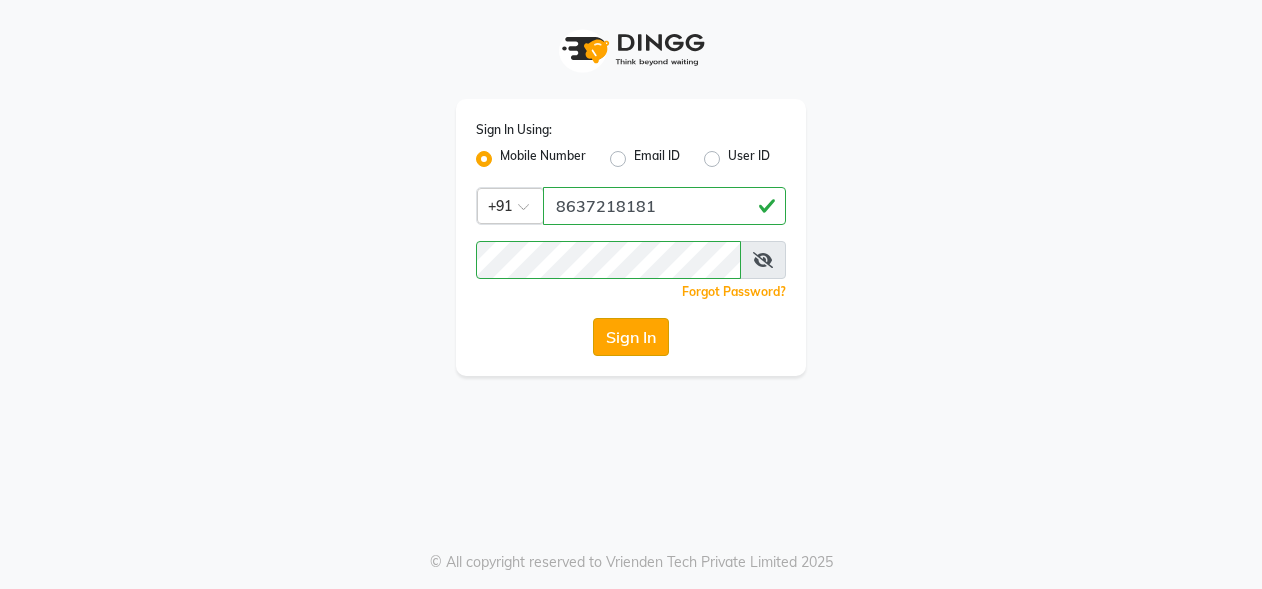 click on "Sign In" 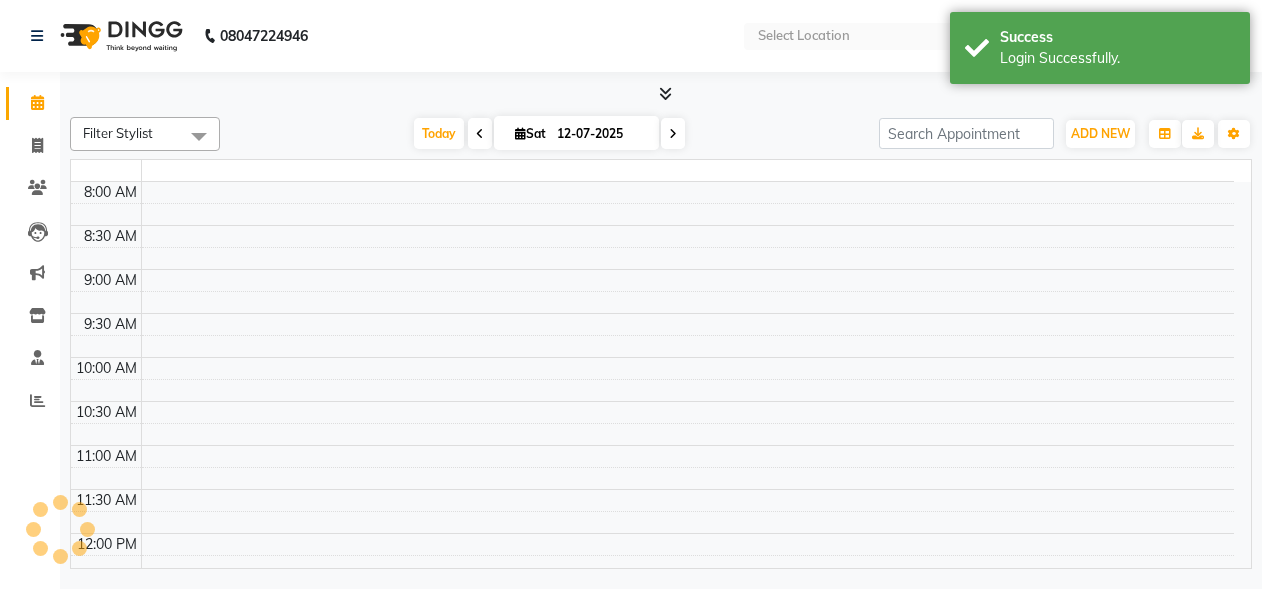 select on "en" 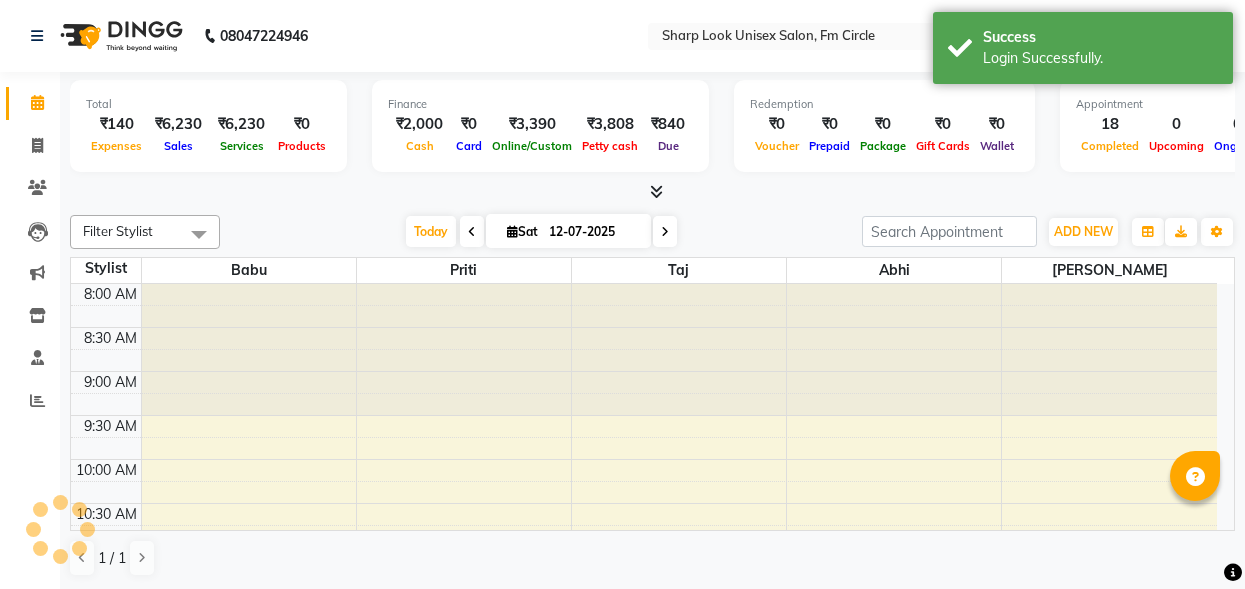 scroll, scrollTop: 0, scrollLeft: 0, axis: both 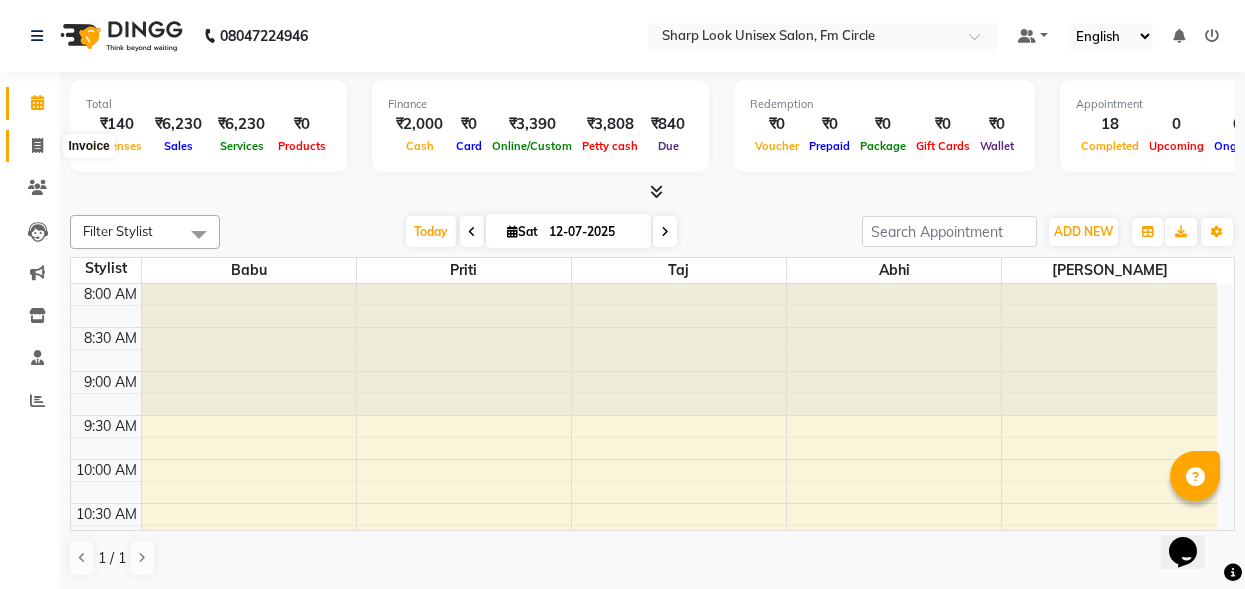 click 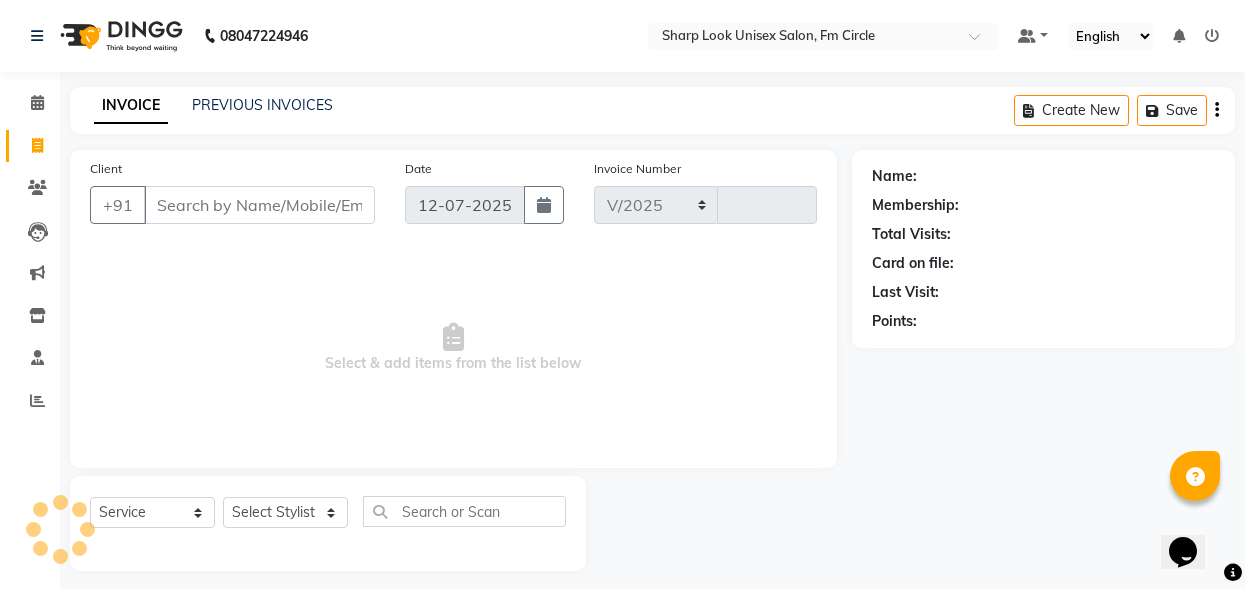 select on "804" 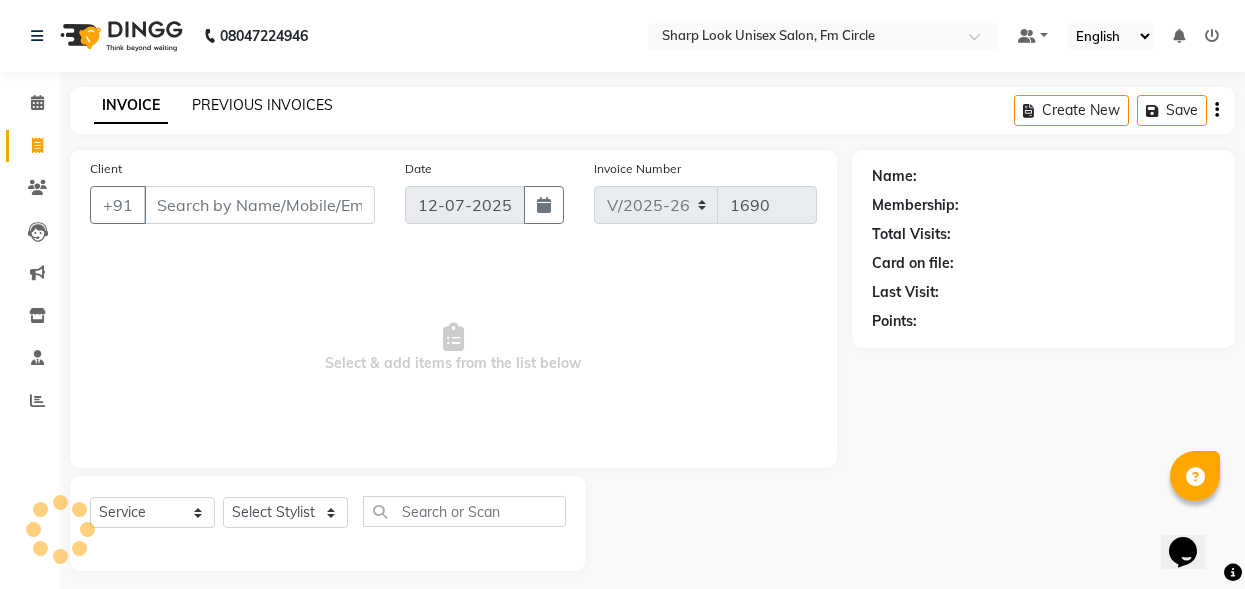 click on "PREVIOUS INVOICES" 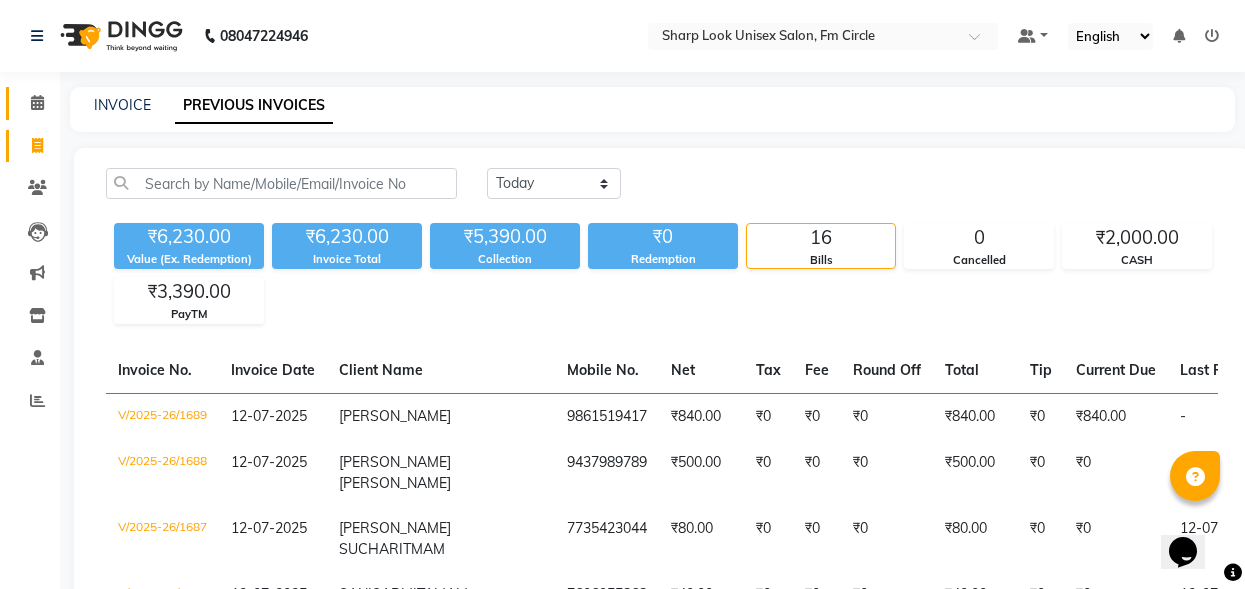 click 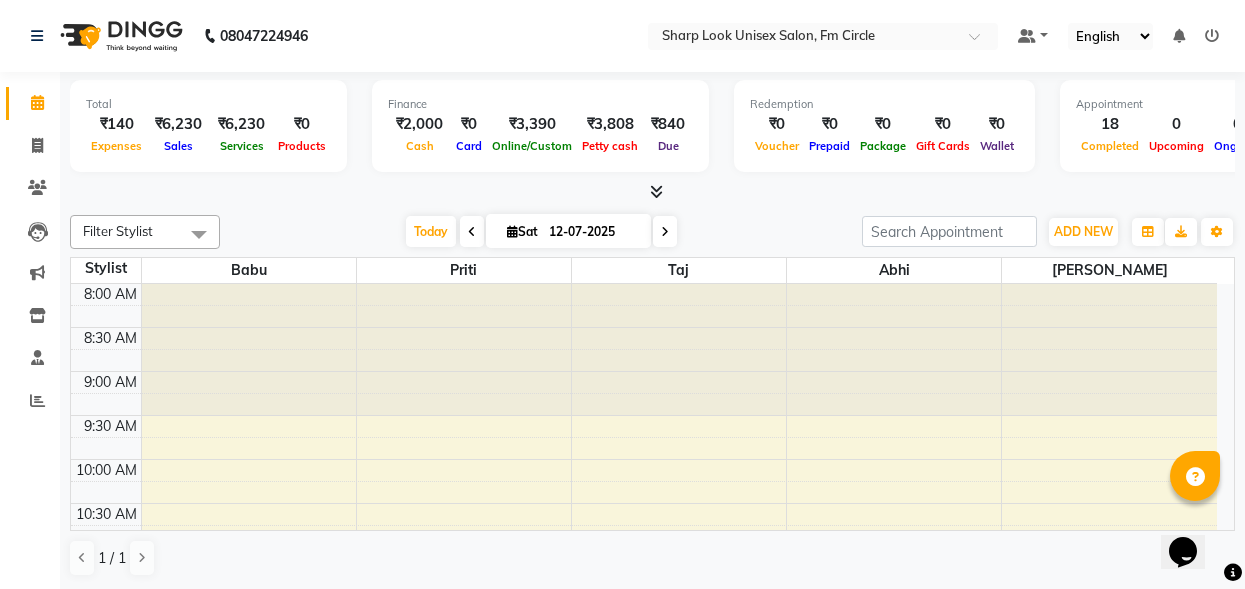 scroll, scrollTop: 0, scrollLeft: 0, axis: both 